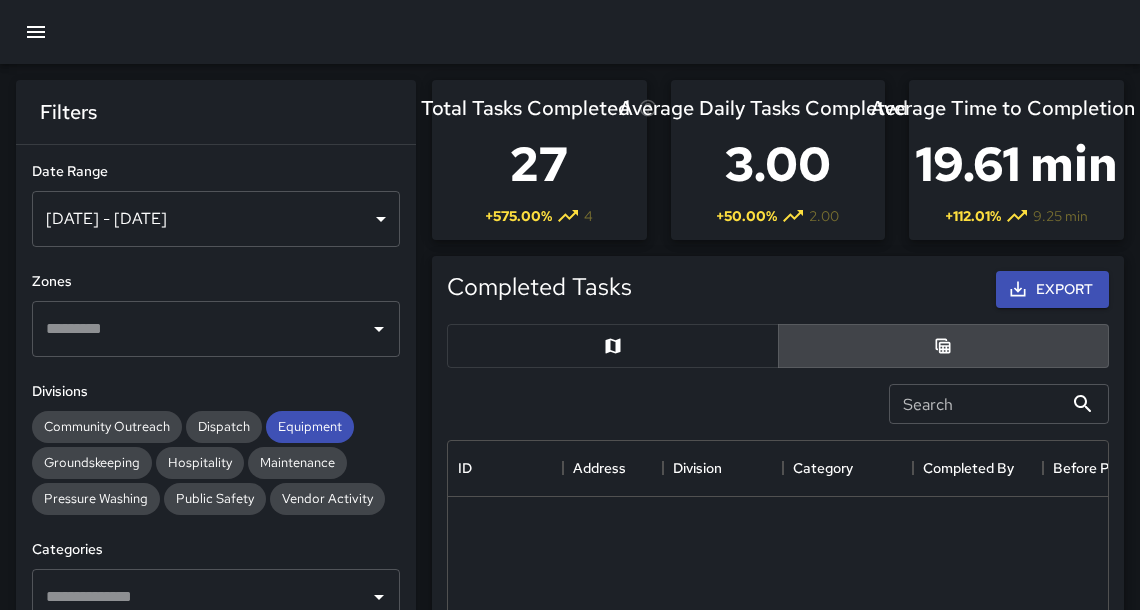 scroll, scrollTop: 708, scrollLeft: 0, axis: vertical 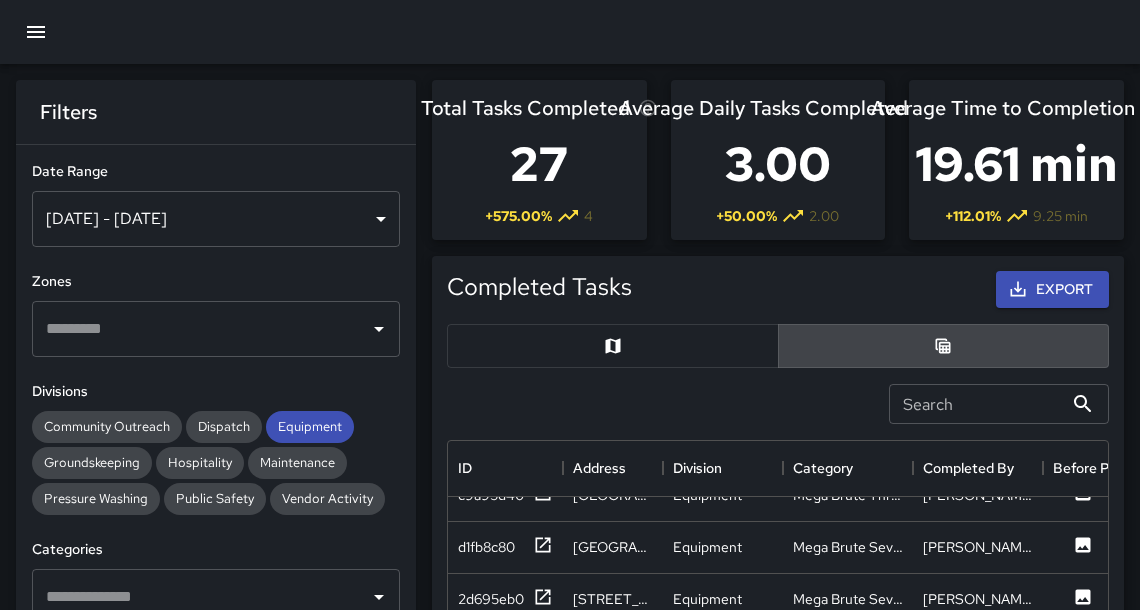 click 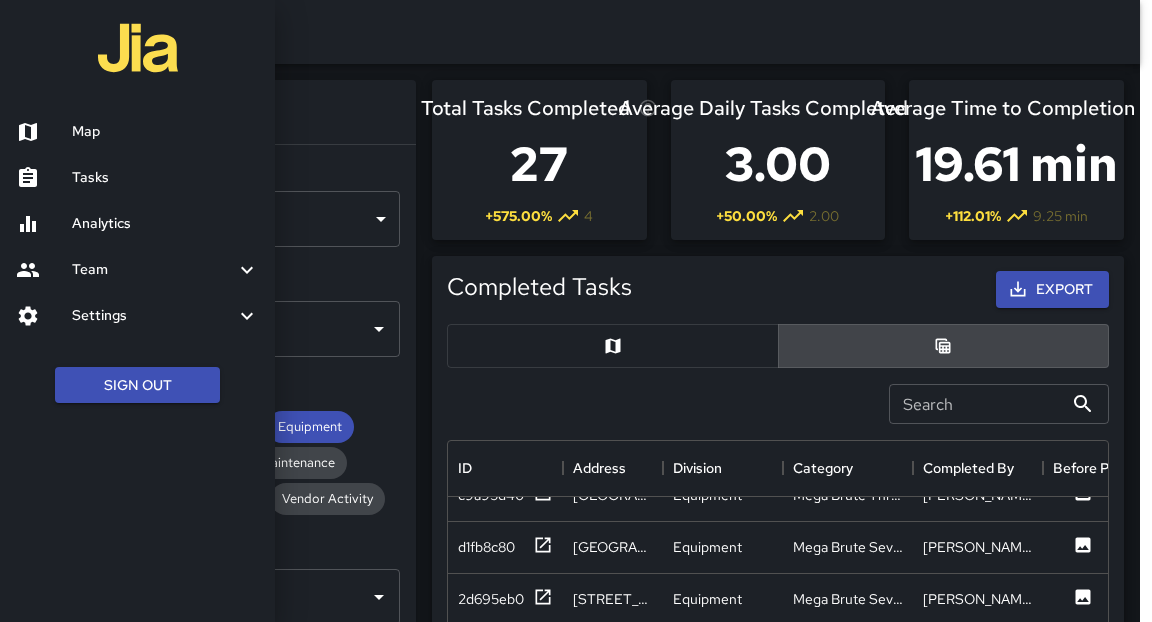 click at bounding box center (576, 311) 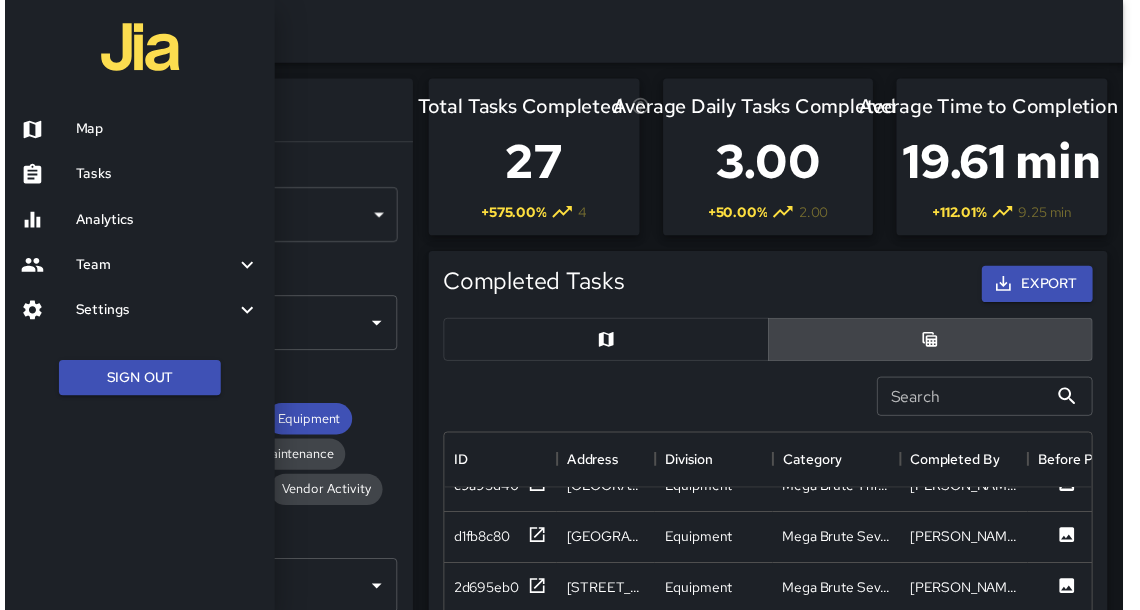 scroll, scrollTop: 13, scrollLeft: 12, axis: both 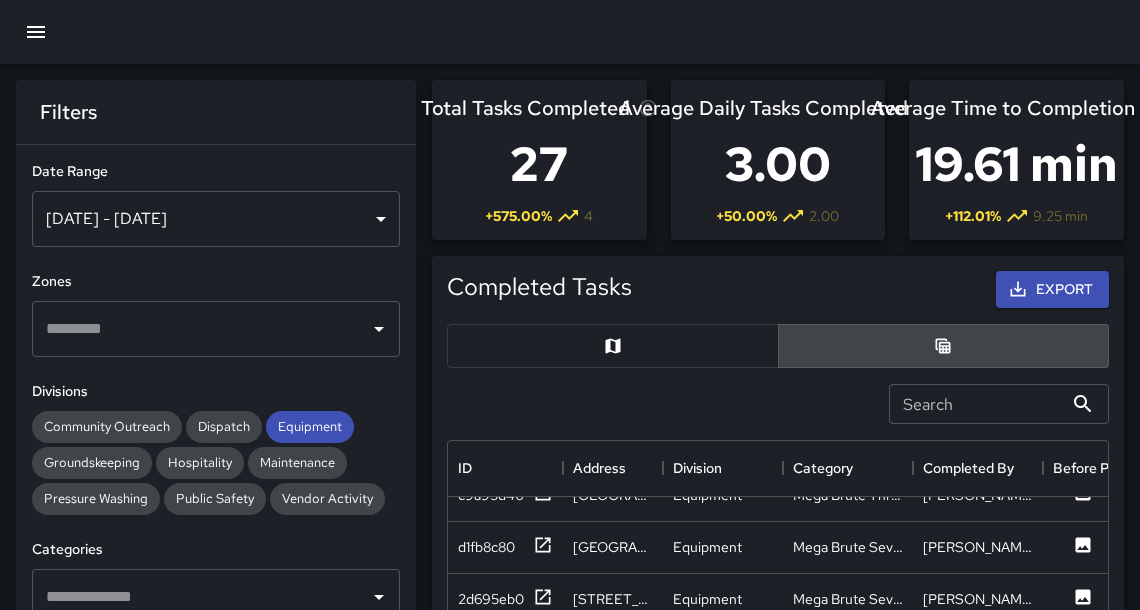 click on "[DATE] - [DATE]" at bounding box center [216, 219] 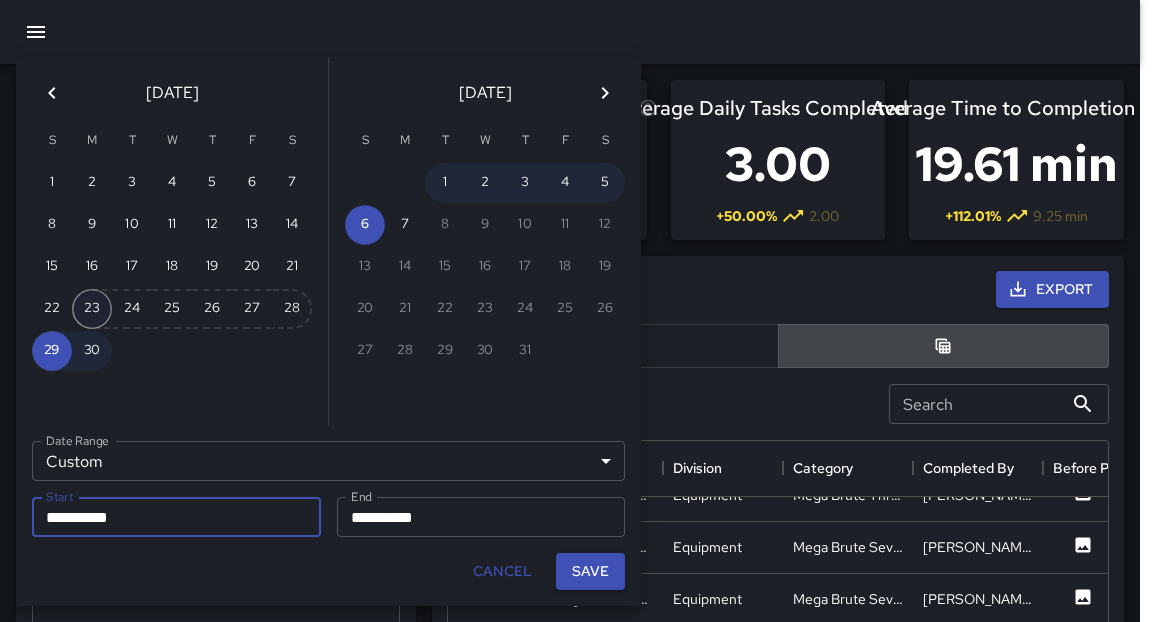 click on "23" at bounding box center [92, 309] 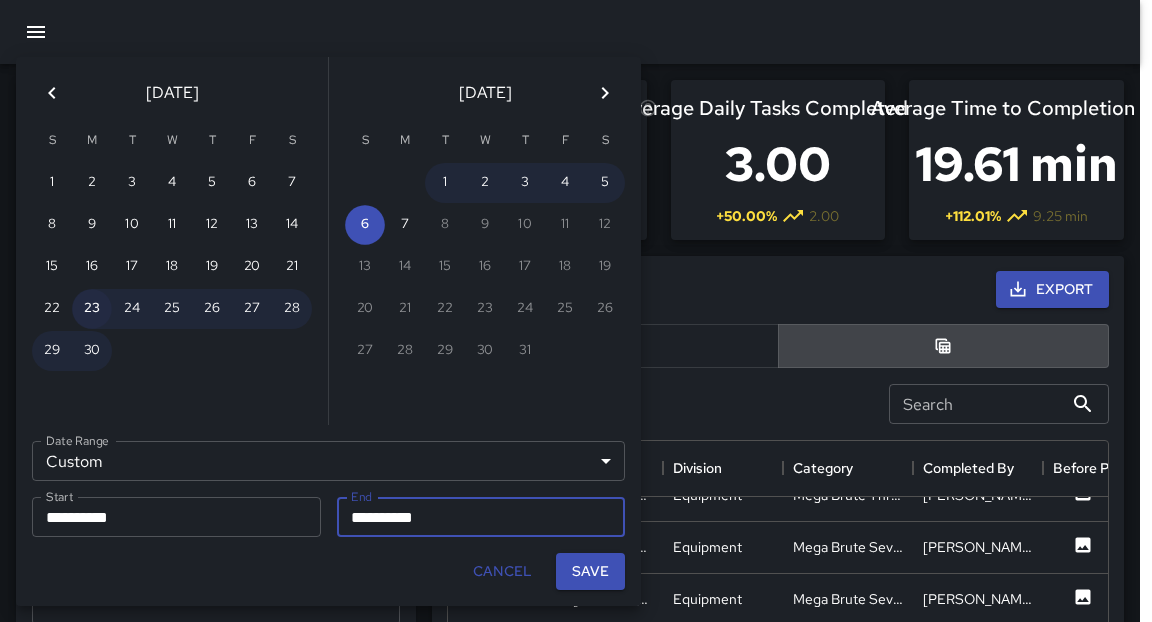 type on "**********" 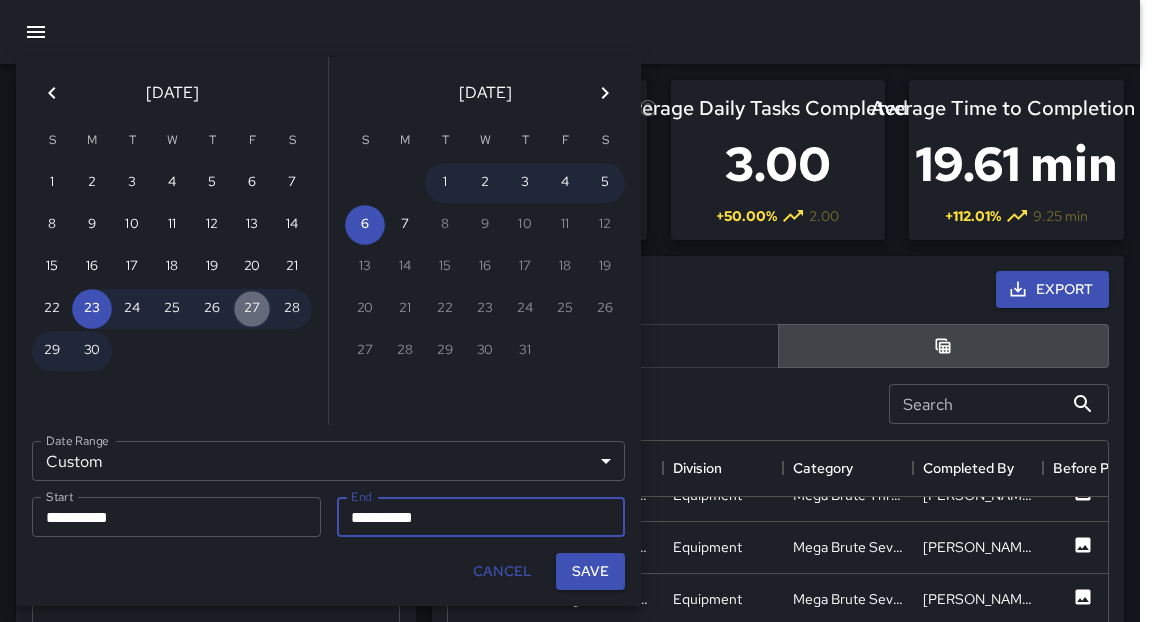 click on "27" at bounding box center (252, 309) 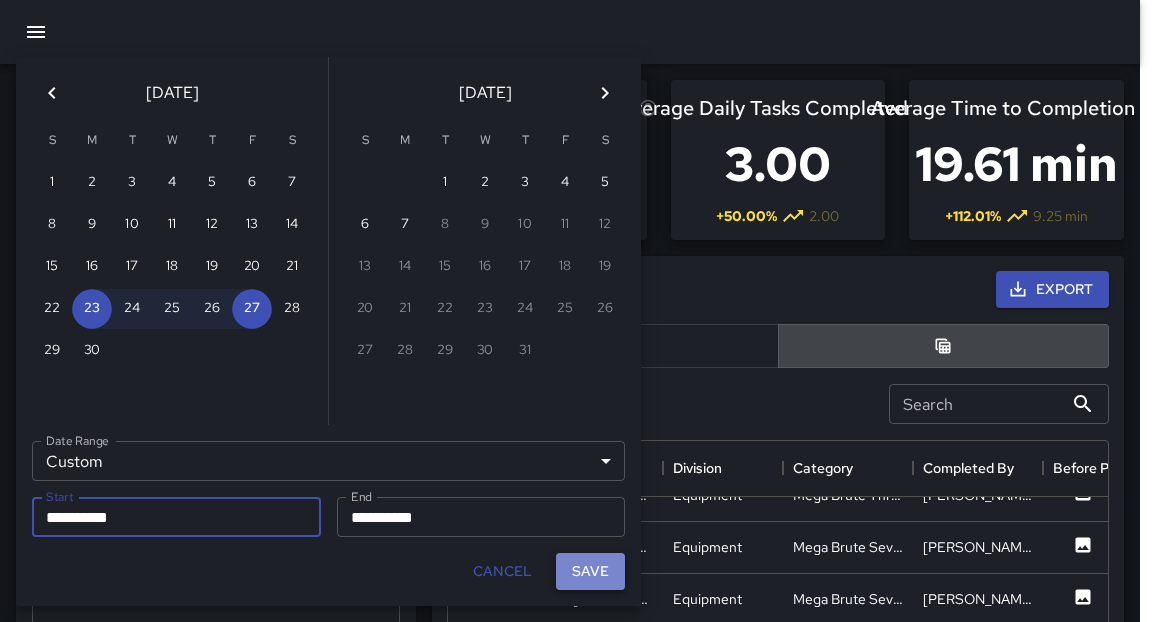 click on "Save" at bounding box center (590, 571) 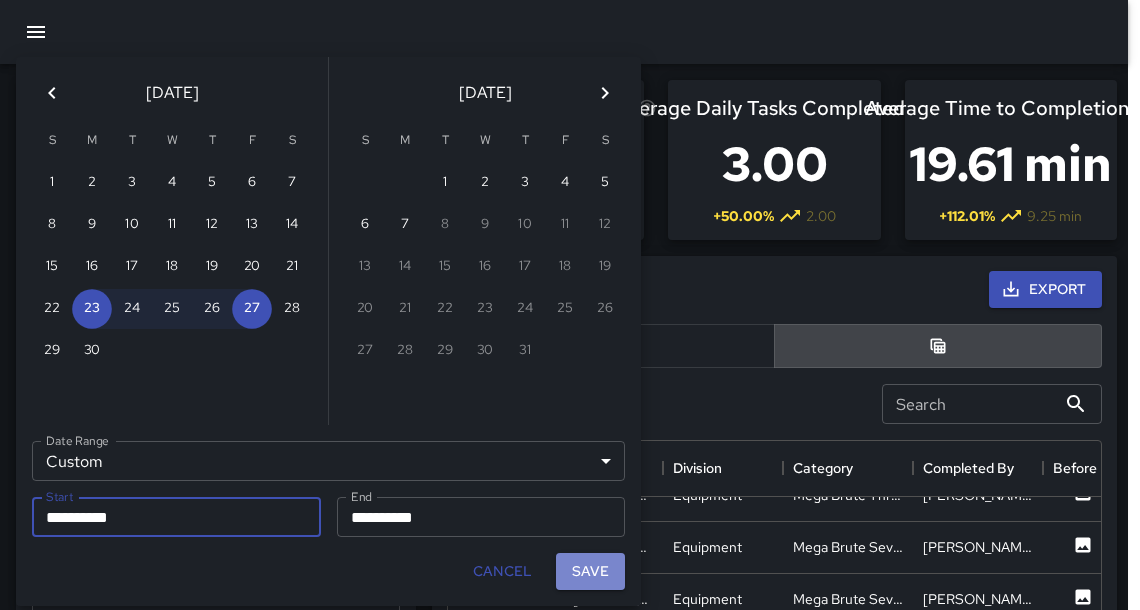 scroll, scrollTop: 13, scrollLeft: 12, axis: both 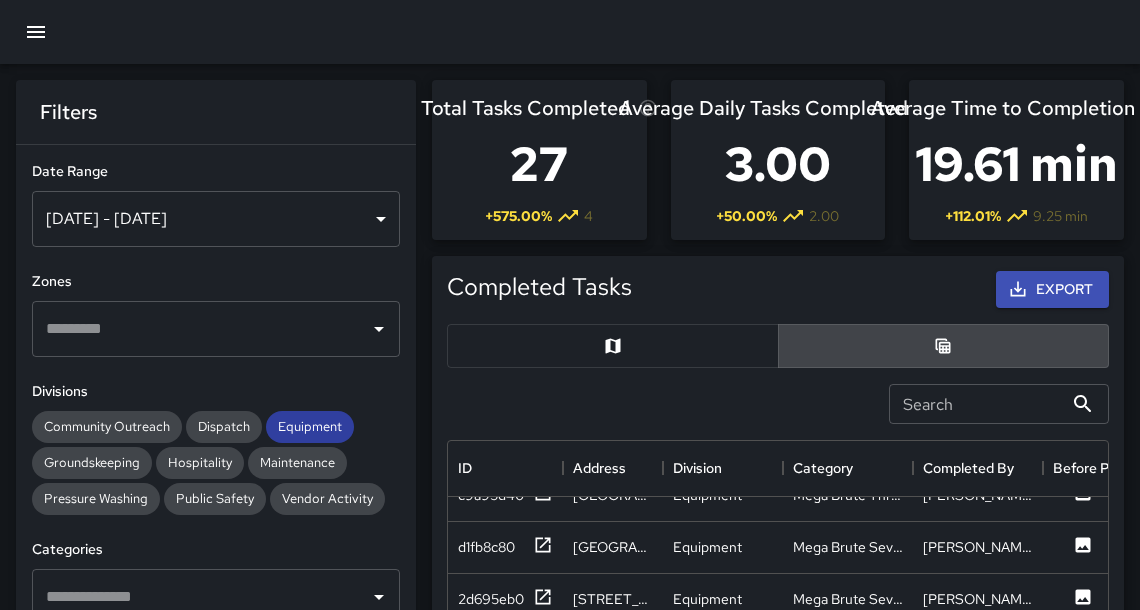 click on "Equipment" at bounding box center (310, 426) 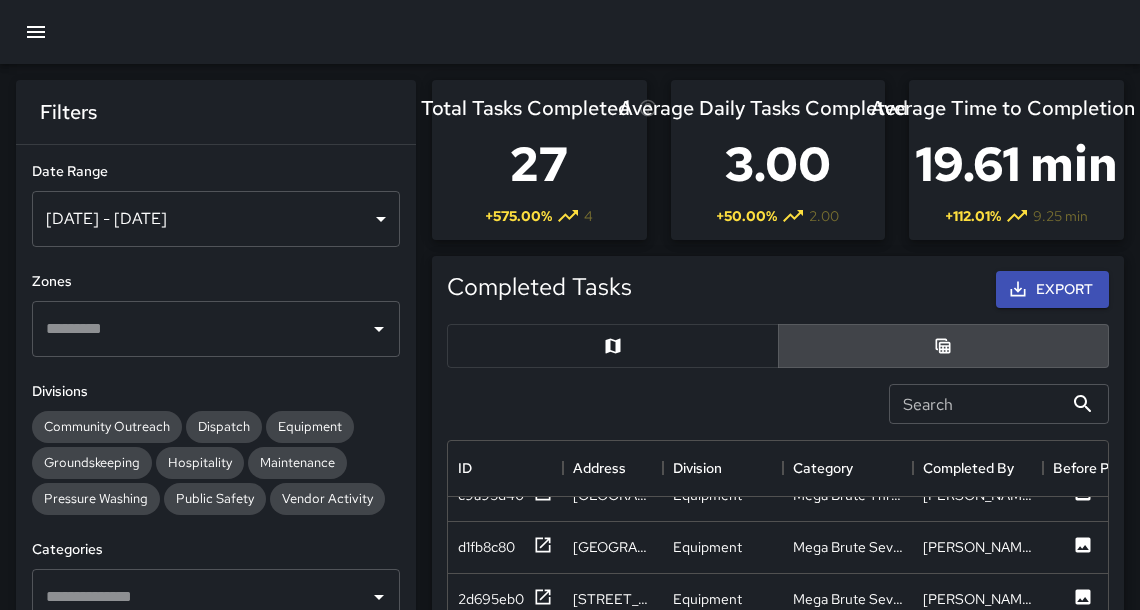 scroll, scrollTop: 108, scrollLeft: 0, axis: vertical 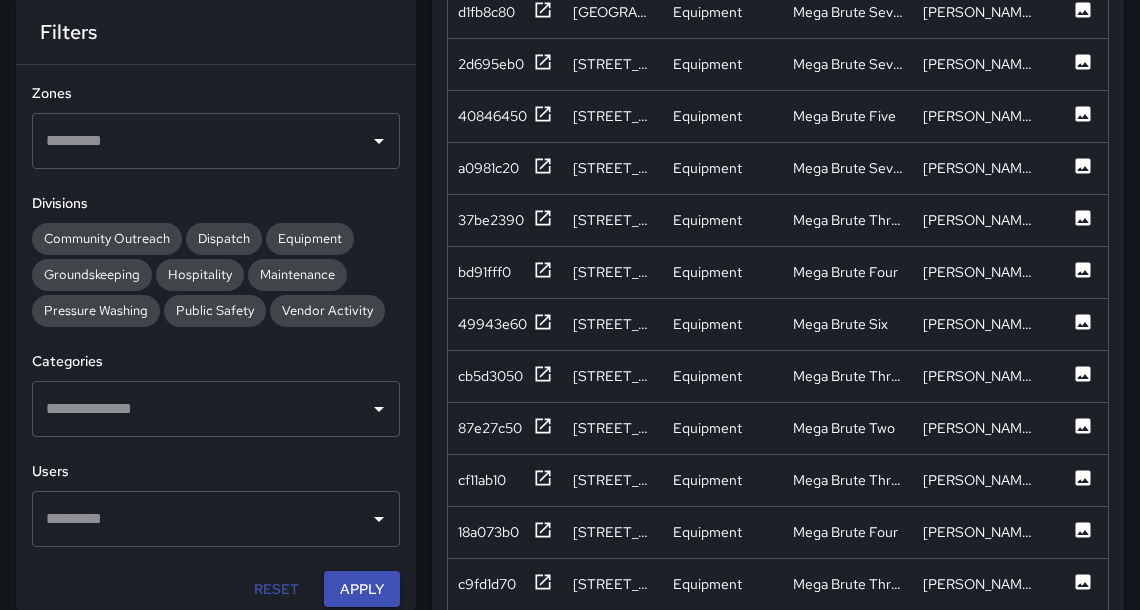 click on "Apply" at bounding box center [362, 589] 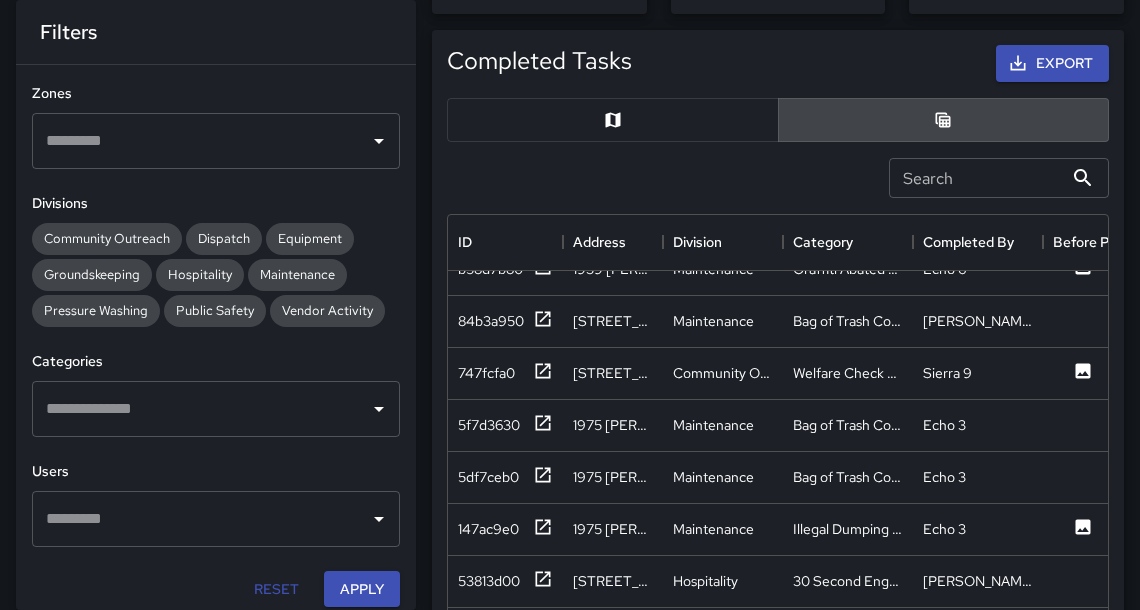 scroll, scrollTop: 0, scrollLeft: 0, axis: both 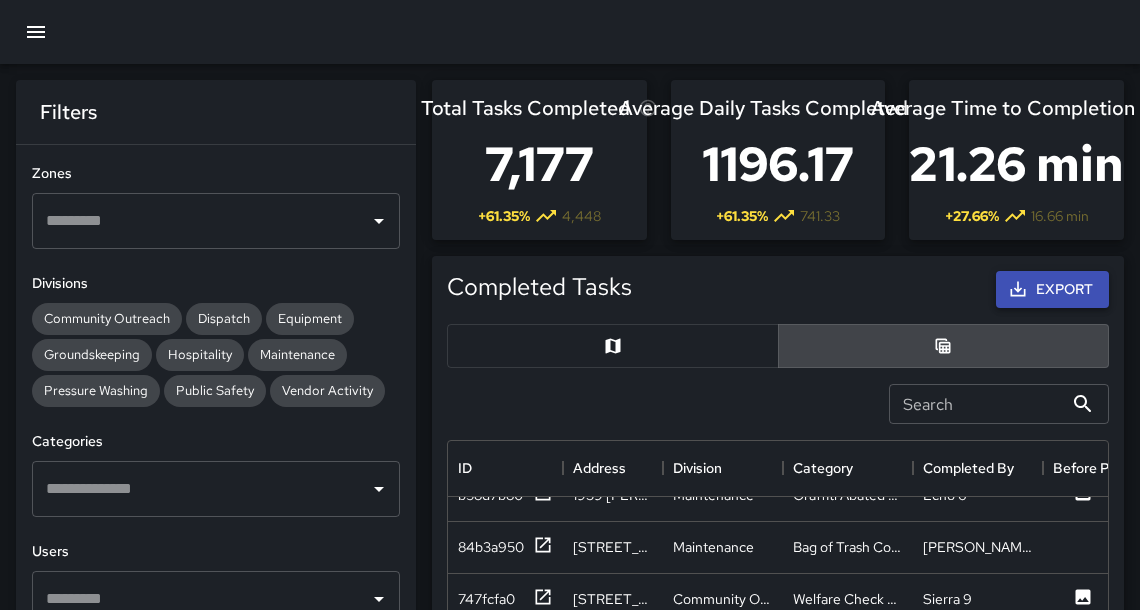 click on "Export" at bounding box center (1052, 289) 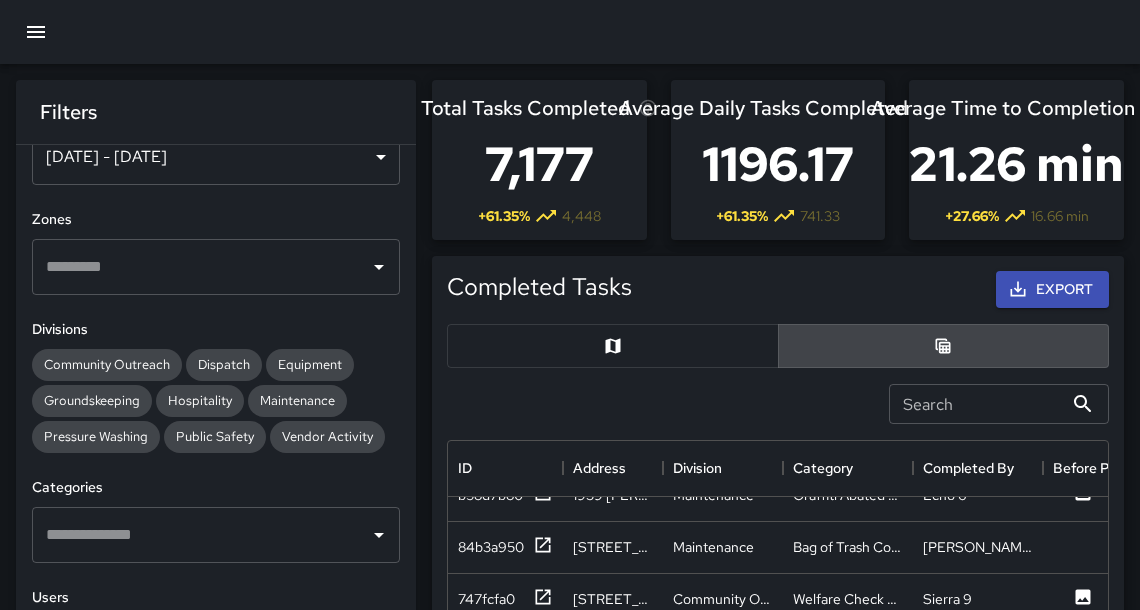 scroll, scrollTop: 0, scrollLeft: 0, axis: both 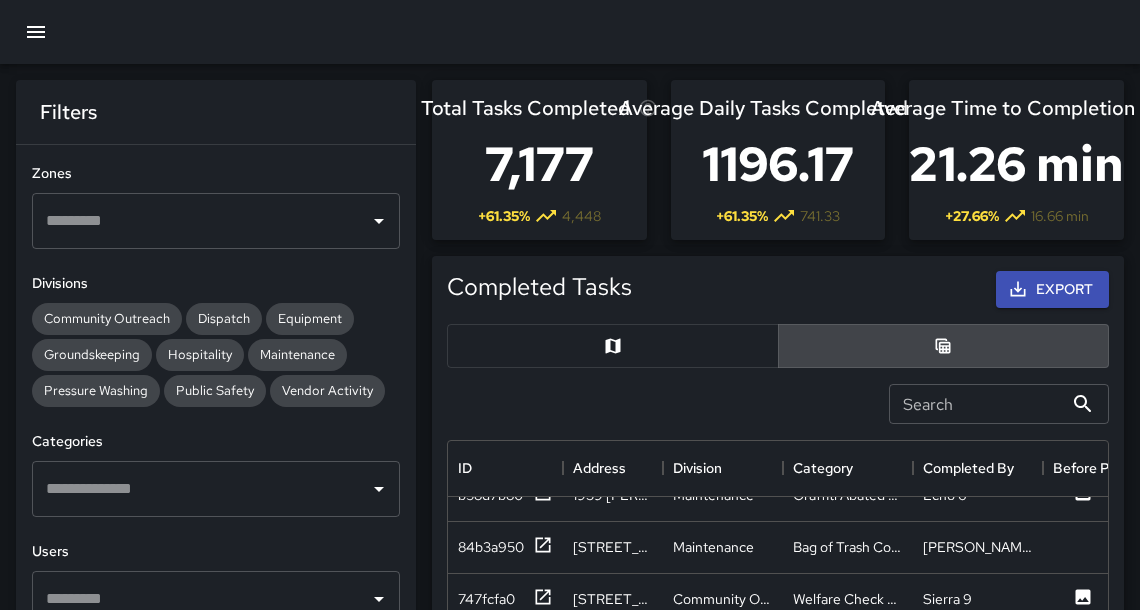 click at bounding box center (201, 489) 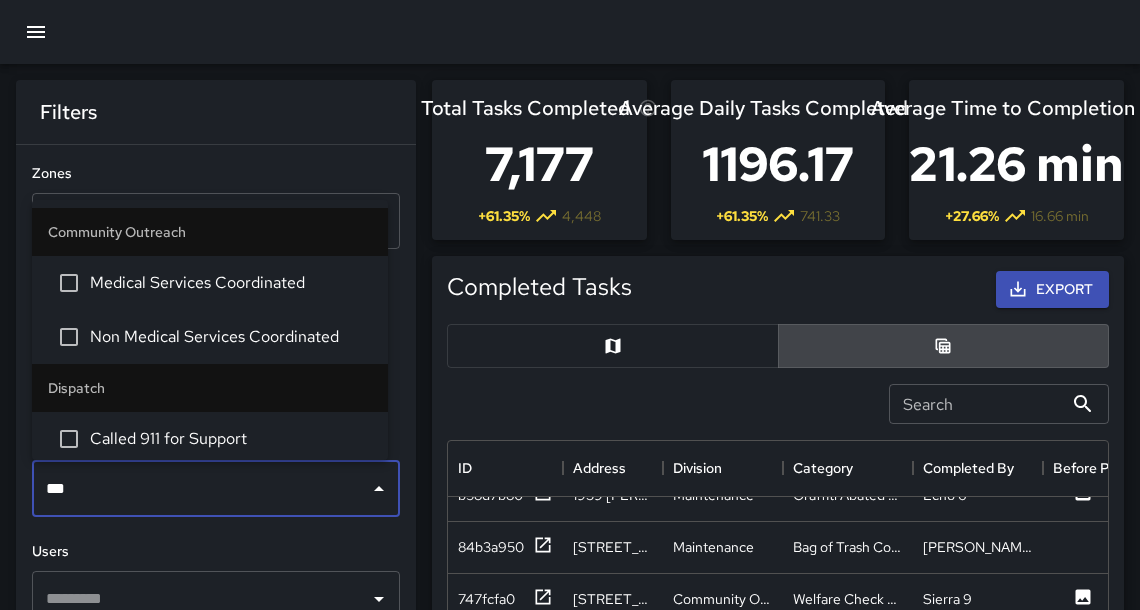 type on "****" 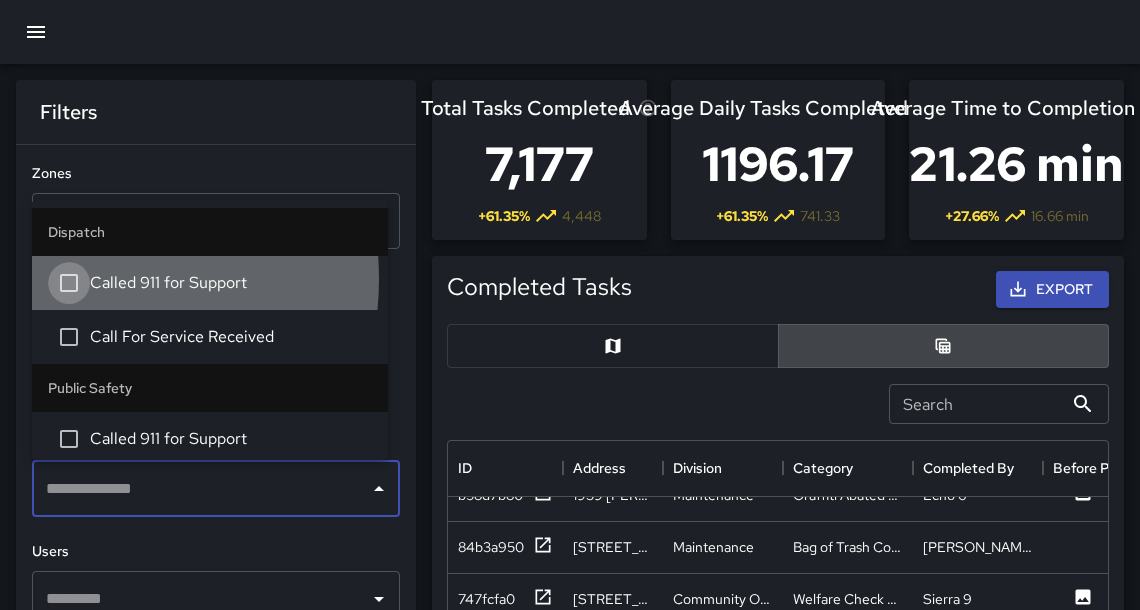scroll, scrollTop: 217, scrollLeft: 0, axis: vertical 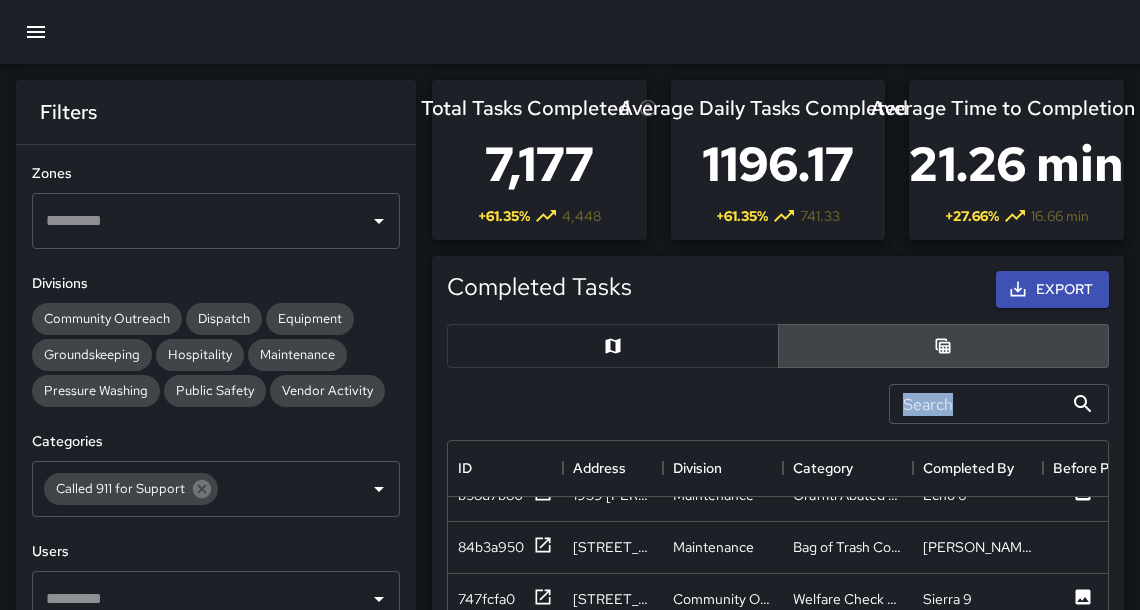 drag, startPoint x: 417, startPoint y: 366, endPoint x: 417, endPoint y: 493, distance: 127 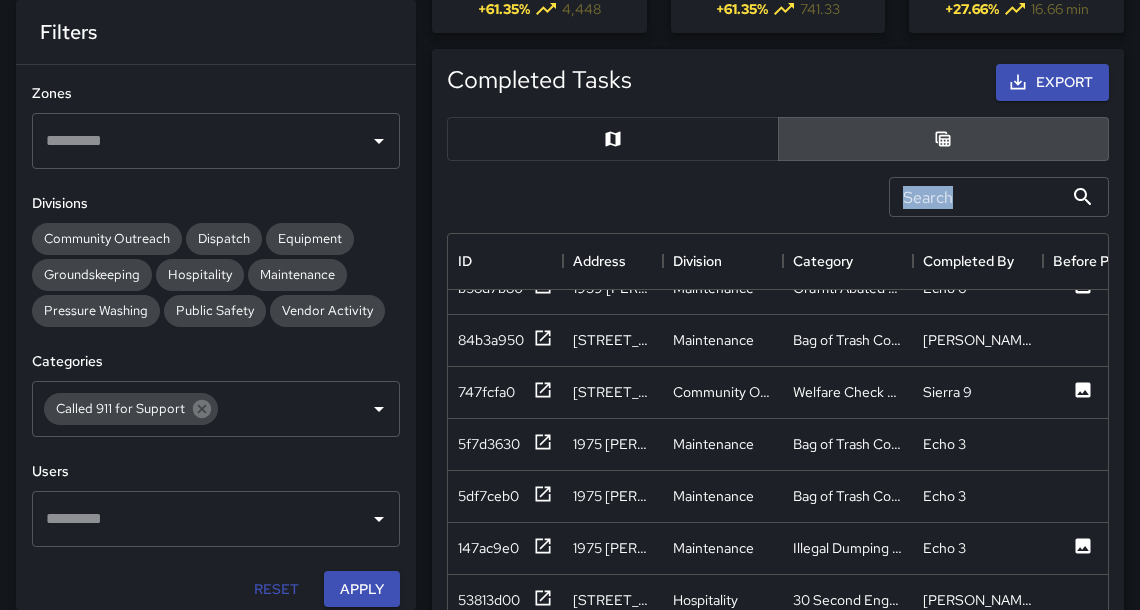 scroll, scrollTop: 522, scrollLeft: 0, axis: vertical 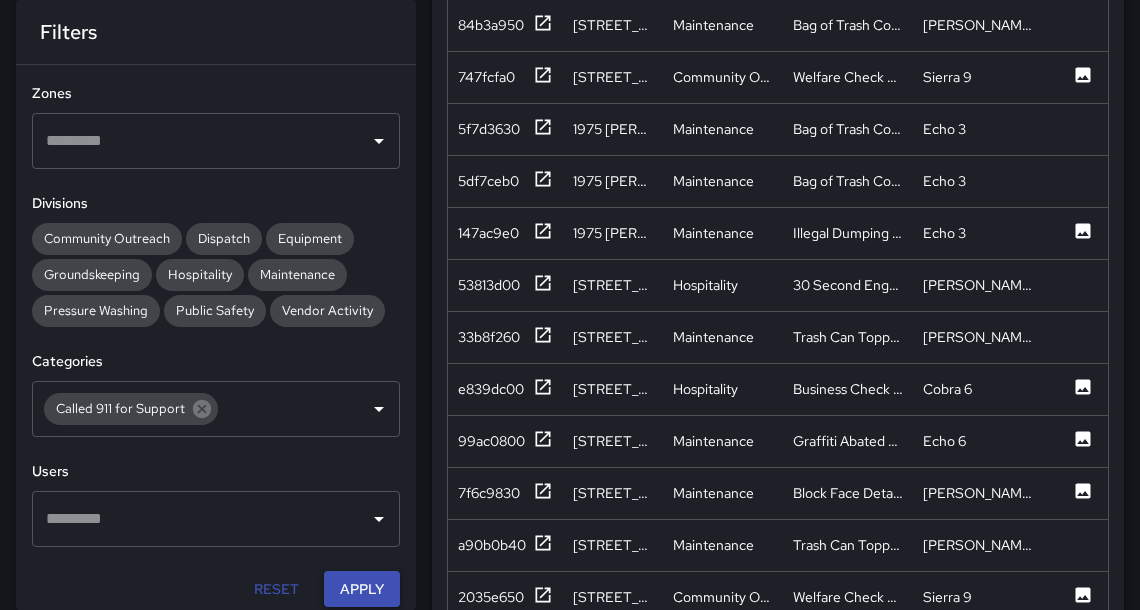 click on "Apply" at bounding box center (362, 589) 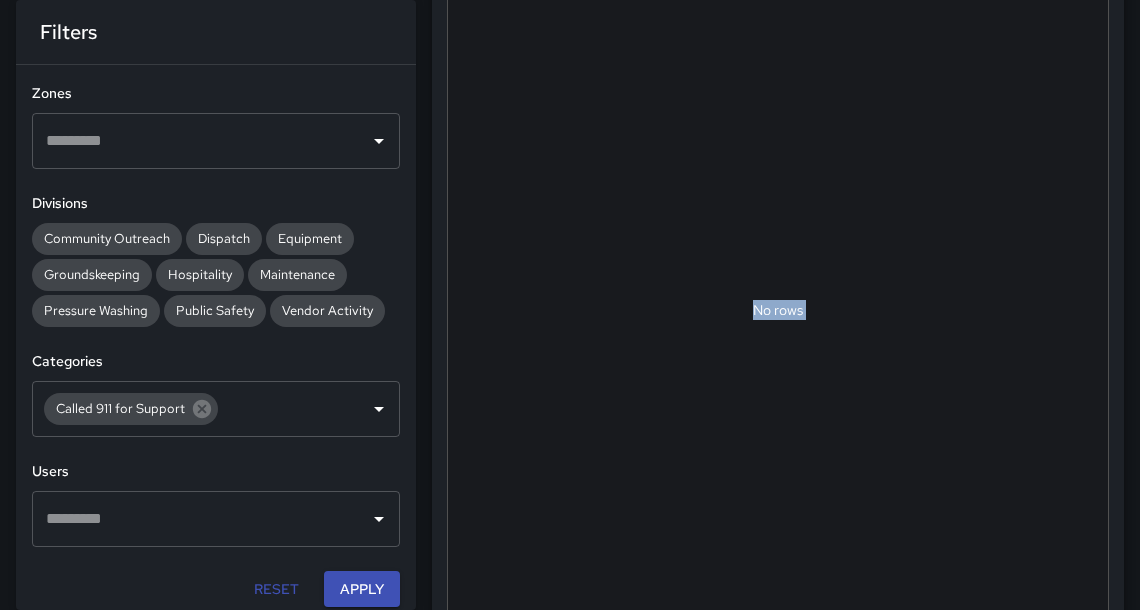 scroll, scrollTop: 0, scrollLeft: 0, axis: both 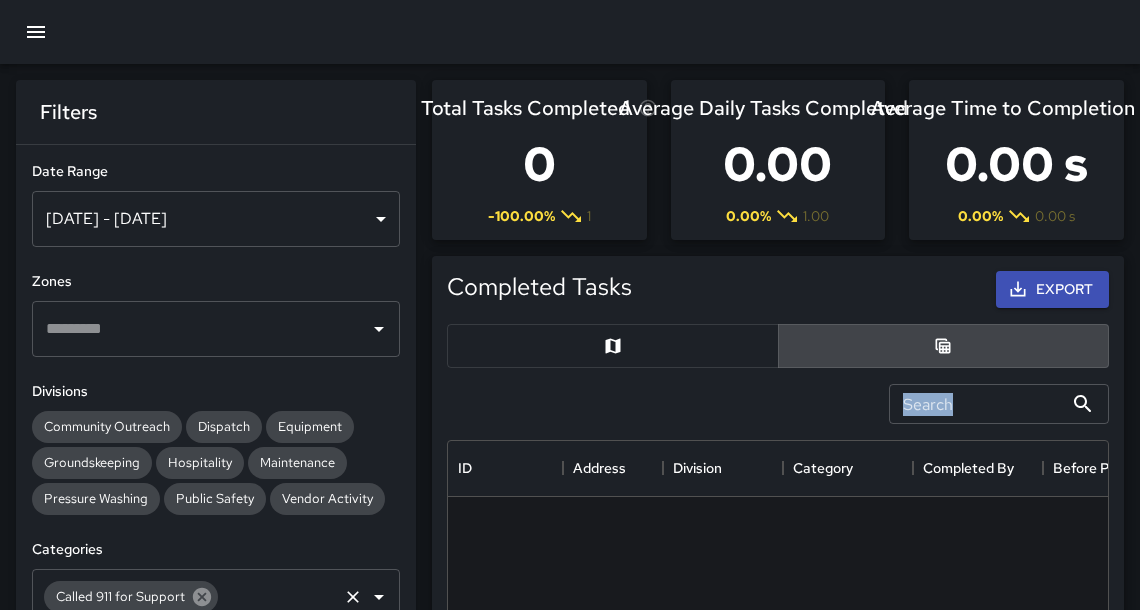 click 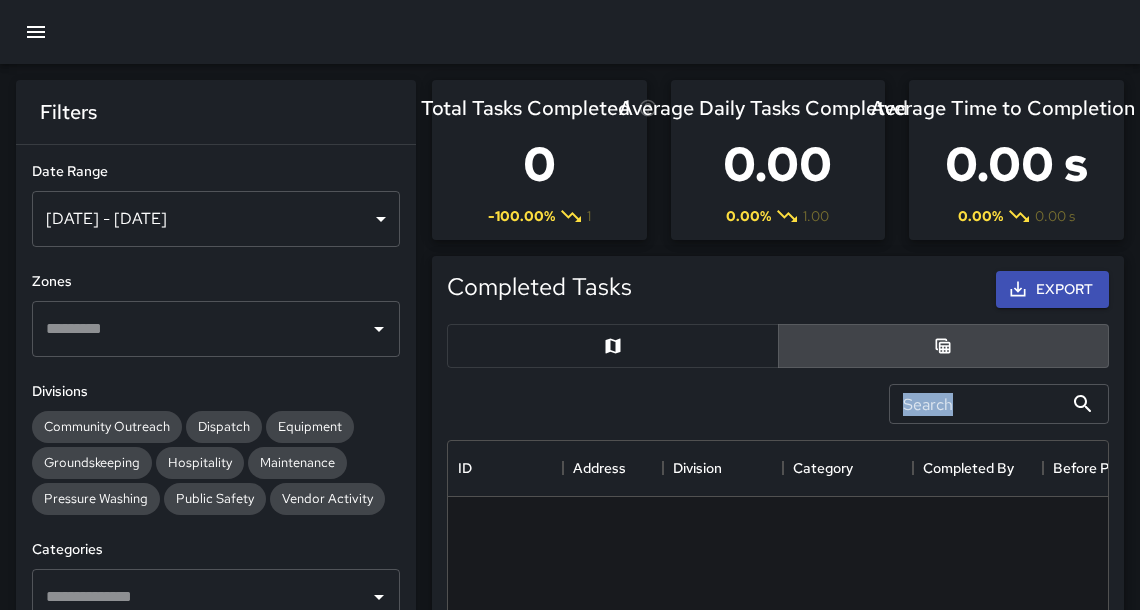 scroll, scrollTop: 108, scrollLeft: 0, axis: vertical 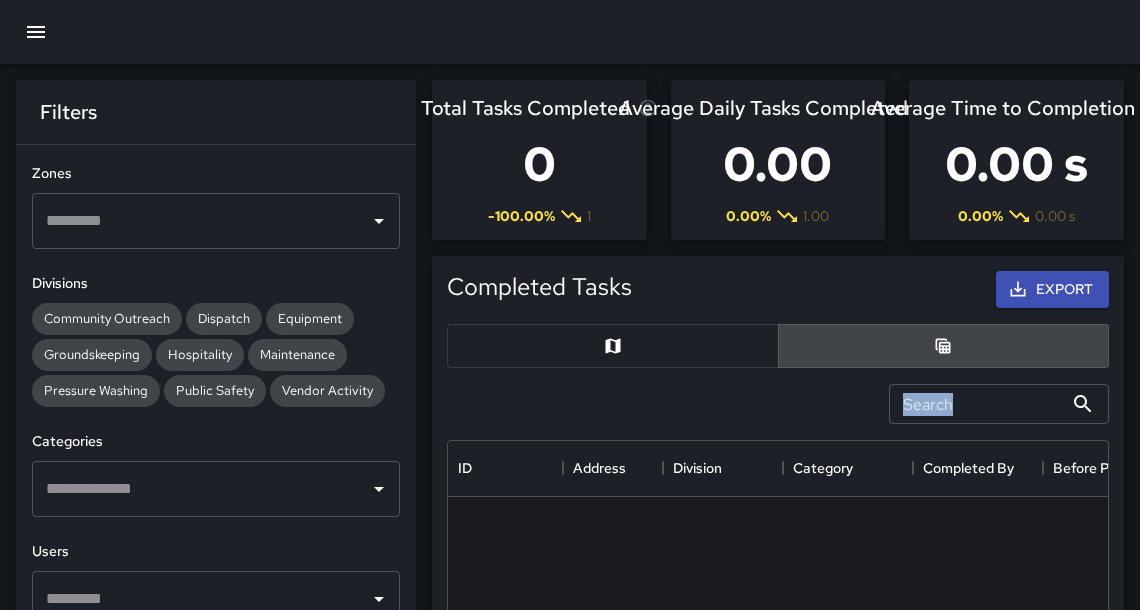 click at bounding box center [201, 489] 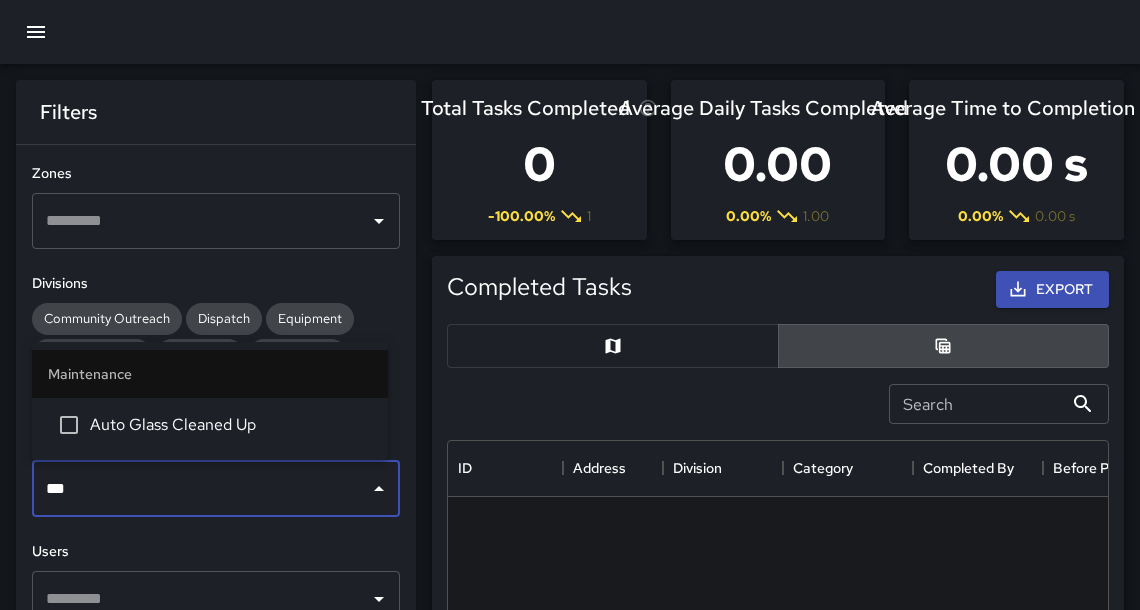 type on "***" 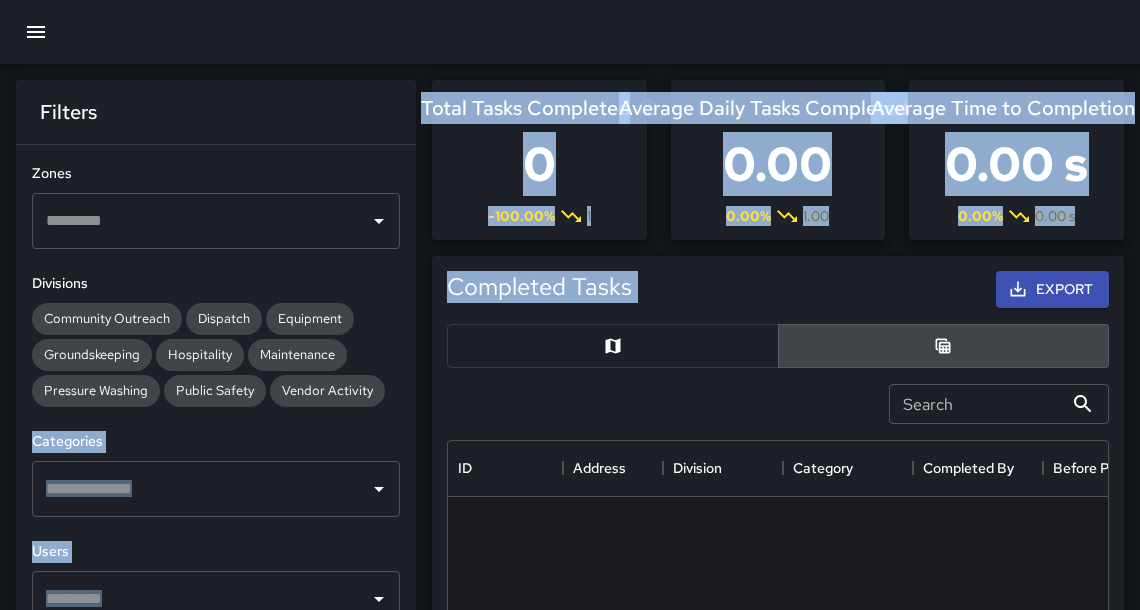 drag, startPoint x: 416, startPoint y: 335, endPoint x: 404, endPoint y: 377, distance: 43.68066 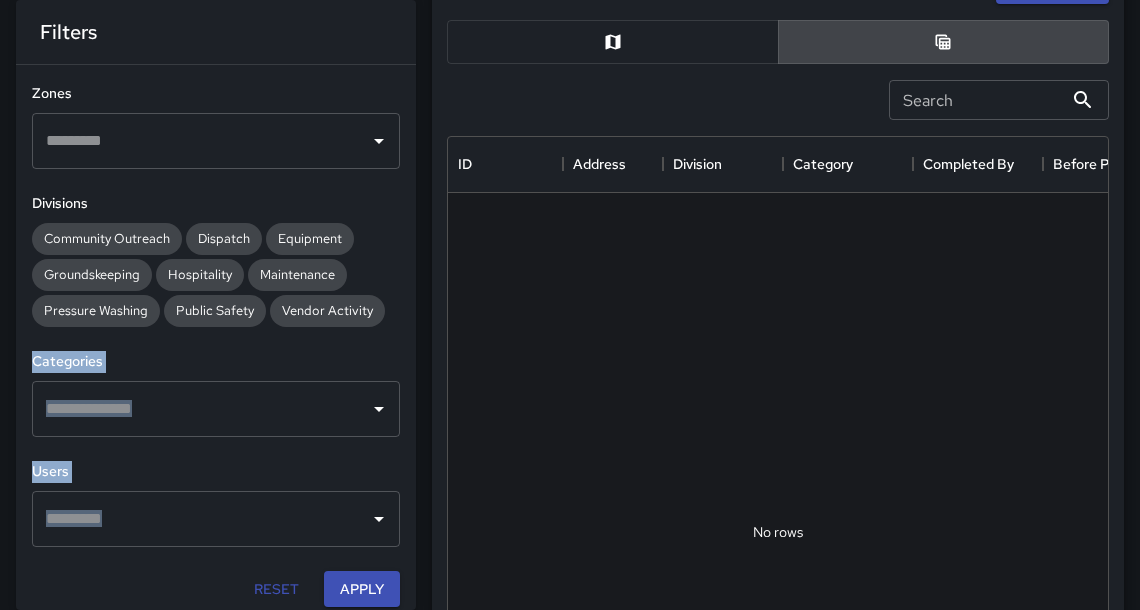 scroll, scrollTop: 330, scrollLeft: 0, axis: vertical 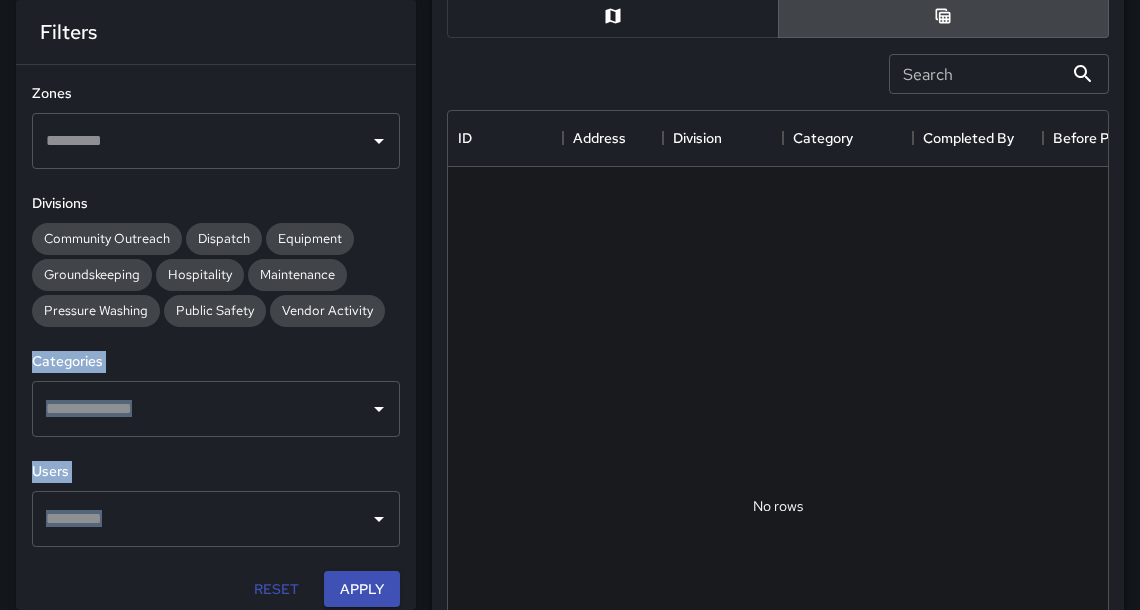 click at bounding box center [201, 409] 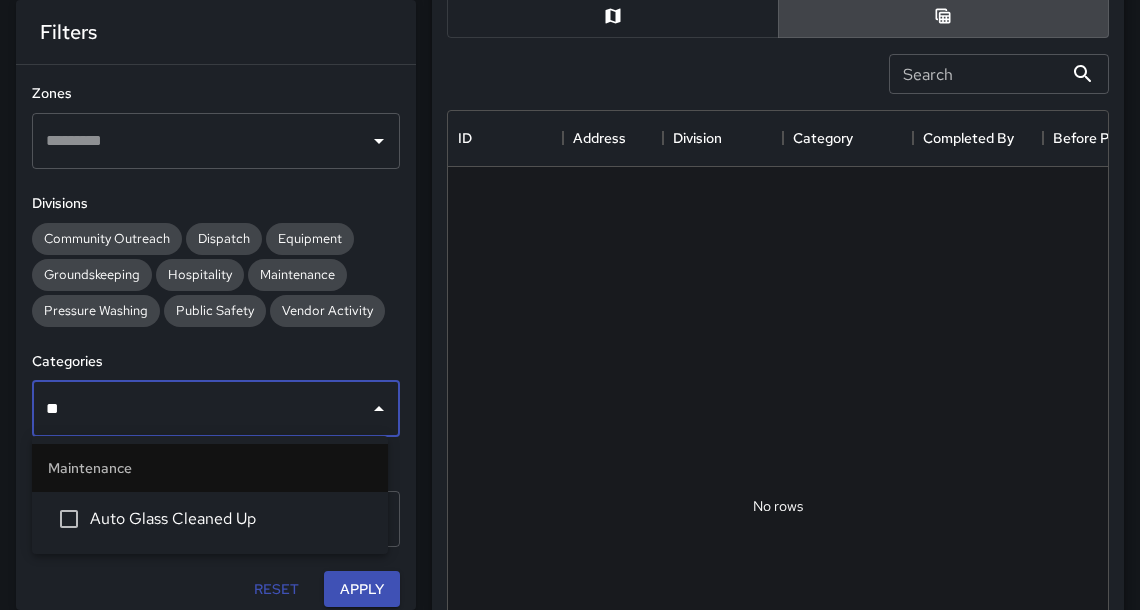type on "***" 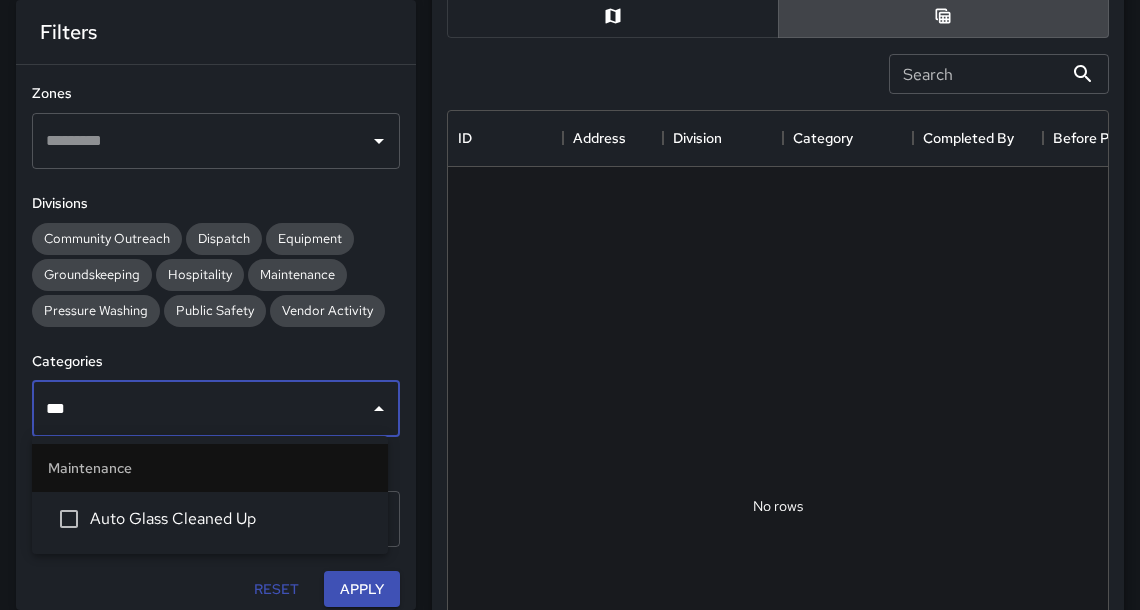 type 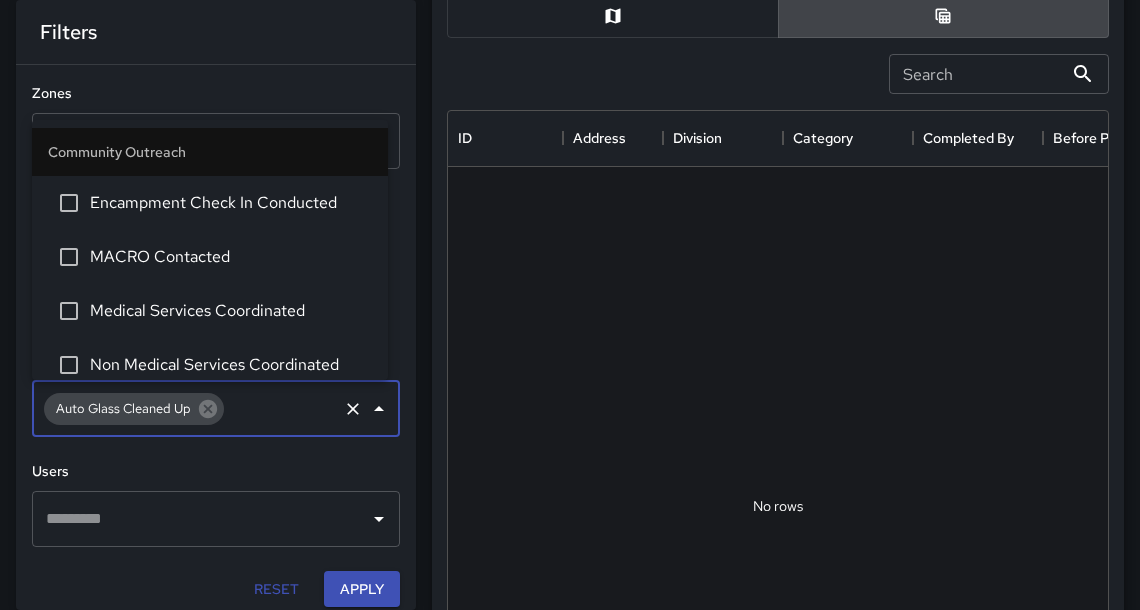 scroll, scrollTop: 1867, scrollLeft: 0, axis: vertical 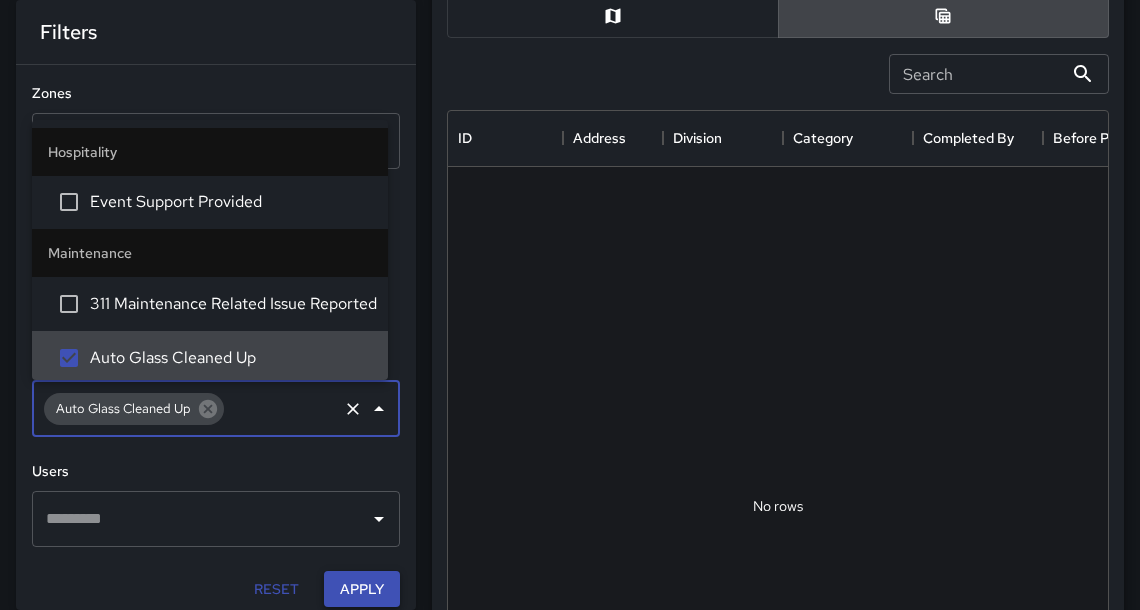 click on "Apply" at bounding box center [362, 589] 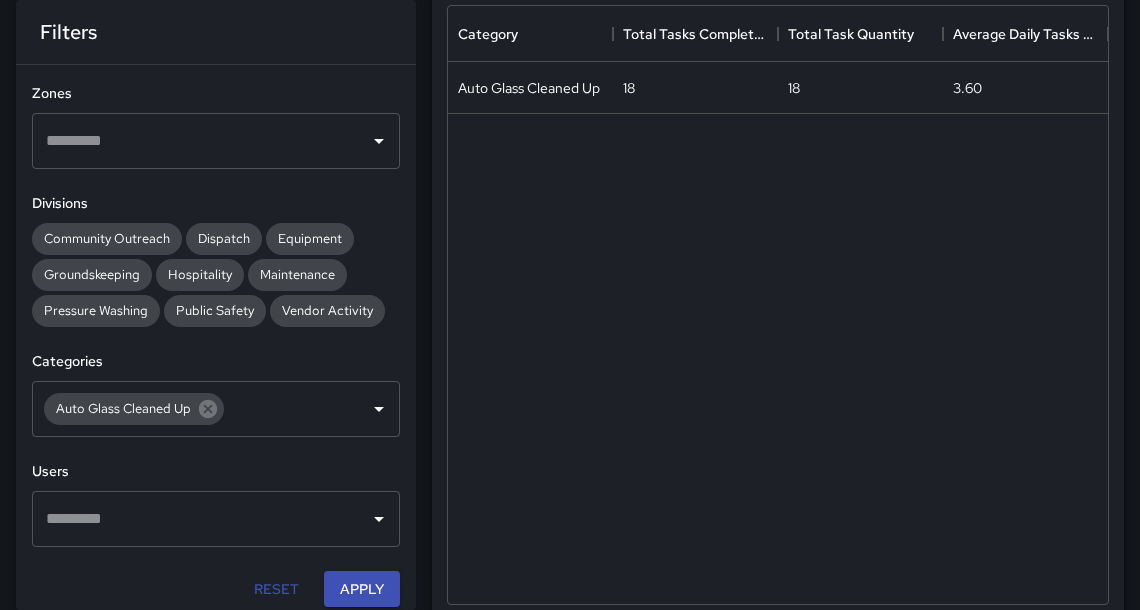 scroll, scrollTop: 1234, scrollLeft: 0, axis: vertical 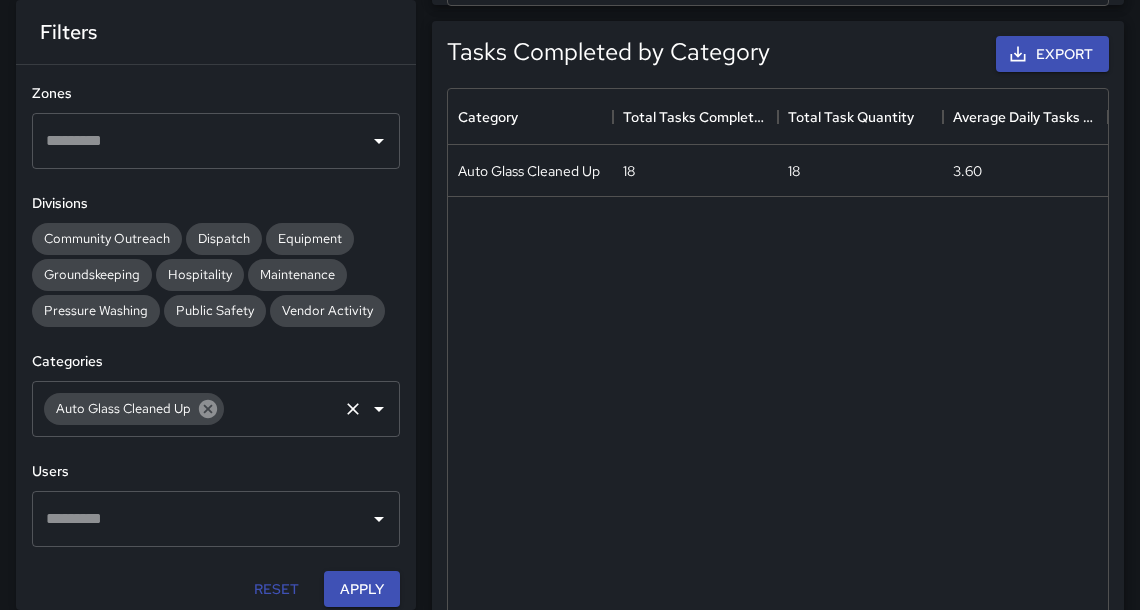 click 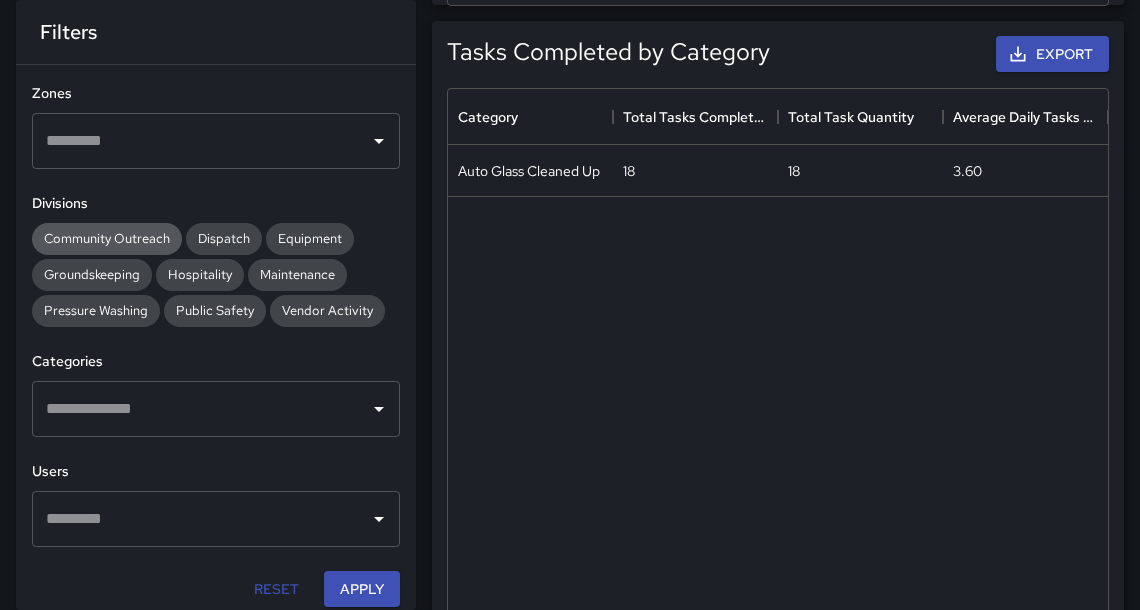 click on "Community Outreach" at bounding box center [107, 238] 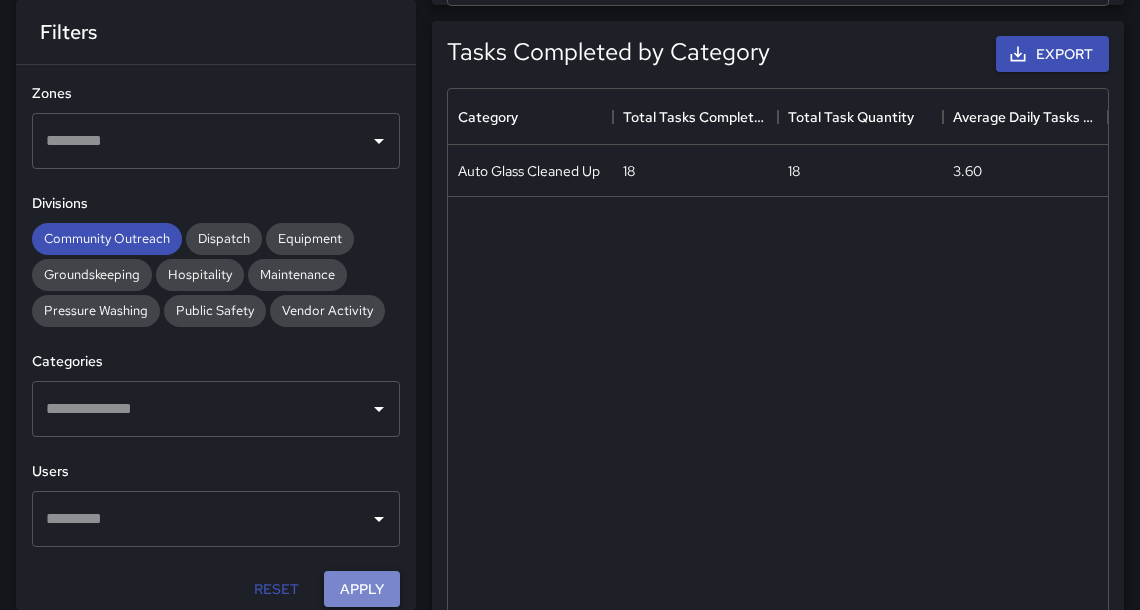 click on "Apply" at bounding box center [362, 589] 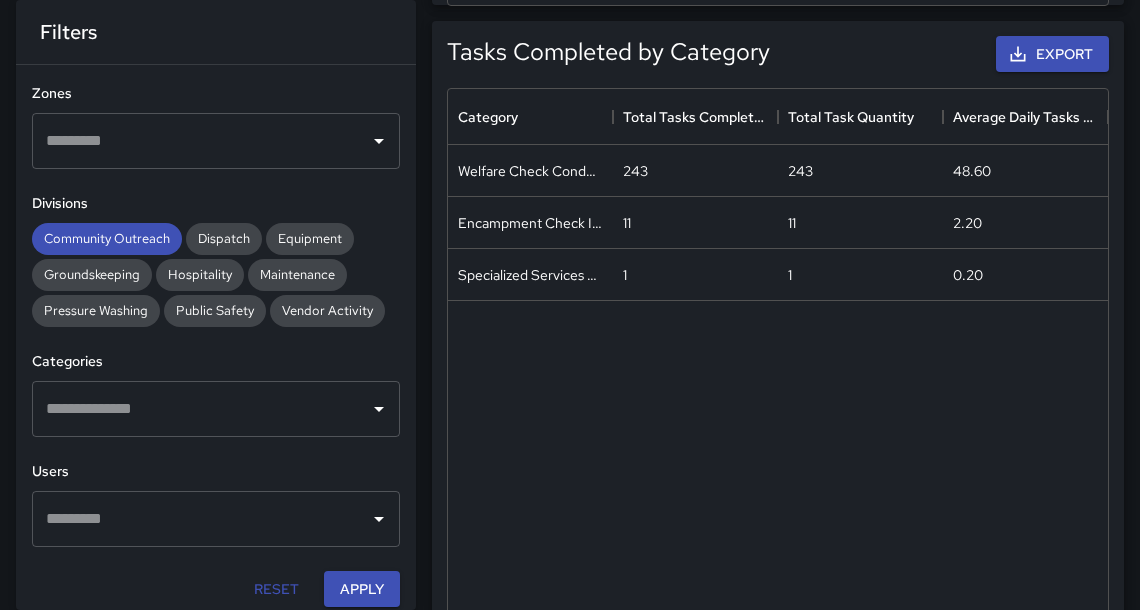 scroll, scrollTop: 0, scrollLeft: 0, axis: both 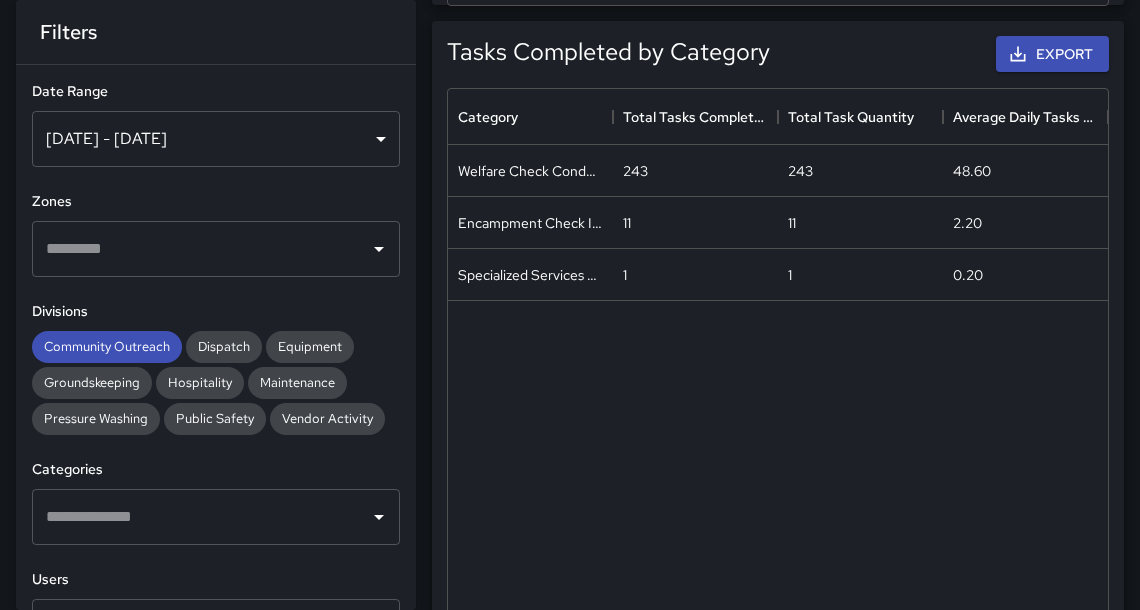 click on "[DATE] - [DATE]" at bounding box center (216, 139) 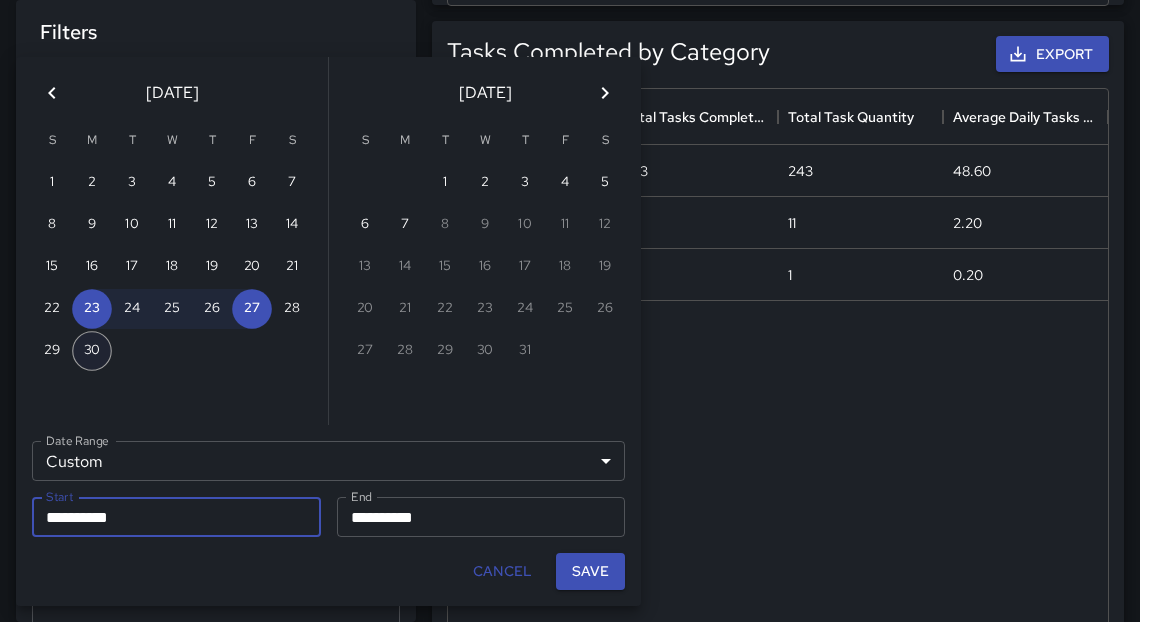 click on "30" at bounding box center [92, 351] 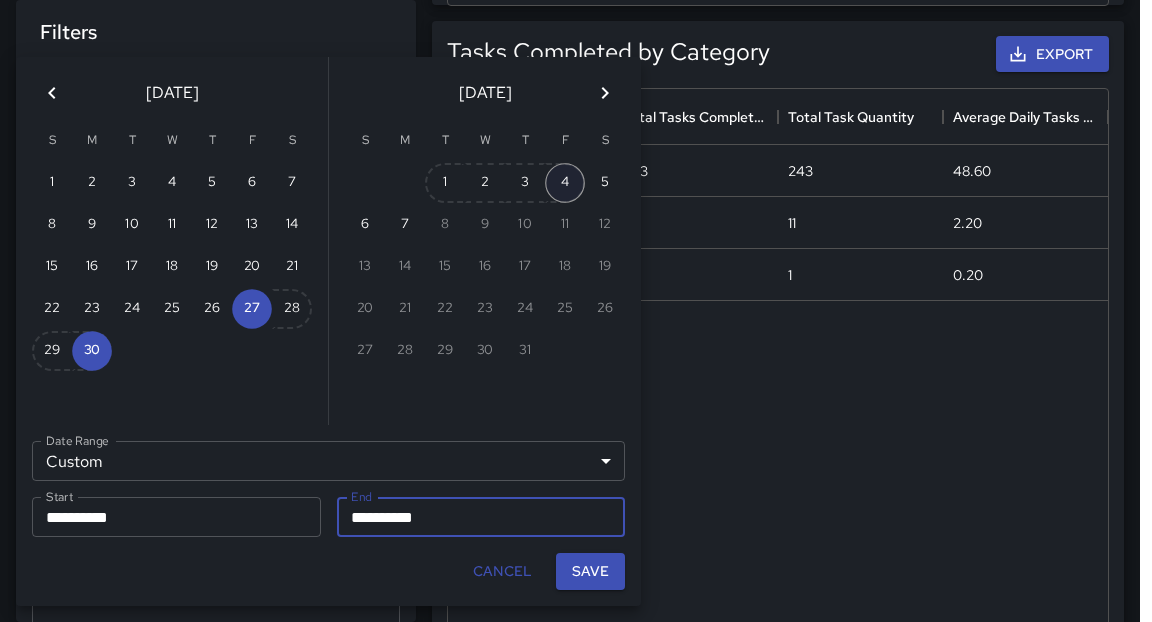 click on "4" at bounding box center (565, 183) 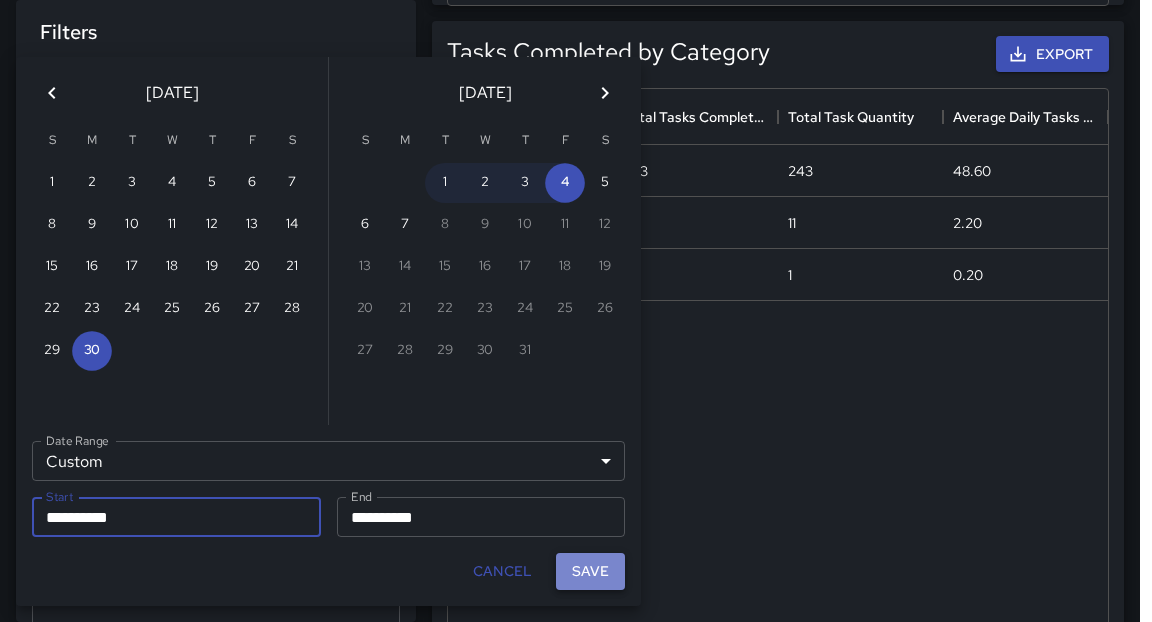 click on "Save" at bounding box center (590, 571) 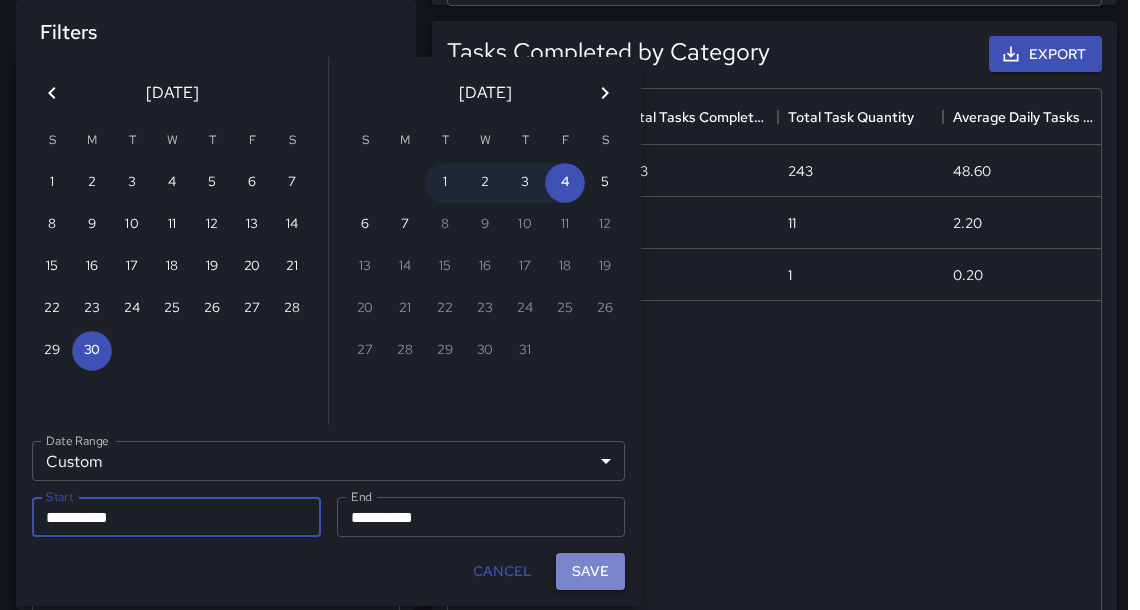 scroll, scrollTop: 13, scrollLeft: 12, axis: both 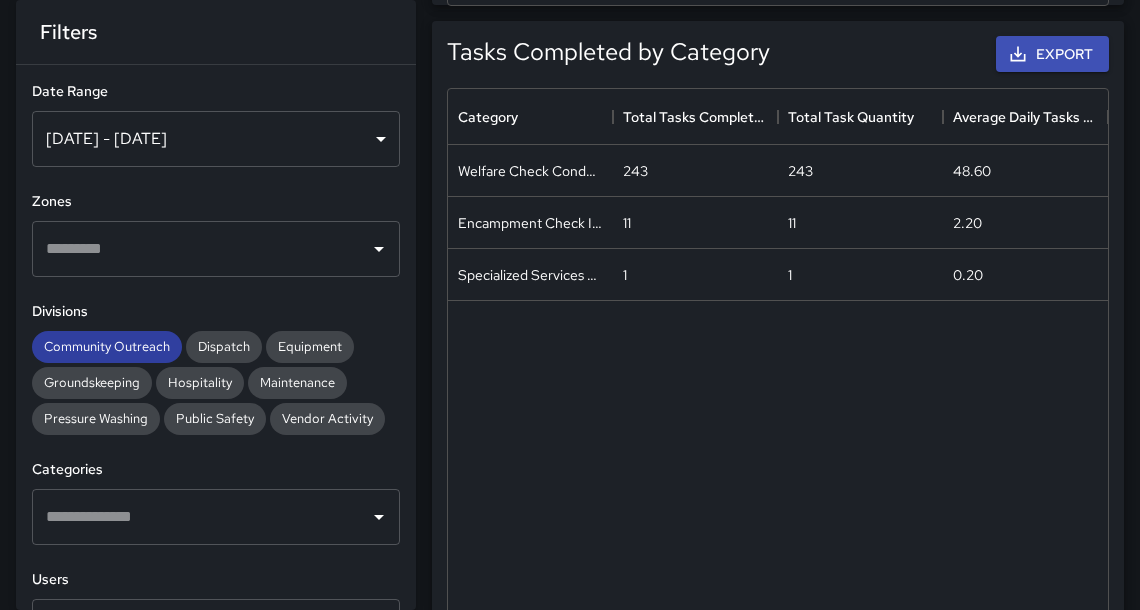 click on "Community Outreach" at bounding box center [107, 346] 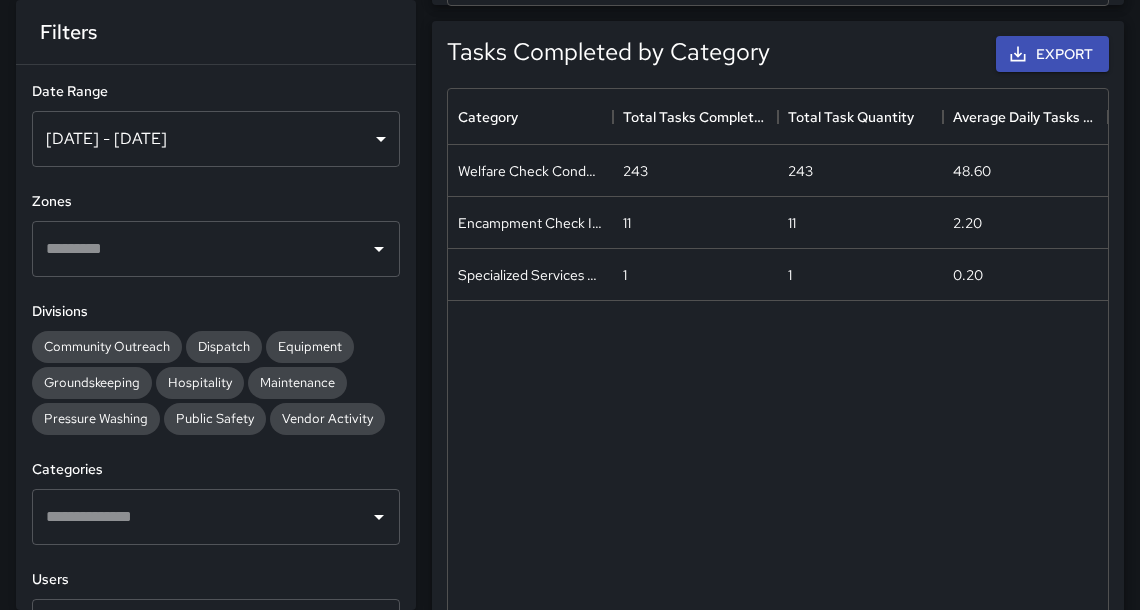 scroll, scrollTop: 108, scrollLeft: 0, axis: vertical 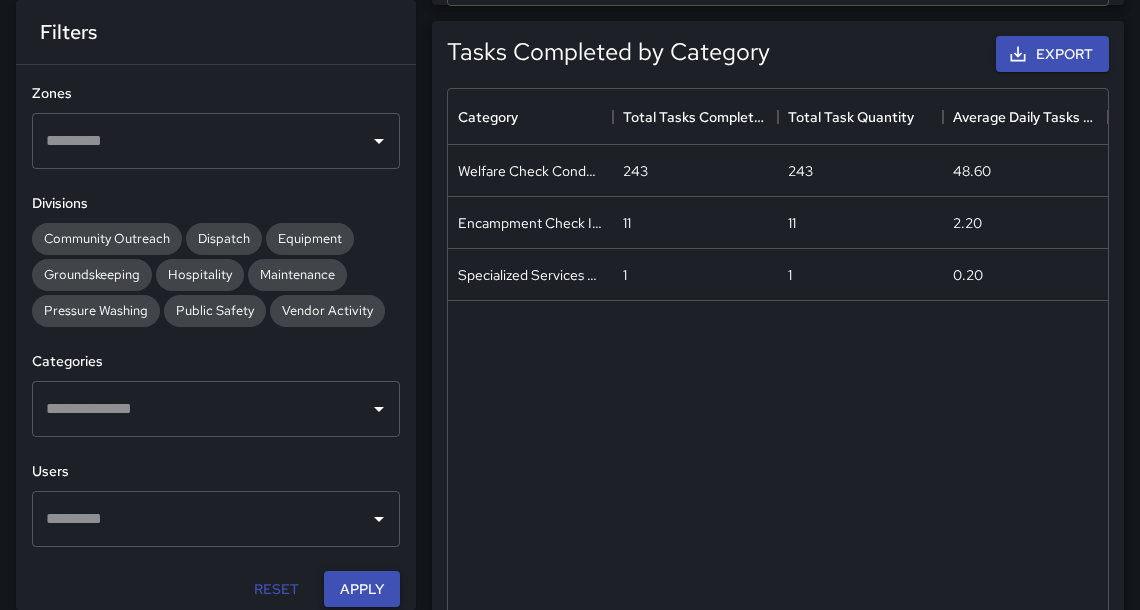 click on "Apply" at bounding box center (362, 589) 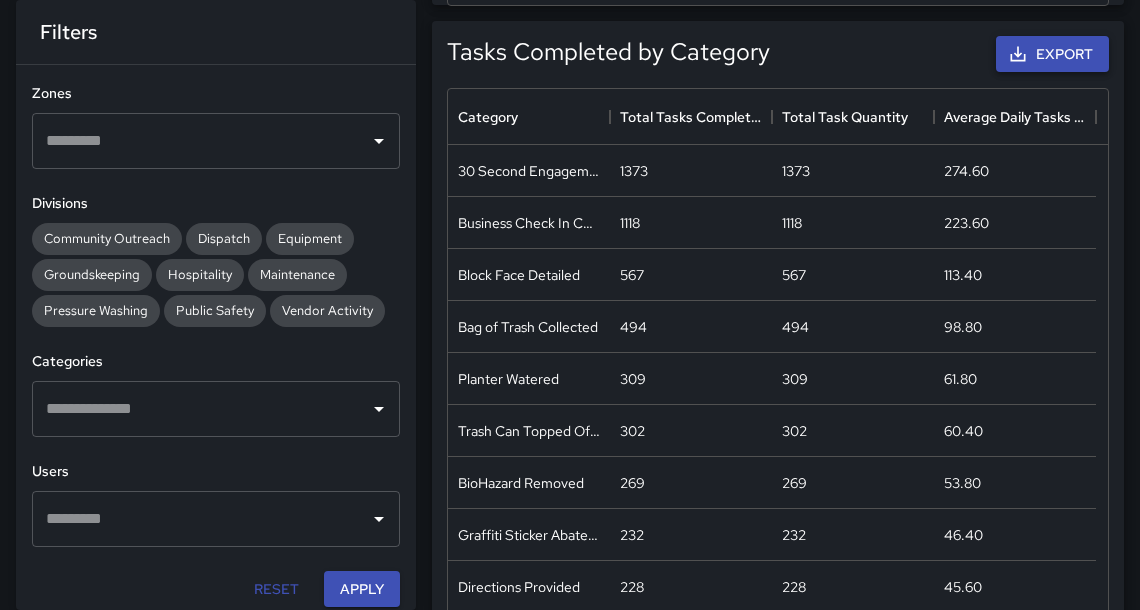 click on "Export" at bounding box center [1052, 54] 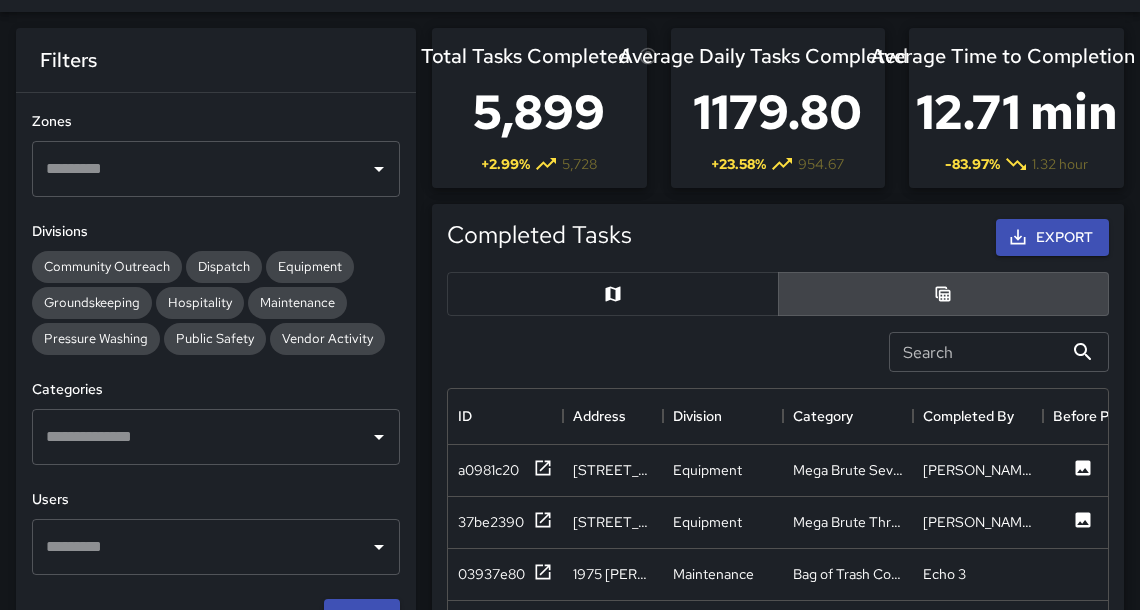 scroll, scrollTop: 0, scrollLeft: 0, axis: both 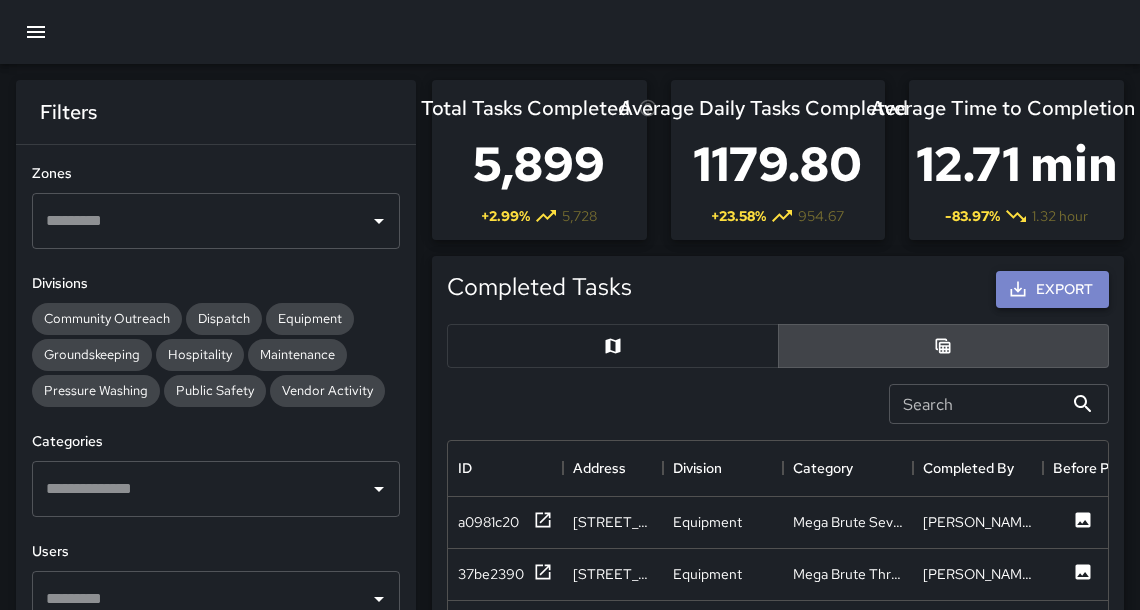 click 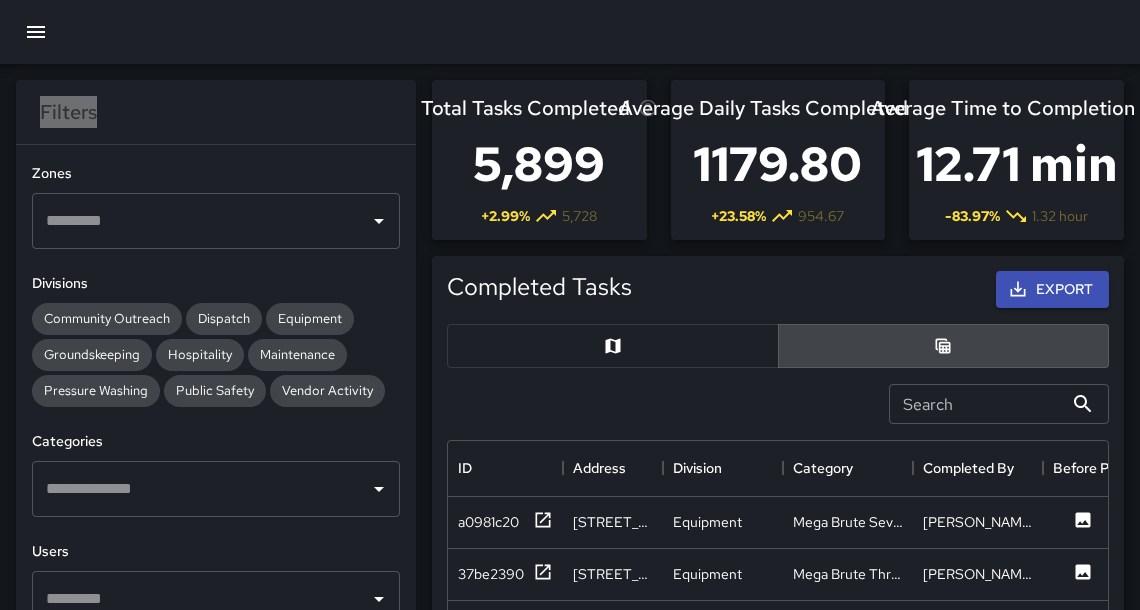 click at bounding box center (570, 32) 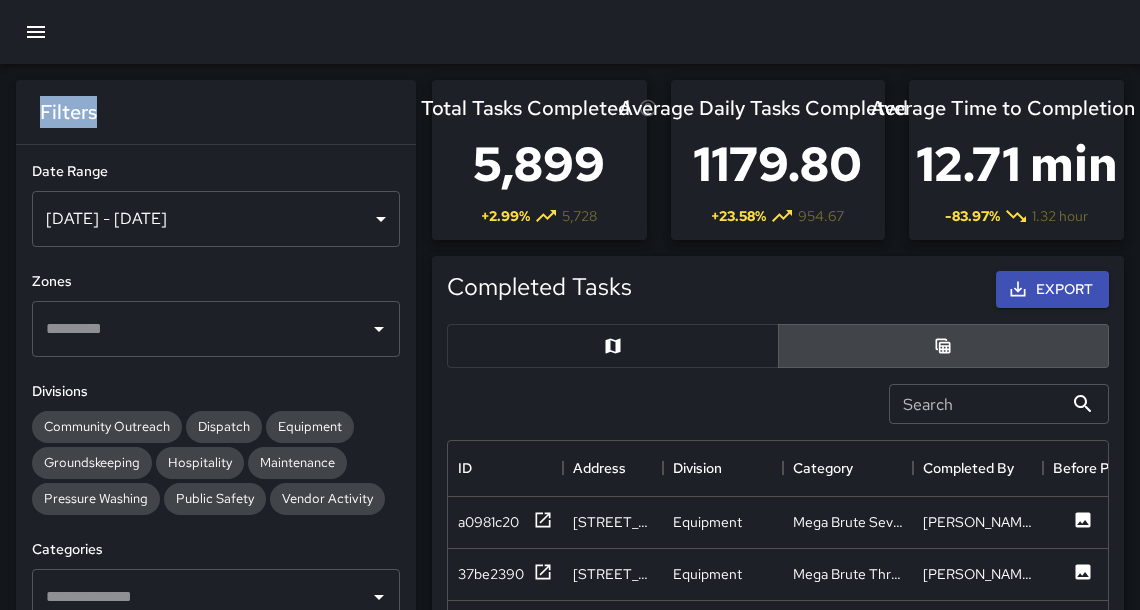 scroll, scrollTop: 108, scrollLeft: 0, axis: vertical 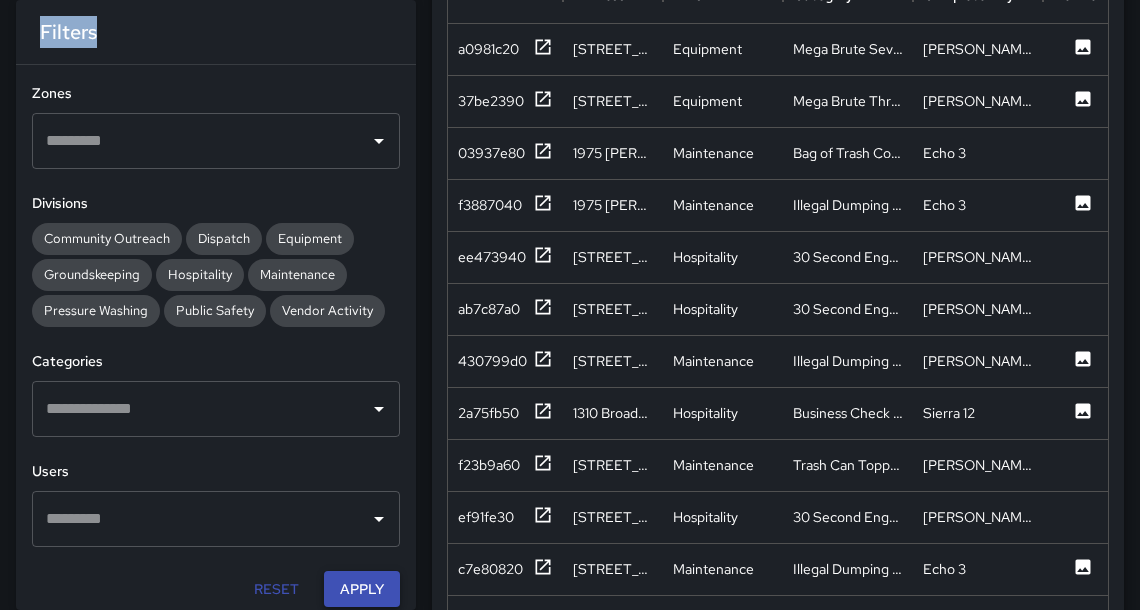 click on "Apply" at bounding box center [362, 589] 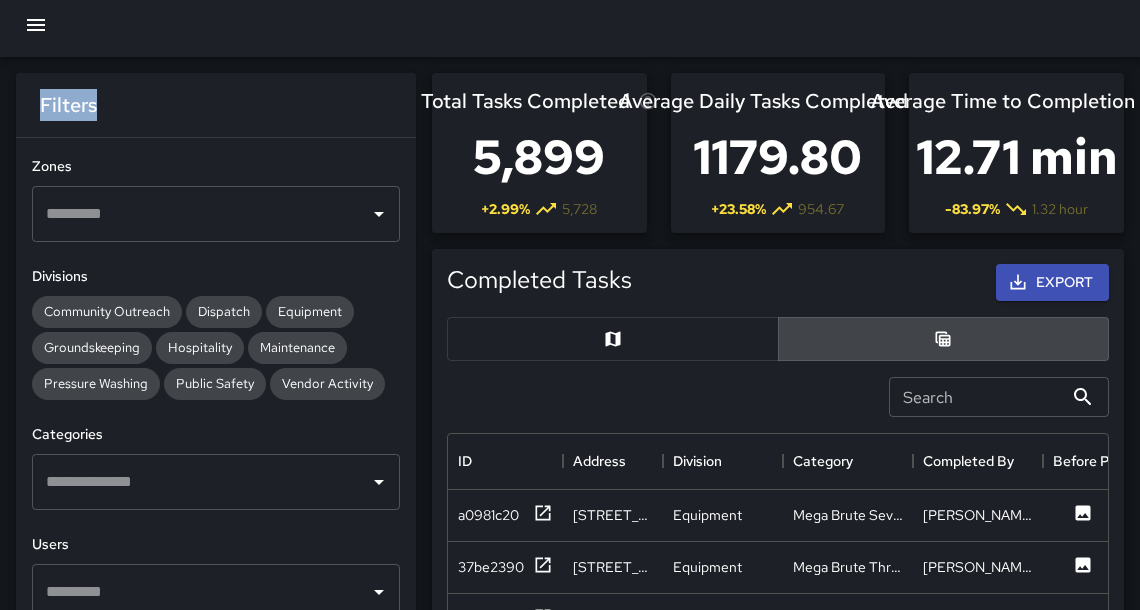 scroll, scrollTop: 0, scrollLeft: 0, axis: both 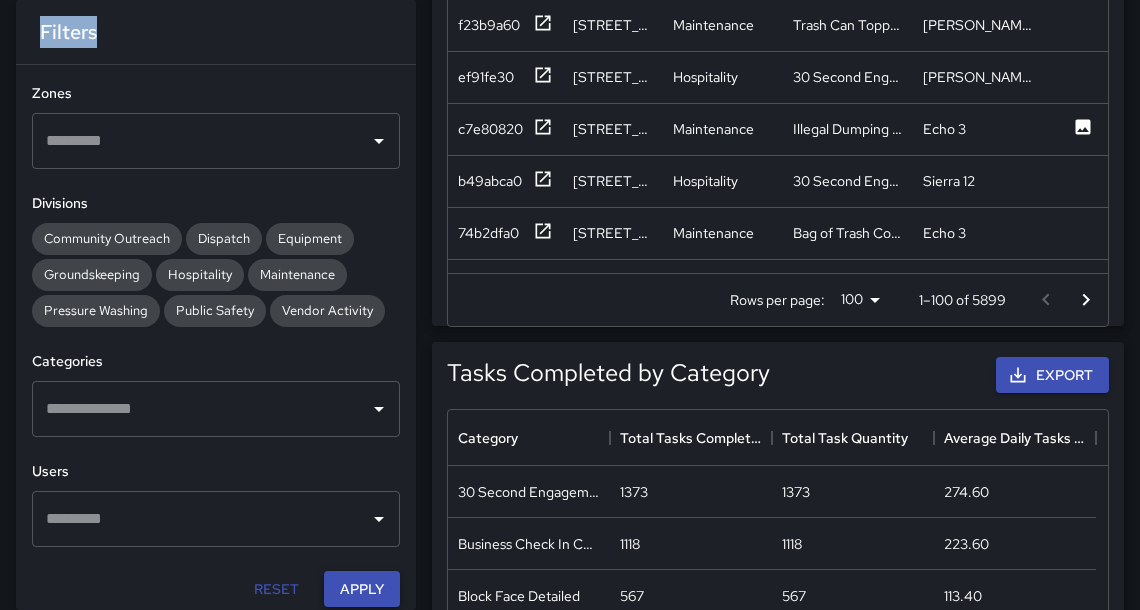 click on "Apply" at bounding box center (362, 589) 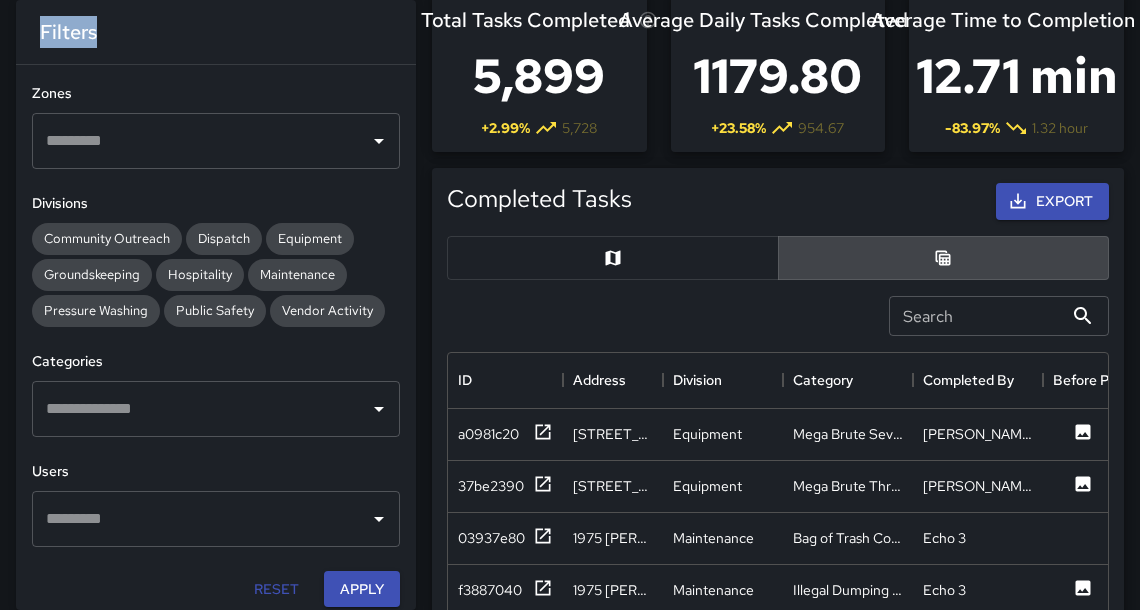 scroll, scrollTop: 0, scrollLeft: 0, axis: both 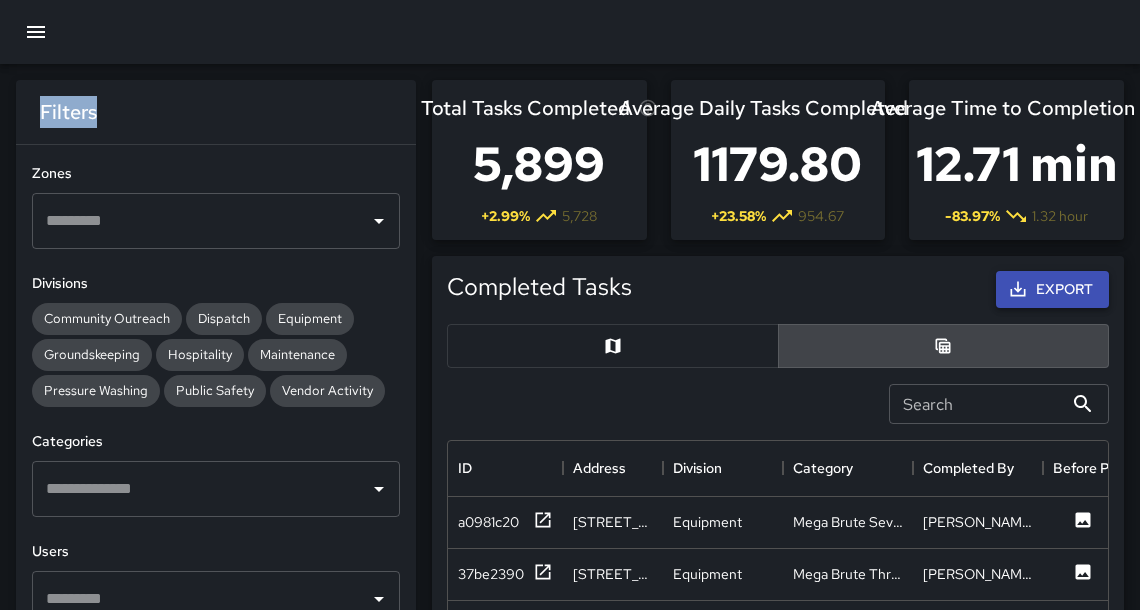 click on "Export" at bounding box center (1052, 289) 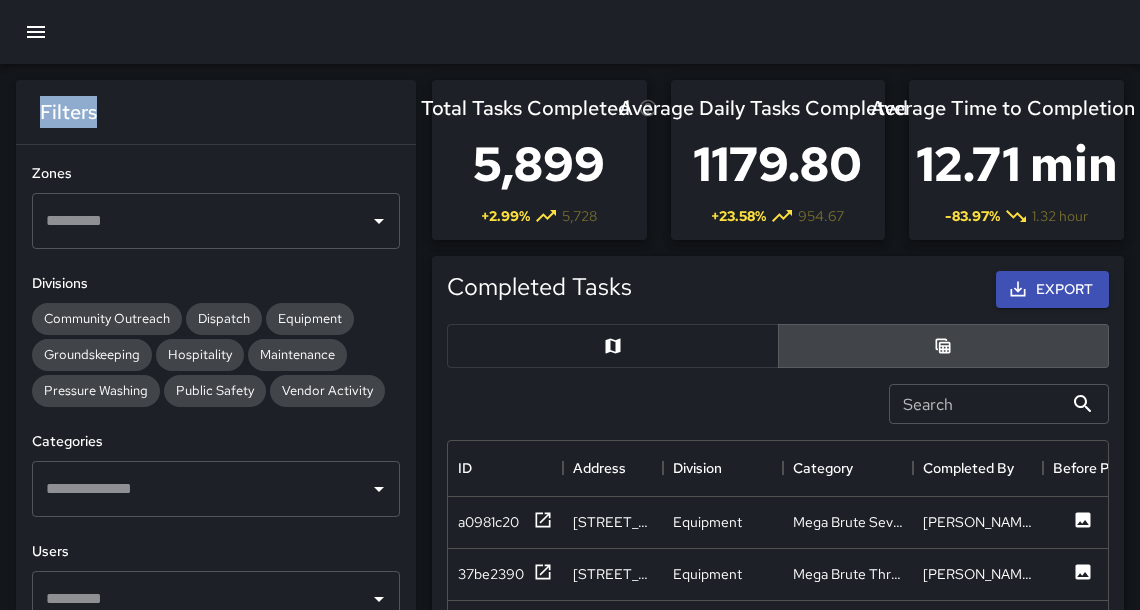 click at bounding box center (201, 489) 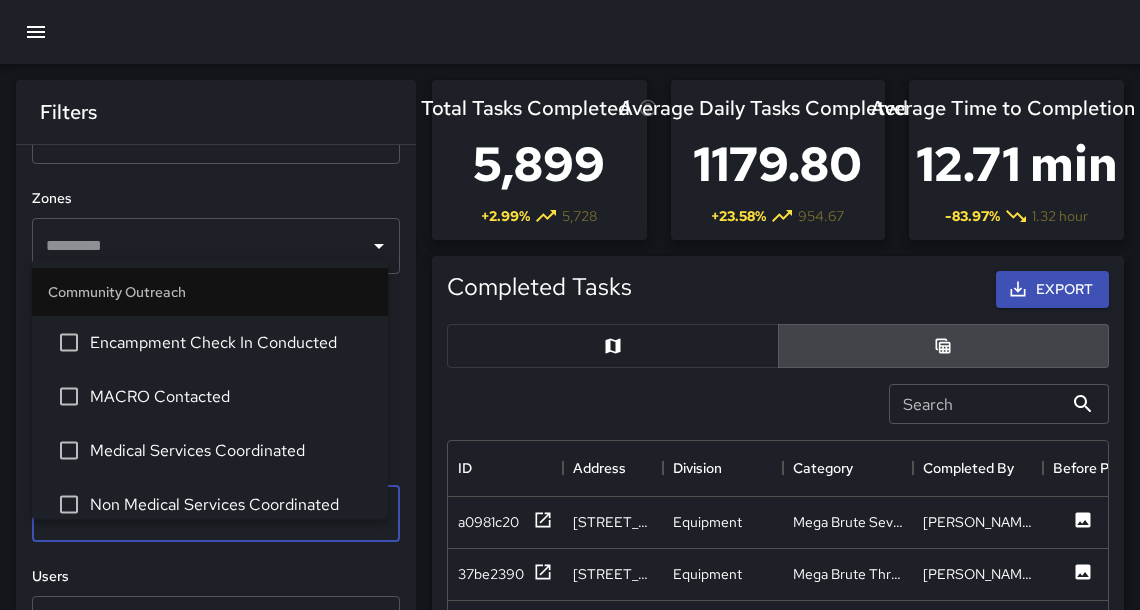 scroll, scrollTop: 108, scrollLeft: 0, axis: vertical 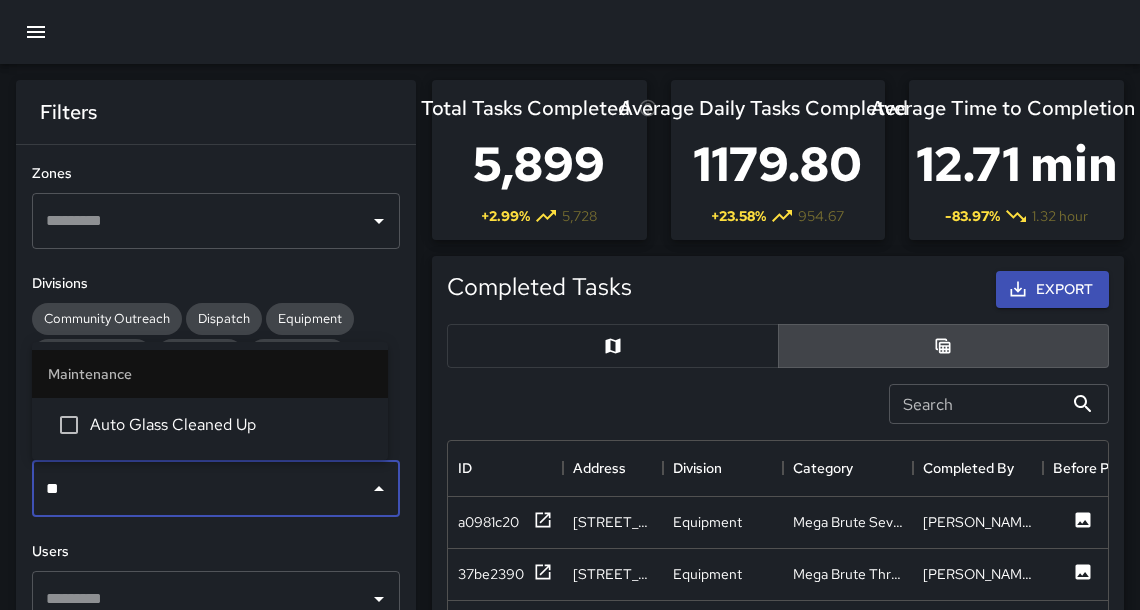 type on "***" 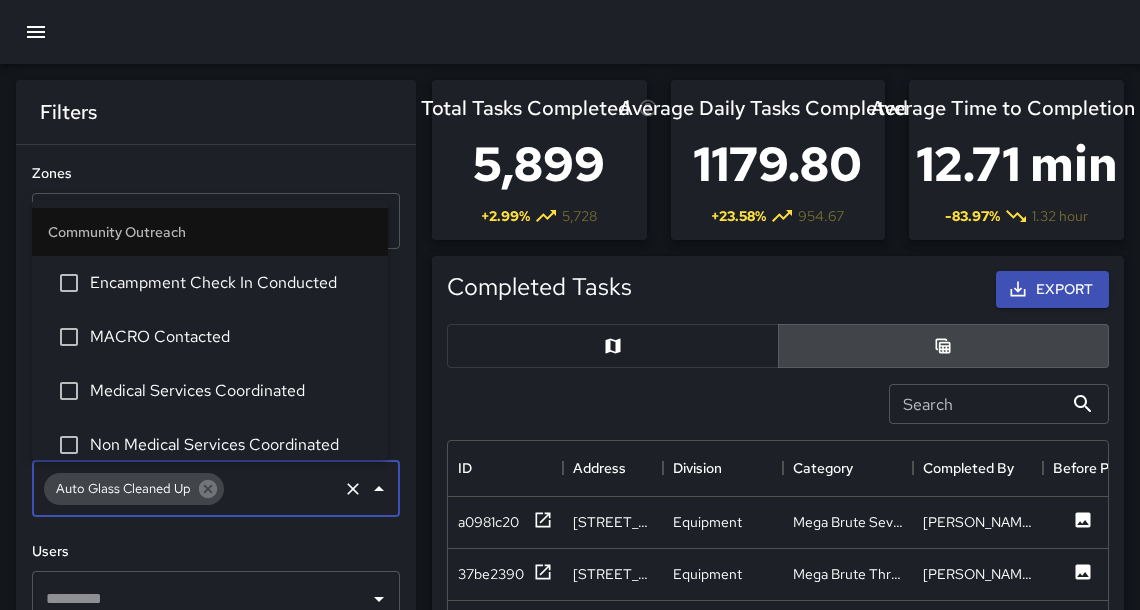scroll, scrollTop: 1867, scrollLeft: 0, axis: vertical 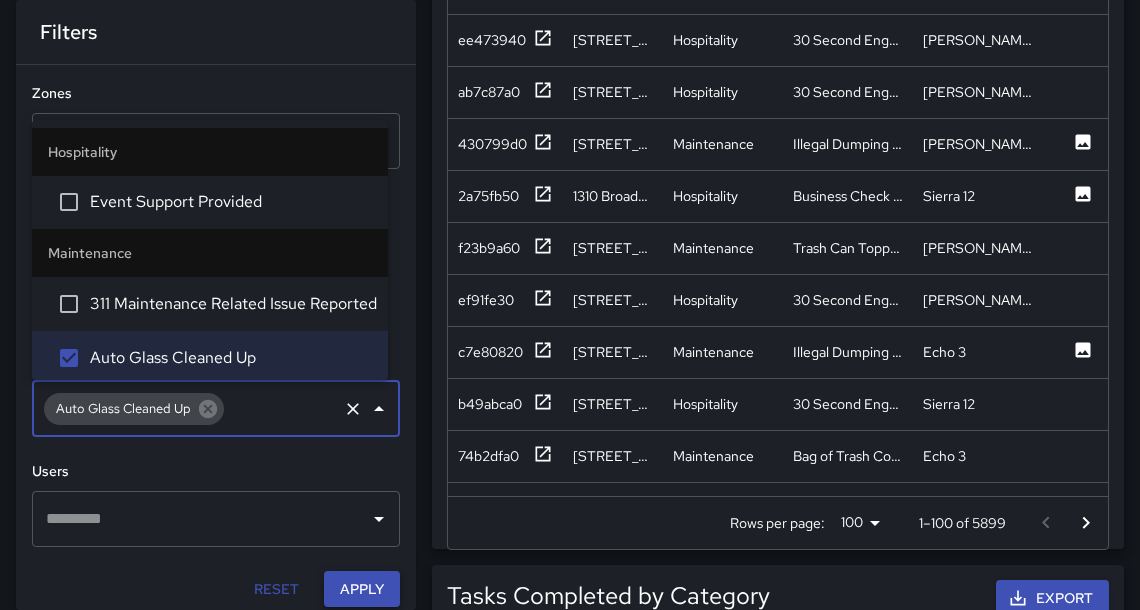 click on "Apply" at bounding box center (362, 589) 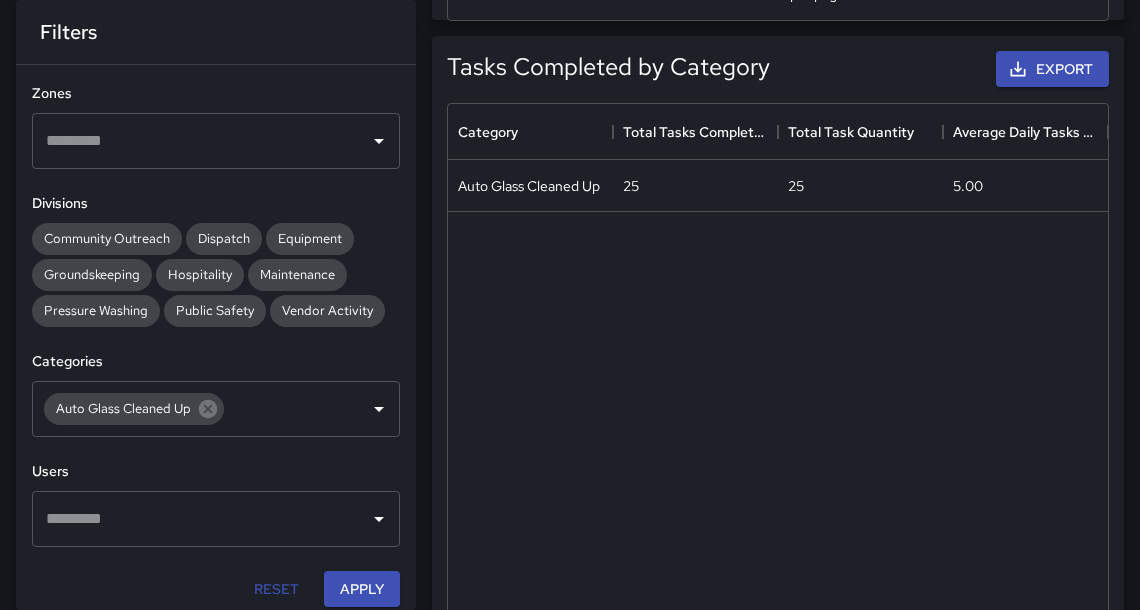 scroll, scrollTop: 1160, scrollLeft: 0, axis: vertical 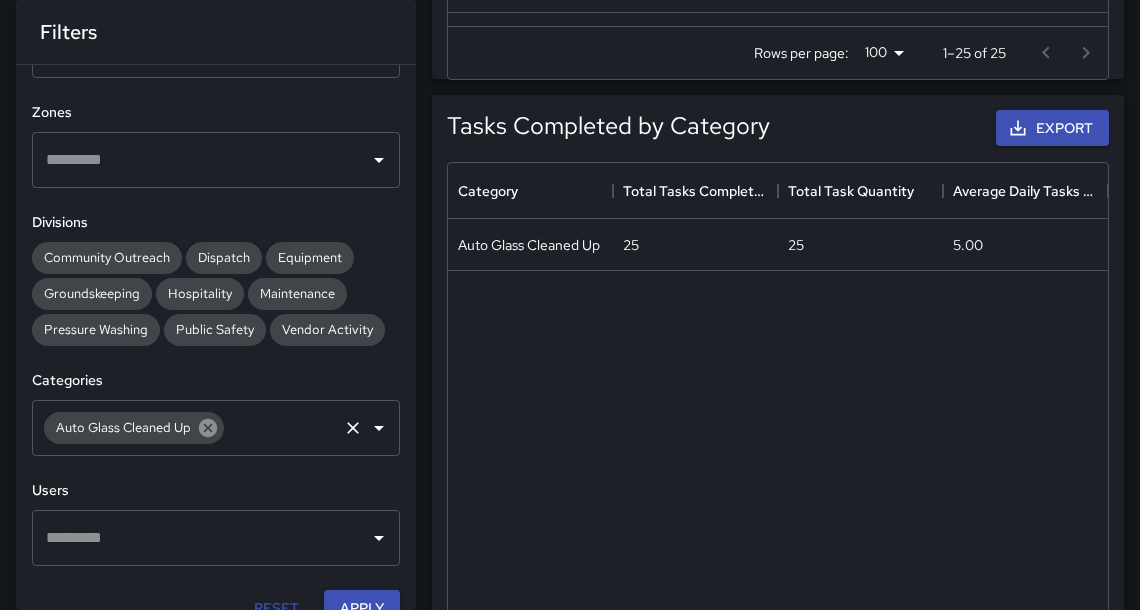 click 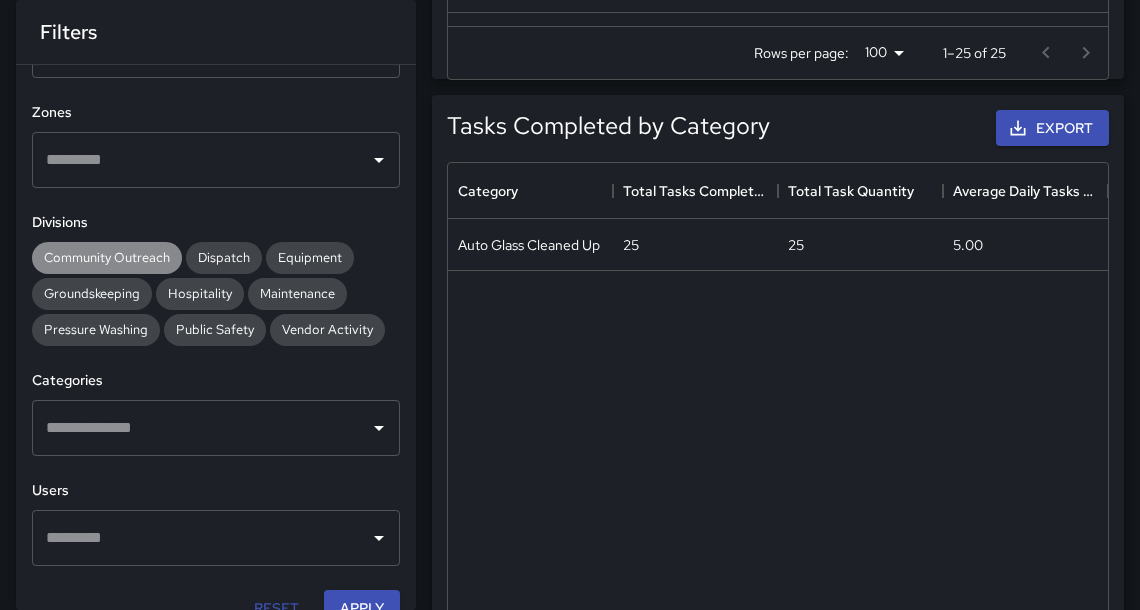 click on "Community Outreach" at bounding box center (107, 257) 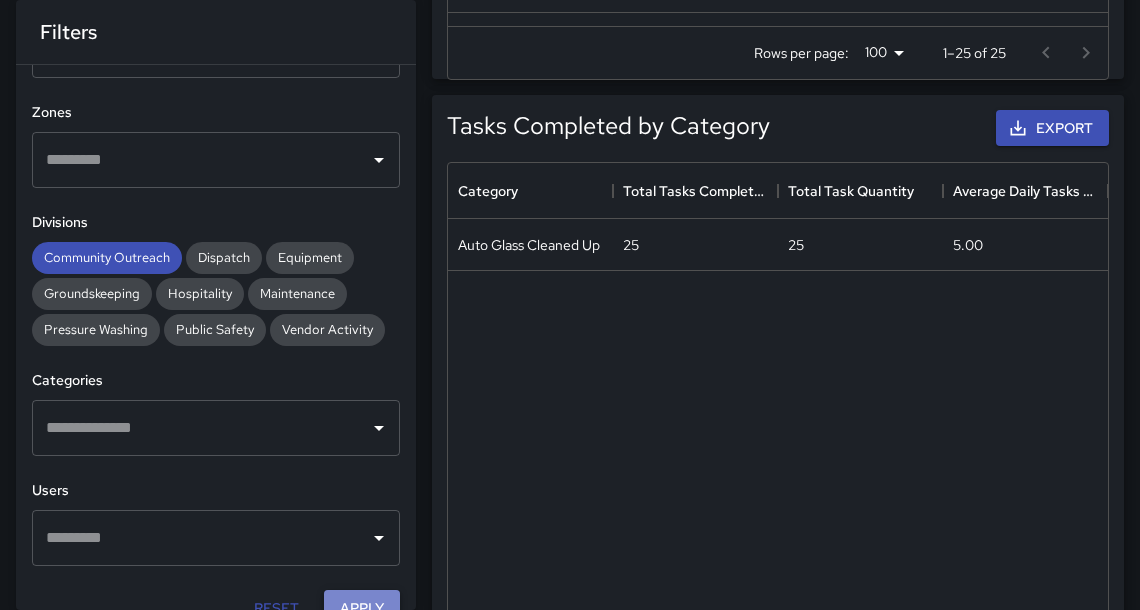 click on "Apply" at bounding box center [362, 608] 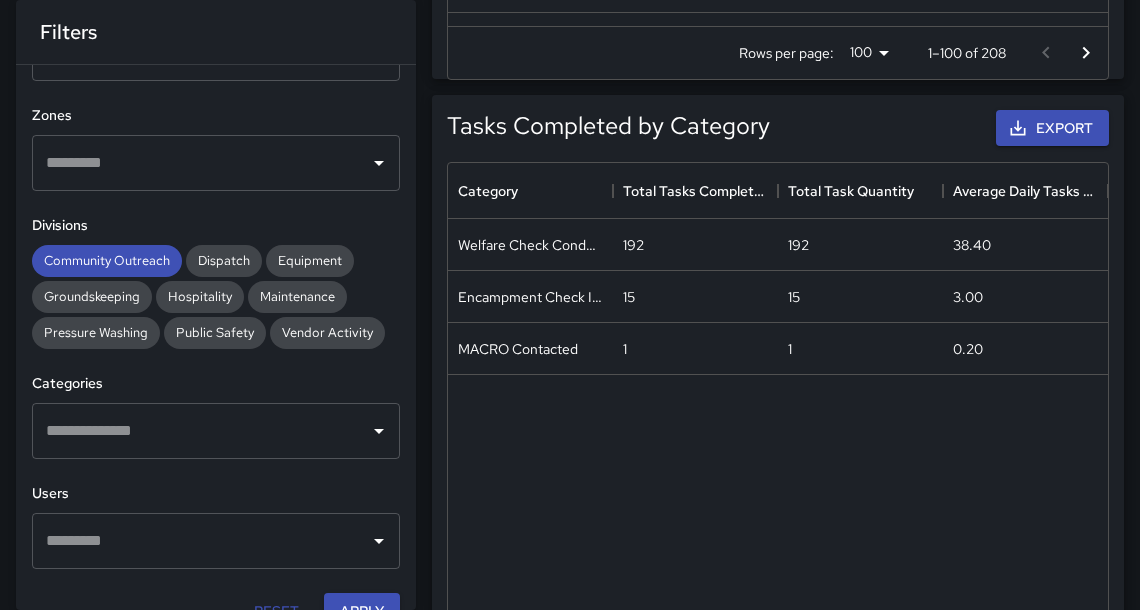 scroll, scrollTop: 0, scrollLeft: 0, axis: both 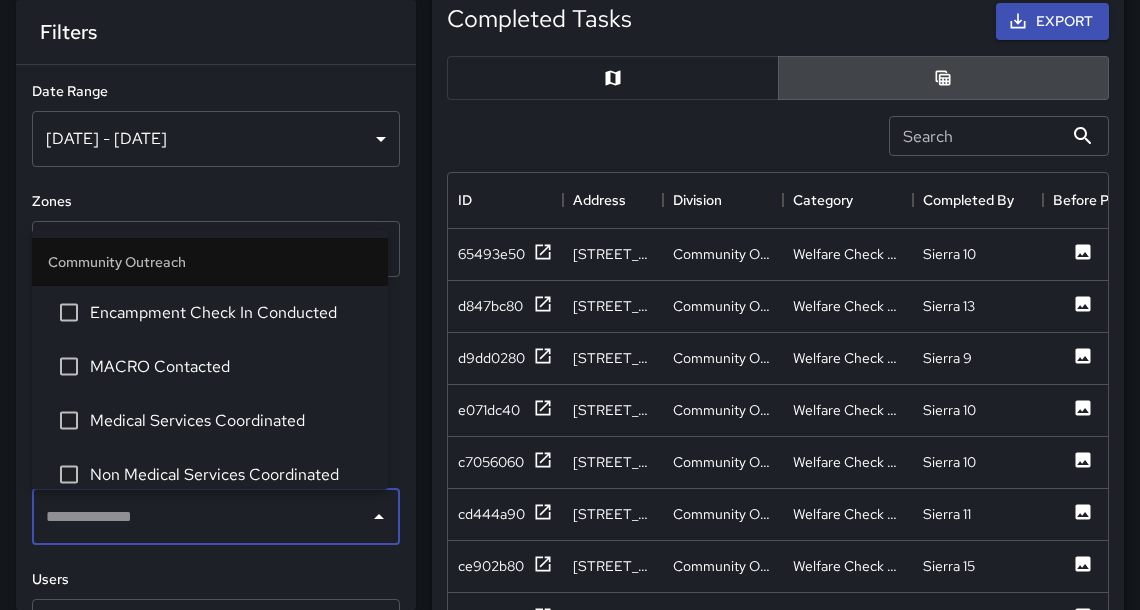 click at bounding box center (201, 517) 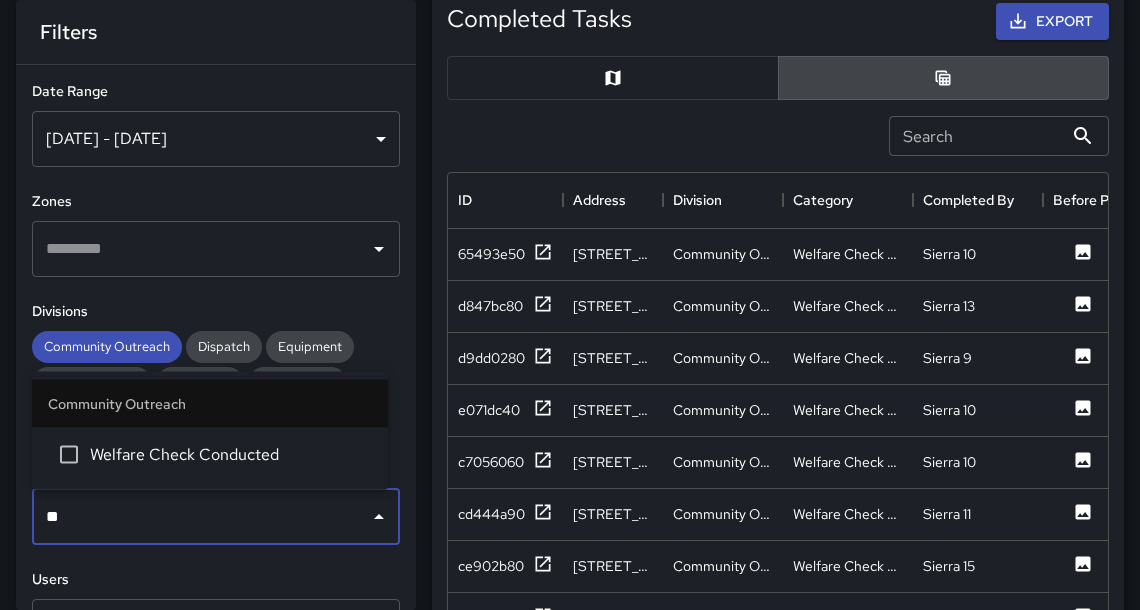 type on "***" 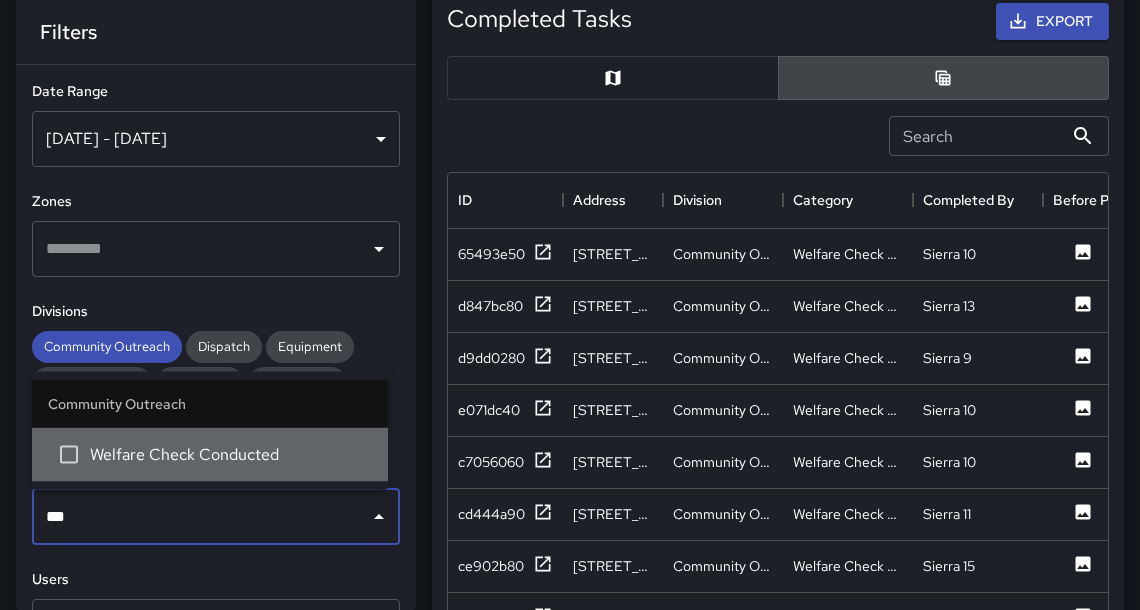 click on "Welfare Check Conducted" at bounding box center [231, 455] 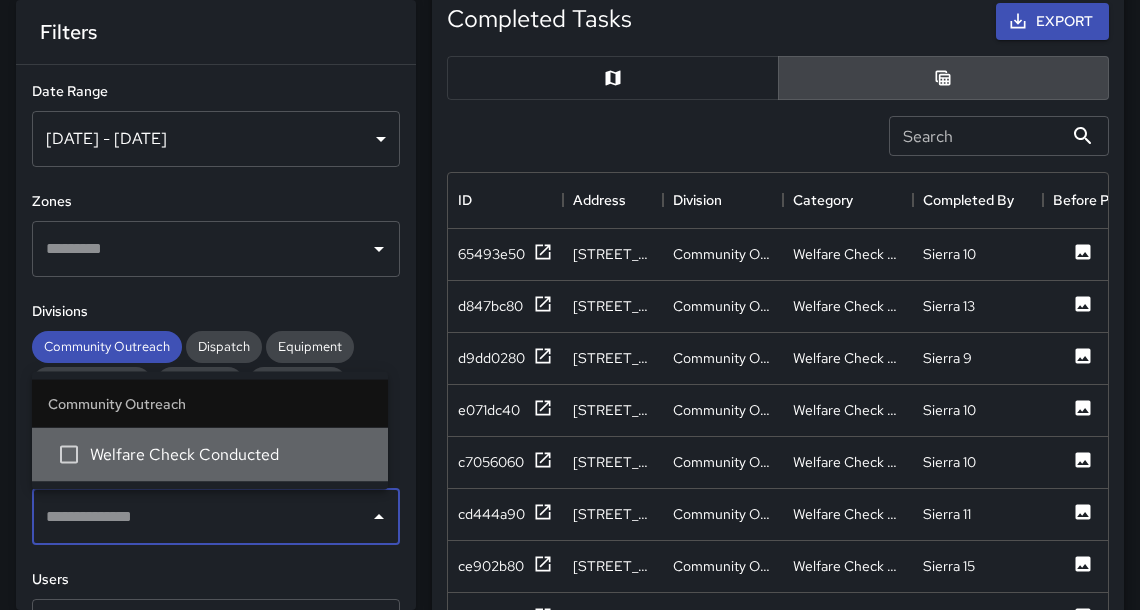 scroll, scrollTop: 115, scrollLeft: 0, axis: vertical 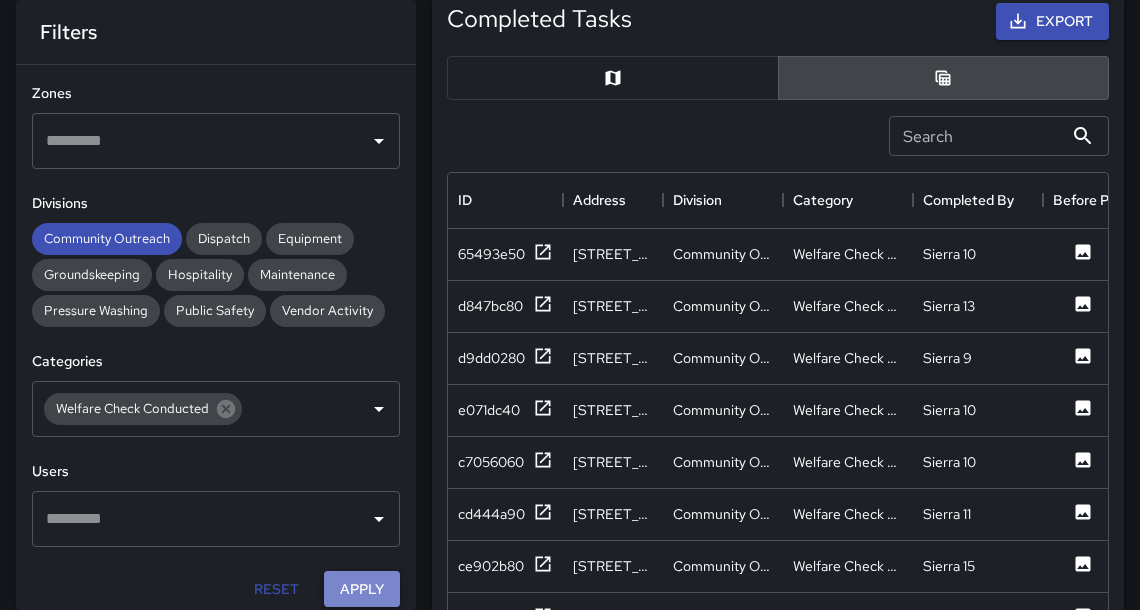 click on "Apply" at bounding box center (362, 589) 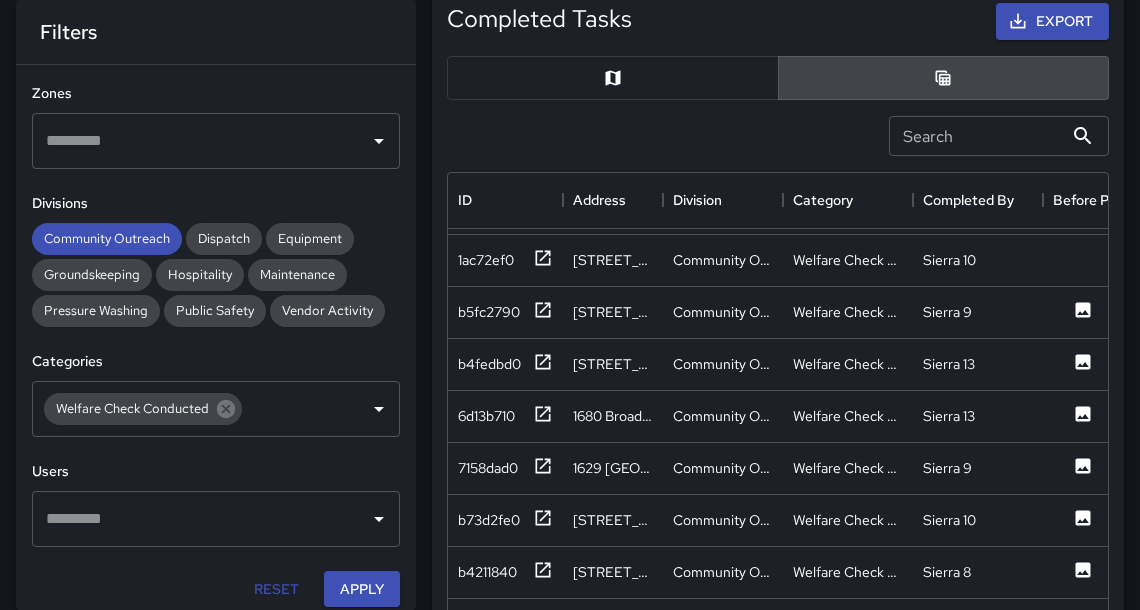 scroll, scrollTop: 407, scrollLeft: 0, axis: vertical 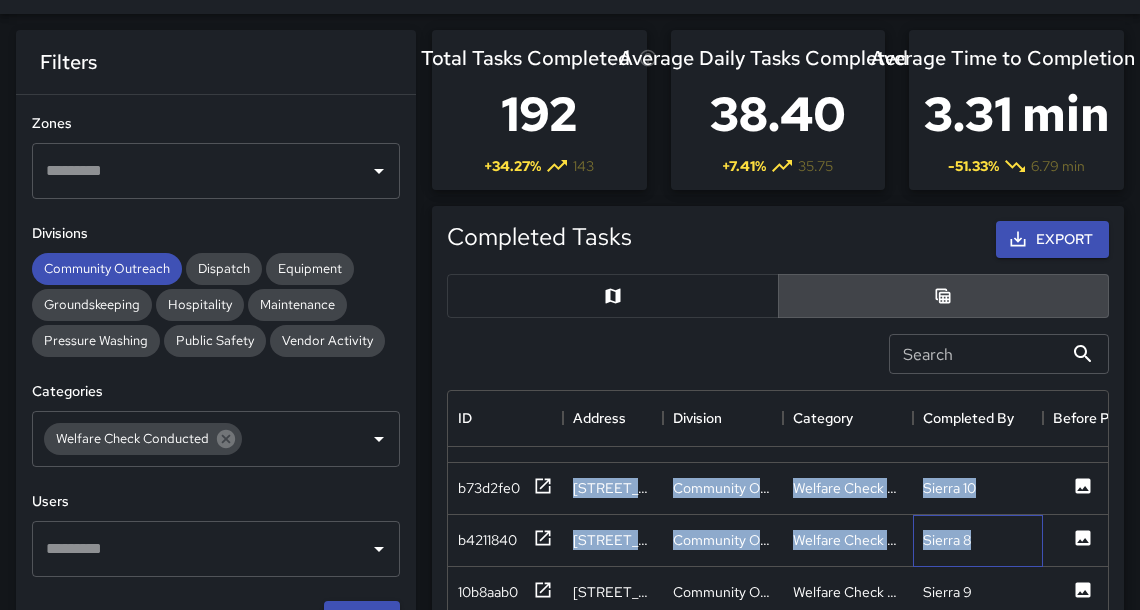 click on "**********" at bounding box center [570, 1169] 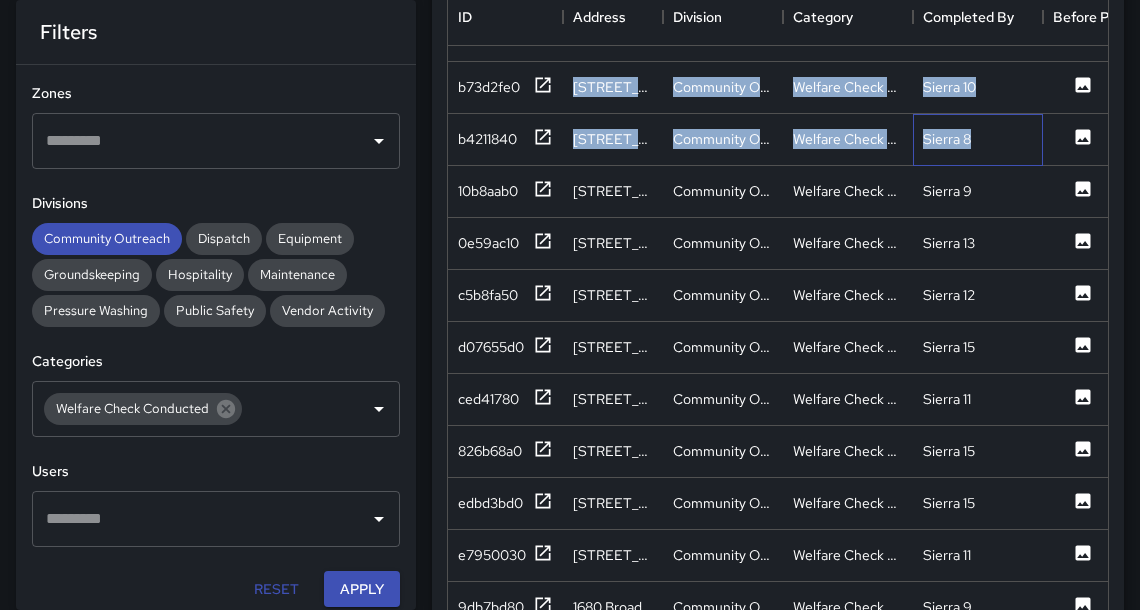 scroll, scrollTop: 0, scrollLeft: 0, axis: both 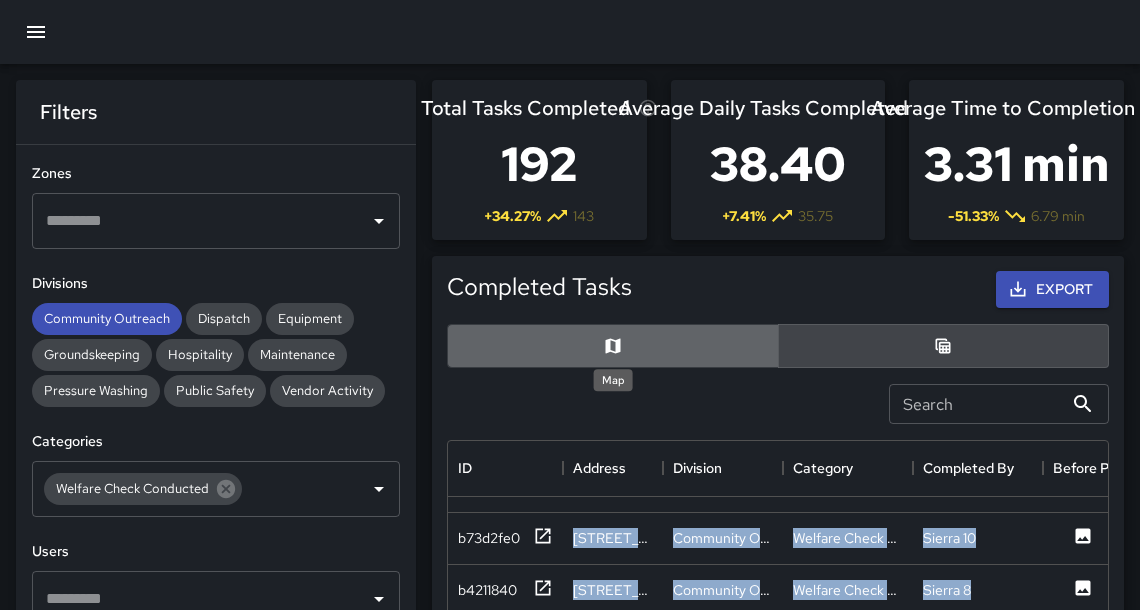 click 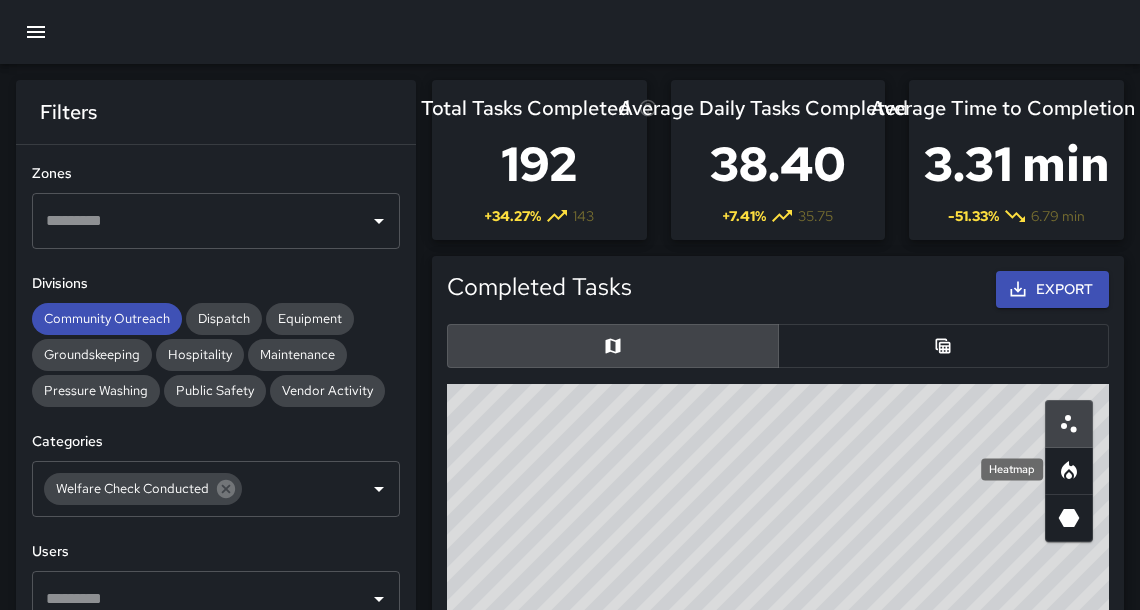 click 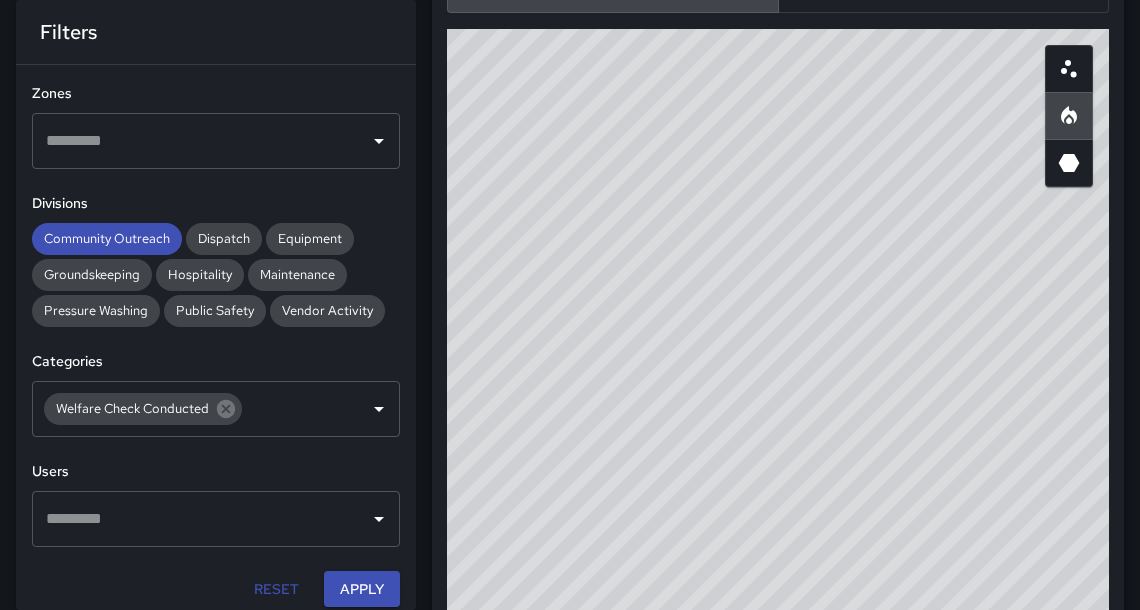 scroll, scrollTop: 363, scrollLeft: 0, axis: vertical 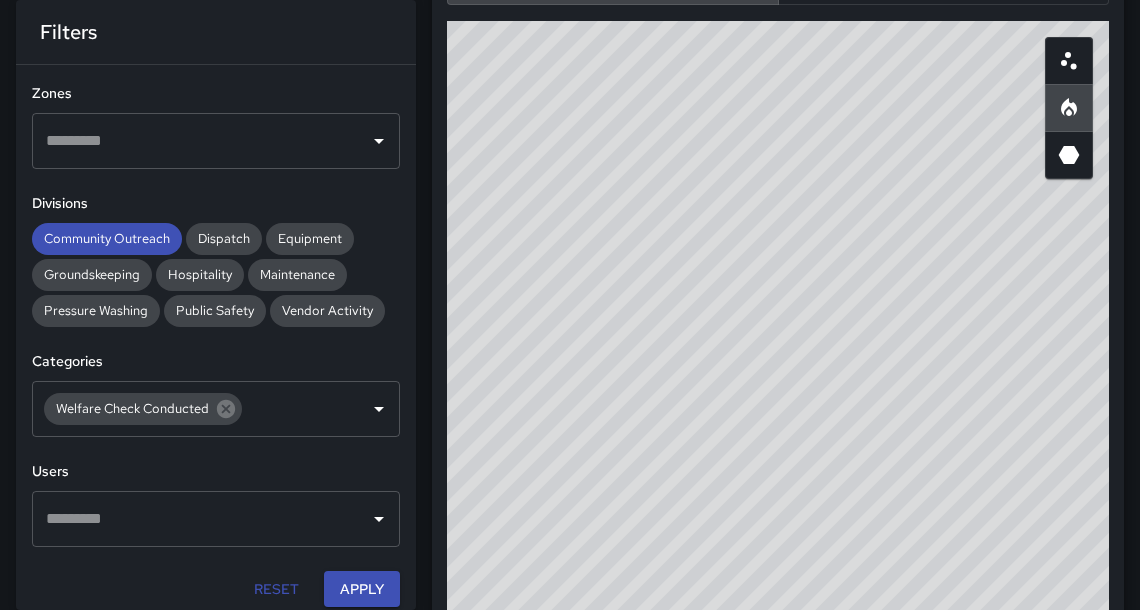 click on "© Mapbox   © OpenStreetMap   Improve this map" at bounding box center (778, 421) 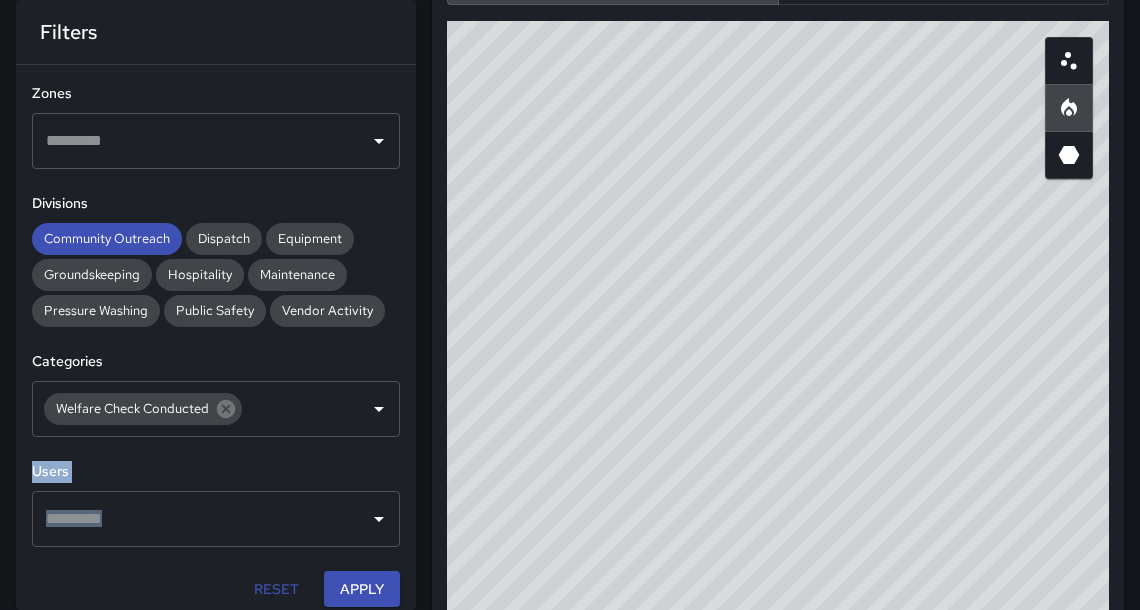 drag, startPoint x: 403, startPoint y: 440, endPoint x: 423, endPoint y: 222, distance: 218.91551 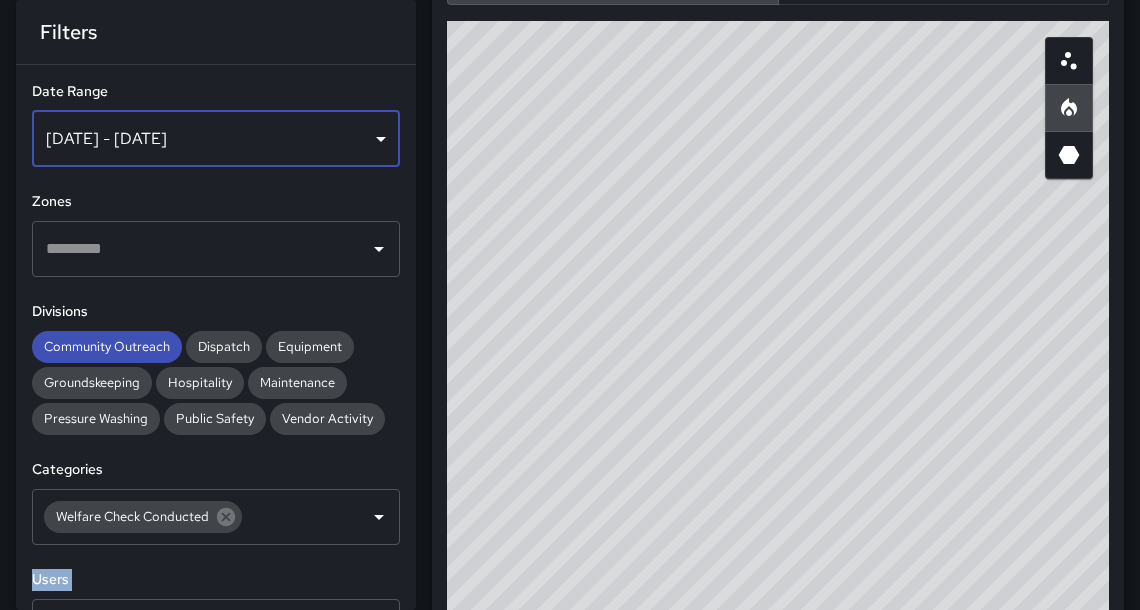 click on "[DATE] - [DATE]" at bounding box center (216, 139) 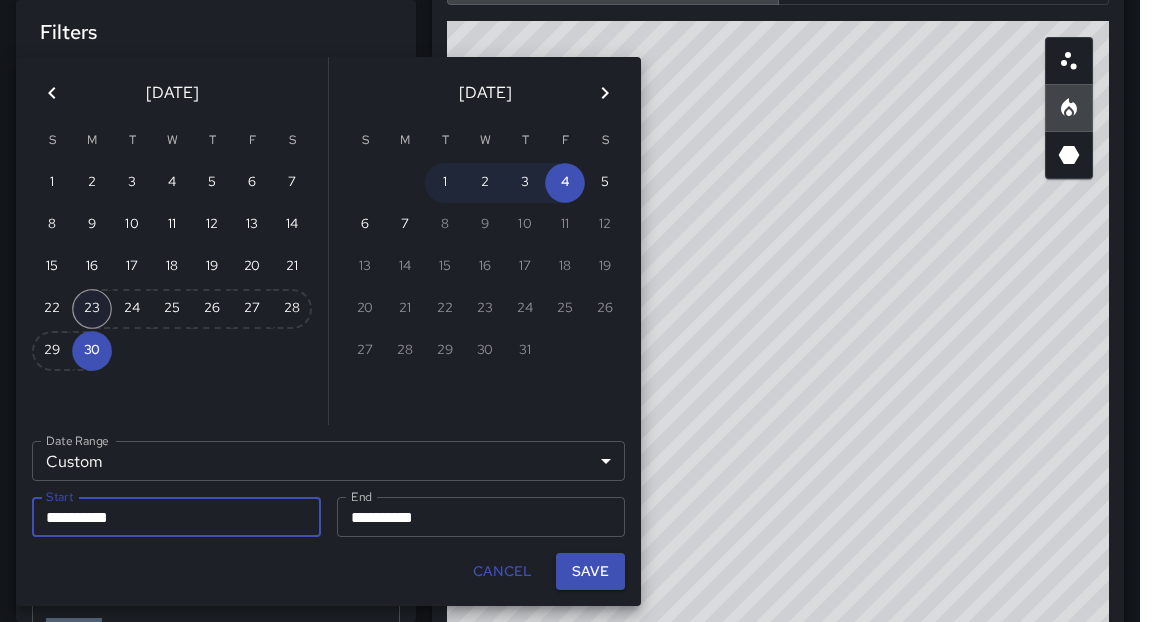 click on "23" at bounding box center (92, 309) 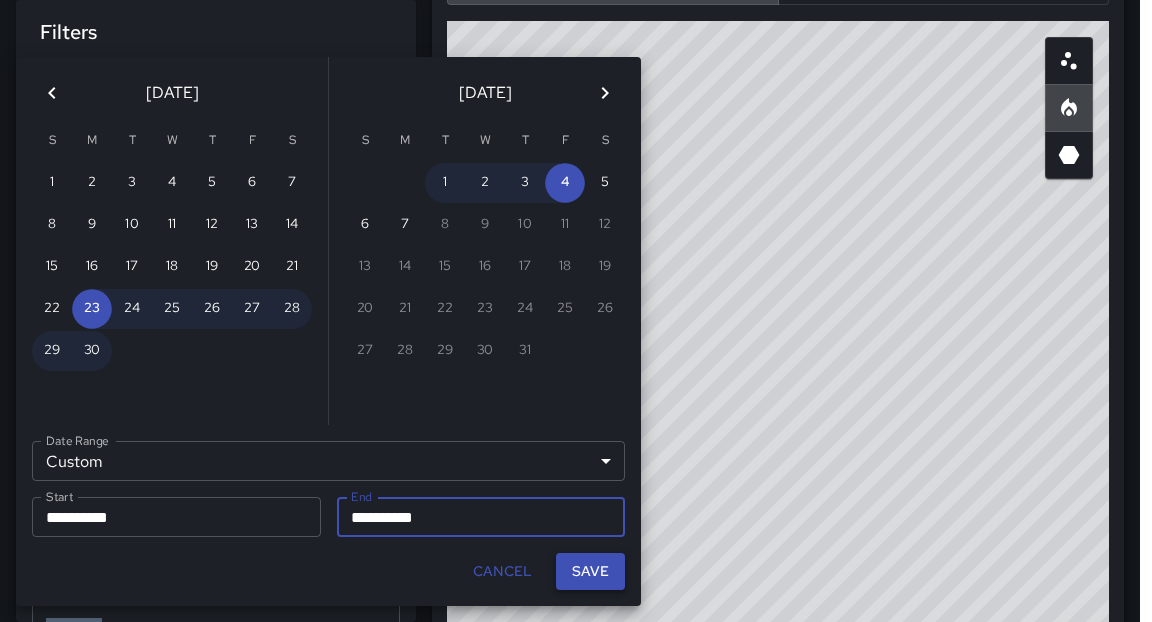 click on "Save" at bounding box center (590, 571) 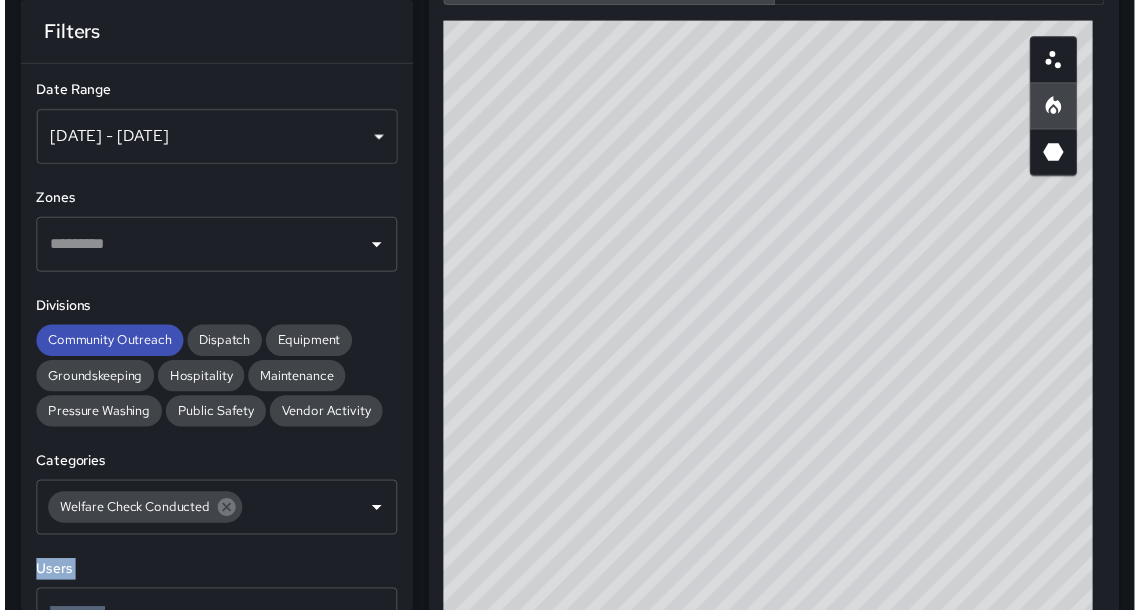scroll, scrollTop: 12, scrollLeft: 12, axis: both 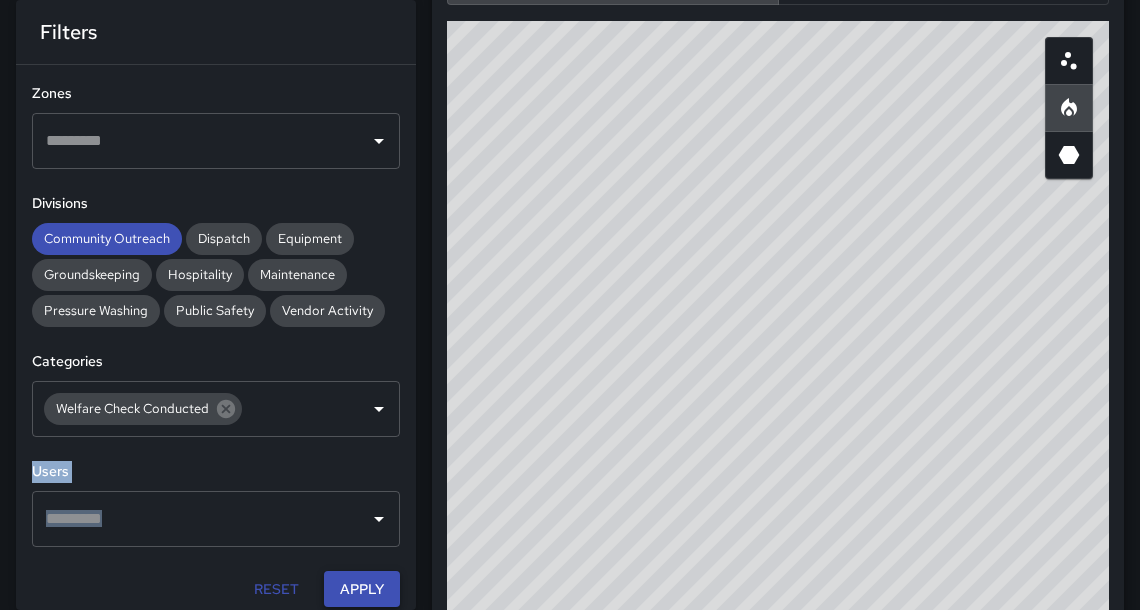 click on "Apply" at bounding box center (362, 589) 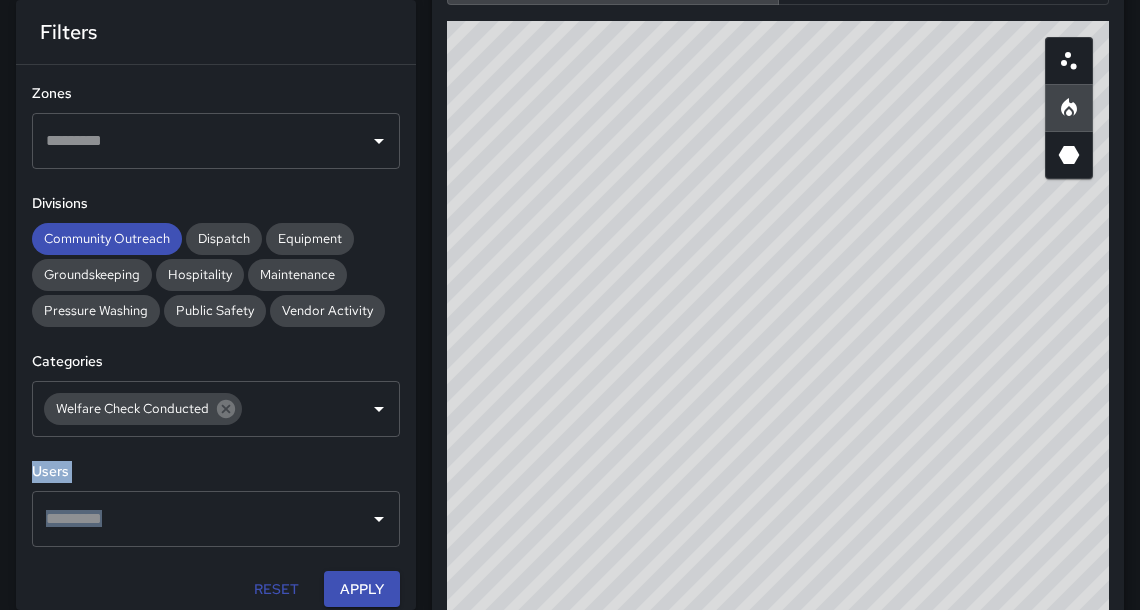 type 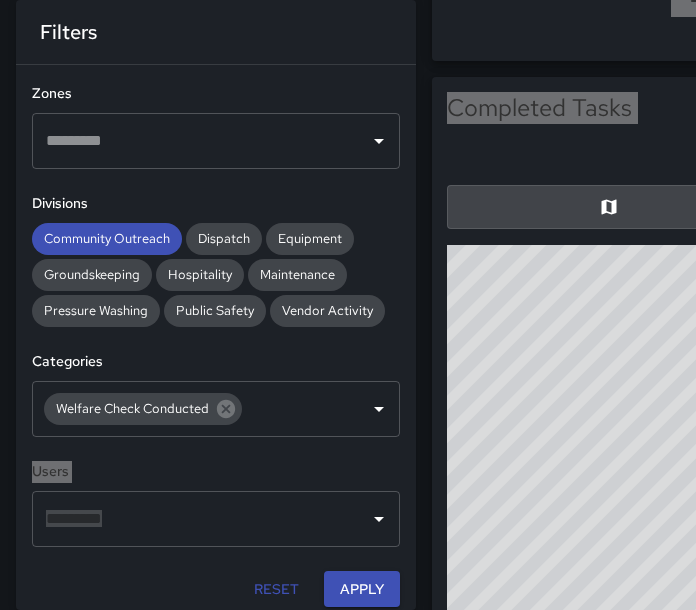 scroll, scrollTop: 586, scrollLeft: 602, axis: both 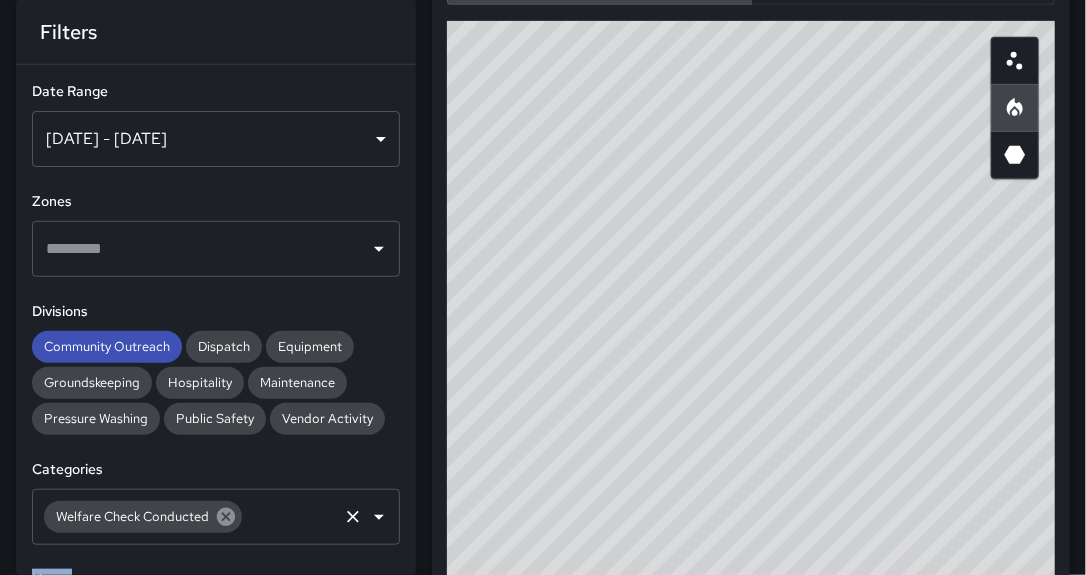 click 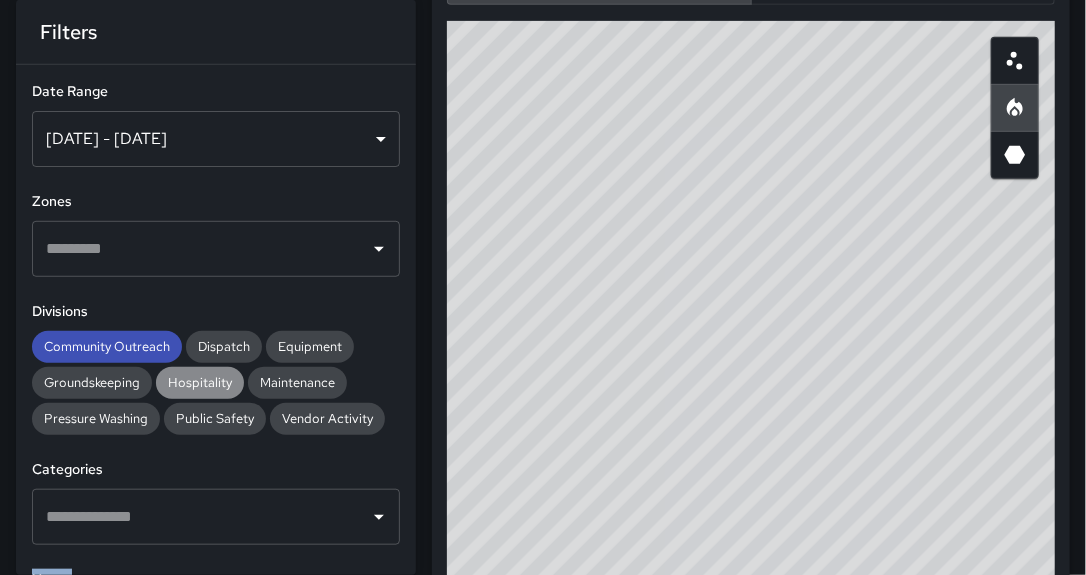 click on "Hospitality" at bounding box center (200, 382) 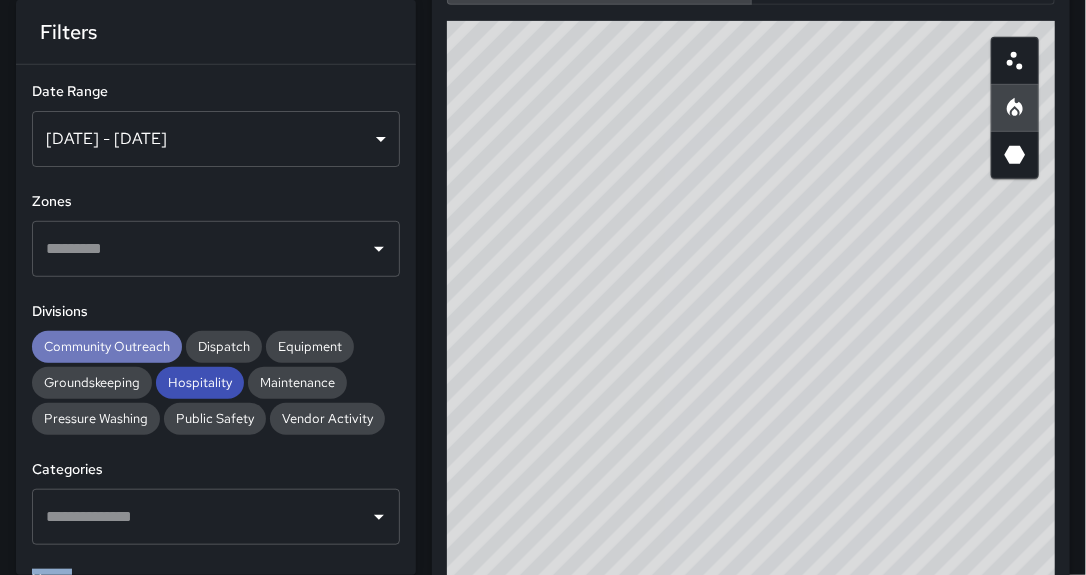 click on "Community Outreach" at bounding box center [107, 346] 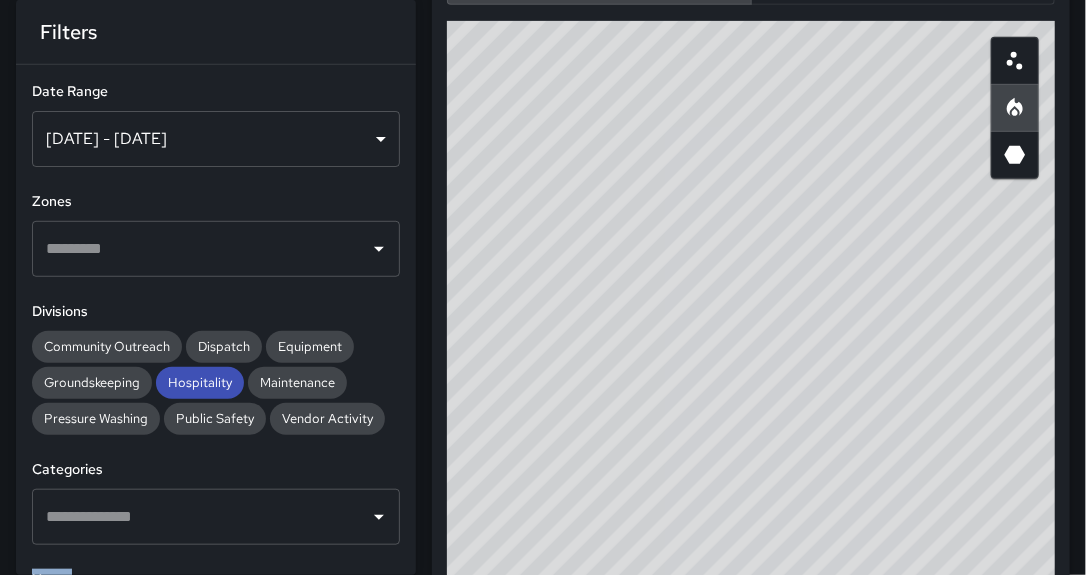 click at bounding box center (201, 517) 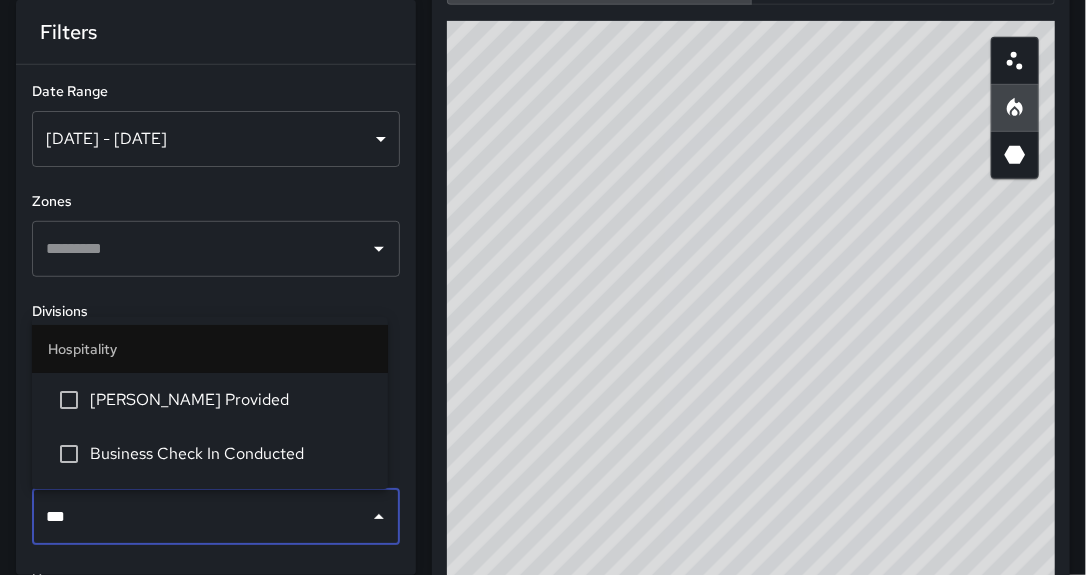 type on "****" 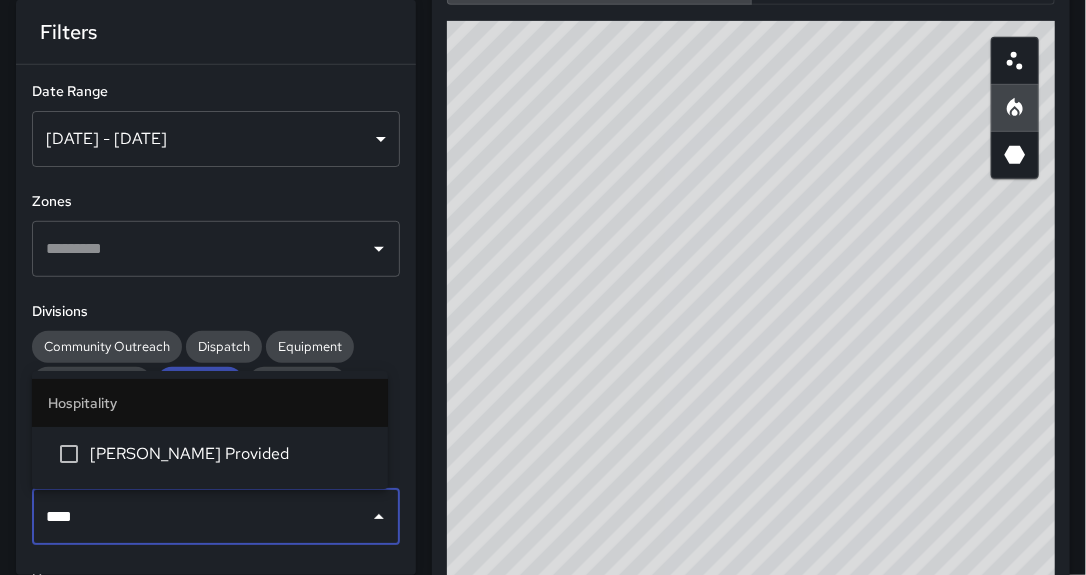 type 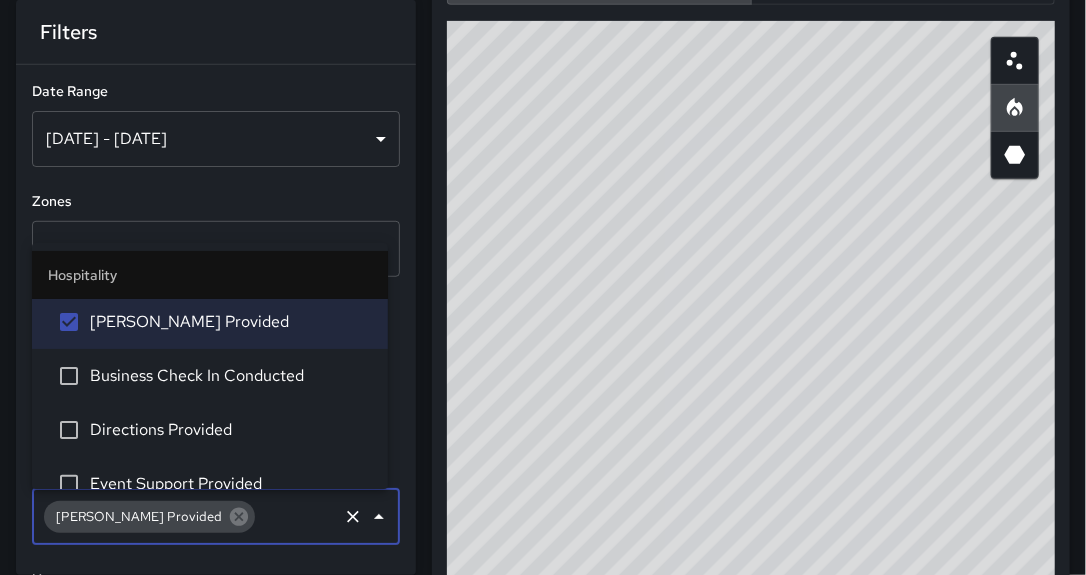 scroll, scrollTop: 137, scrollLeft: 0, axis: vertical 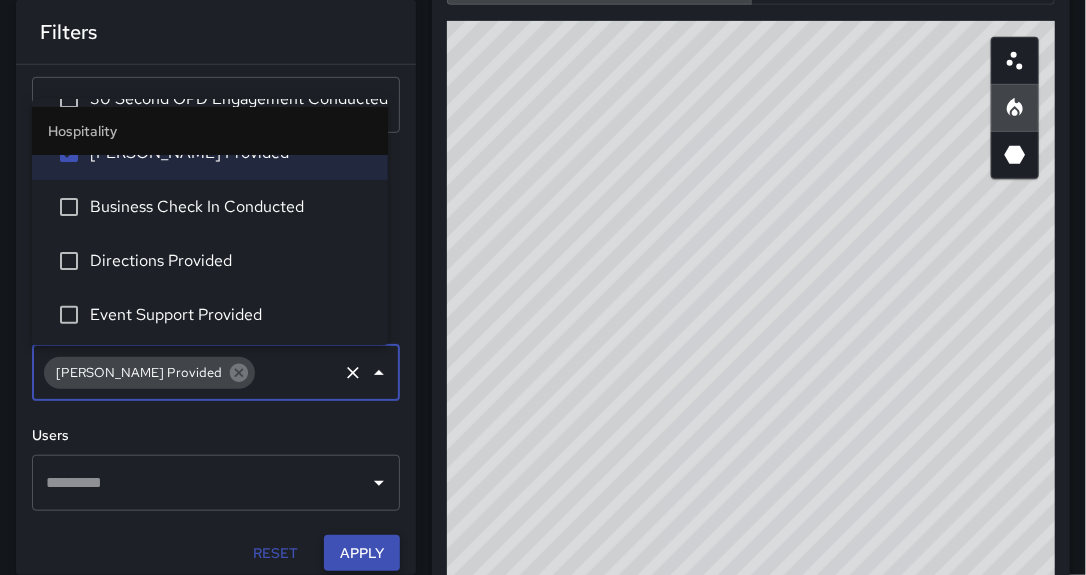 click on "Apply" at bounding box center (362, 553) 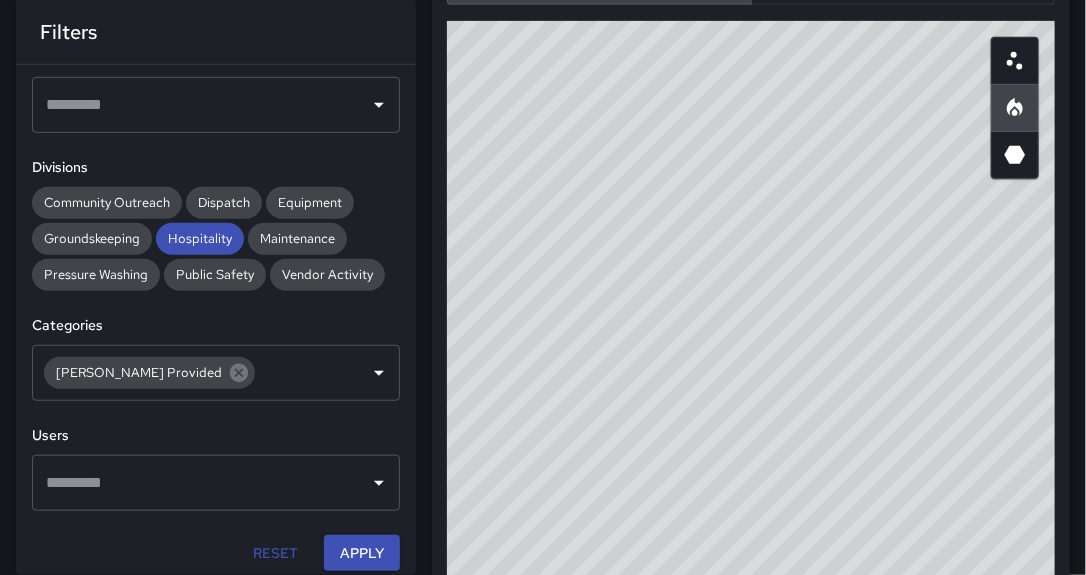 drag, startPoint x: 698, startPoint y: 451, endPoint x: 662, endPoint y: 434, distance: 39.812057 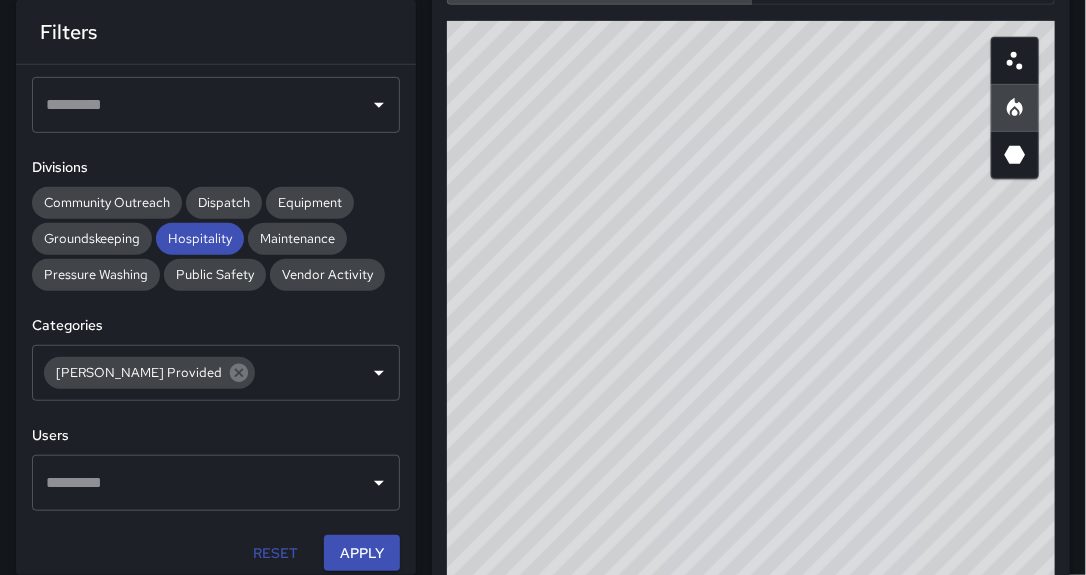 click on "© Mapbox   © OpenStreetMap   Improve this map" at bounding box center (751, 421) 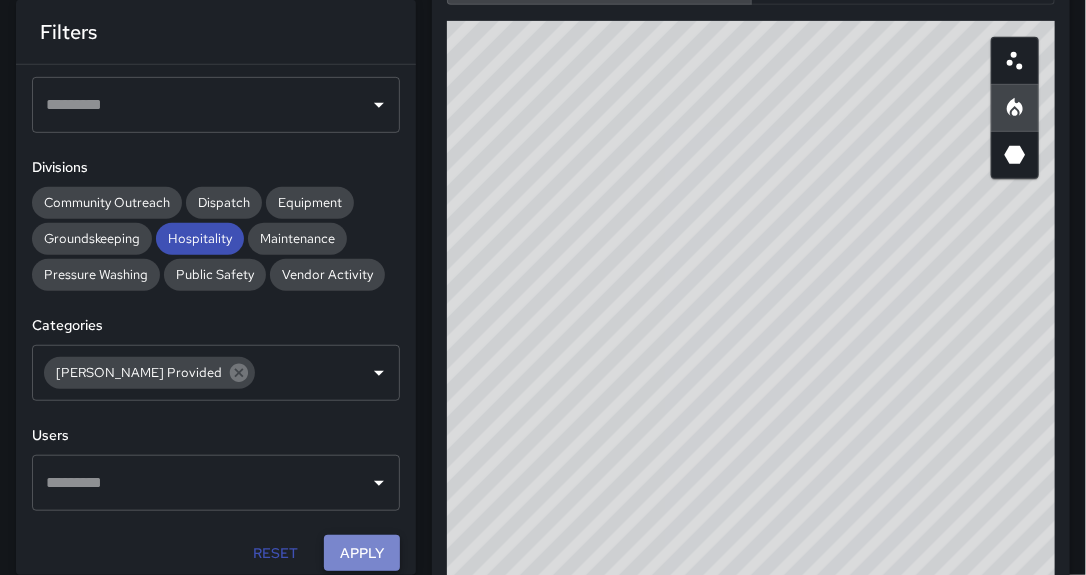 click on "Apply" at bounding box center [362, 553] 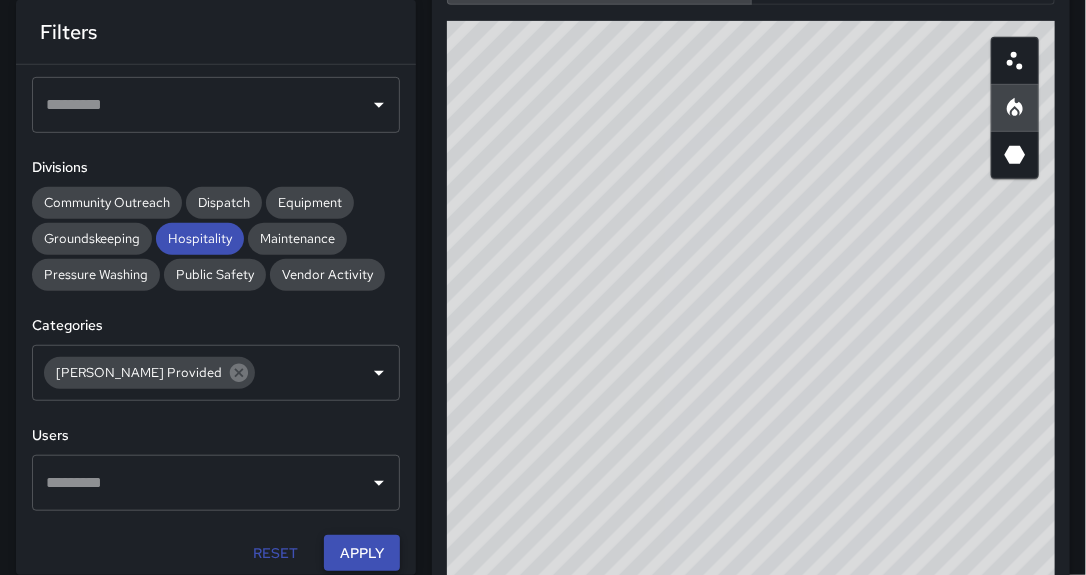 click on "Apply" at bounding box center [362, 553] 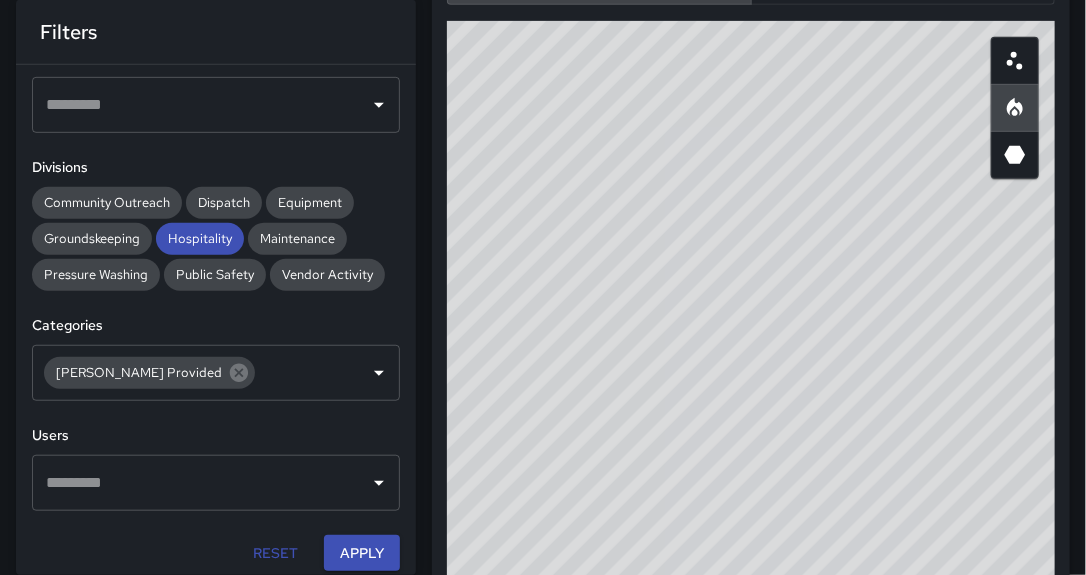 drag, startPoint x: 775, startPoint y: 493, endPoint x: 778, endPoint y: 483, distance: 10.440307 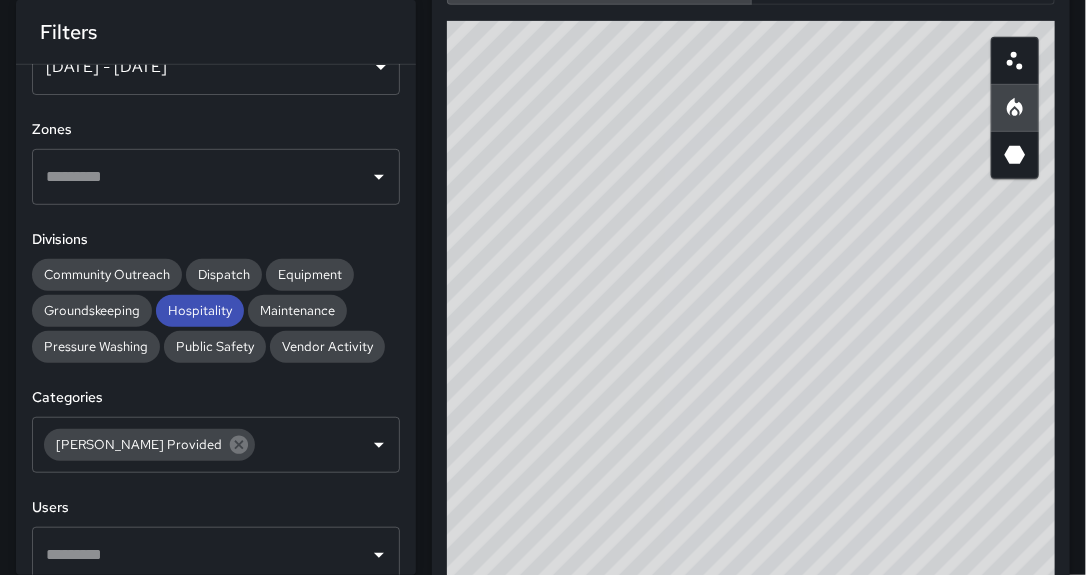 scroll, scrollTop: 0, scrollLeft: 0, axis: both 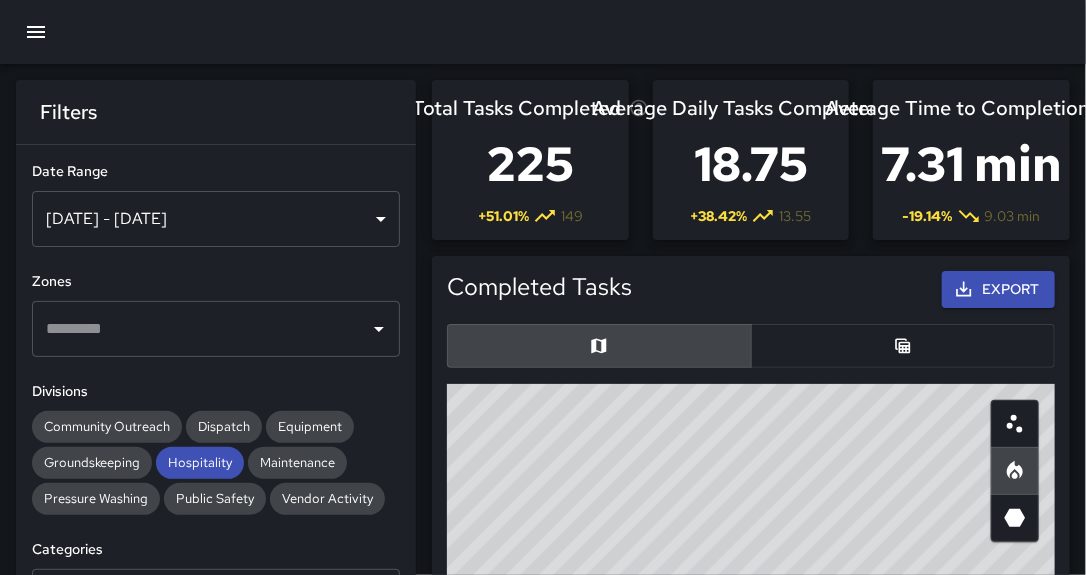 click on "[DATE] - [DATE]" at bounding box center (216, 219) 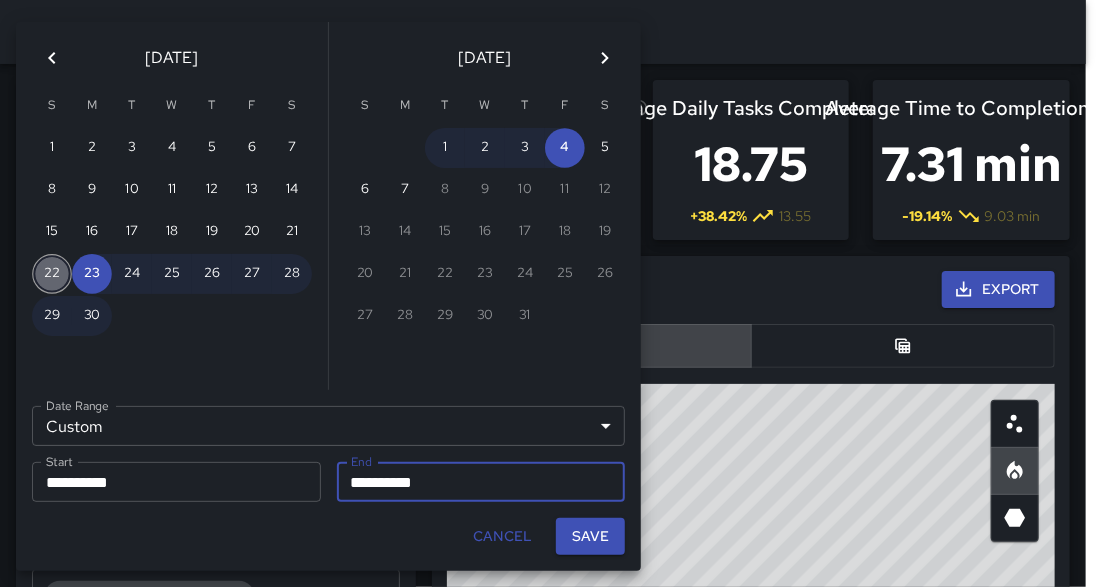 click on "22" at bounding box center [52, 274] 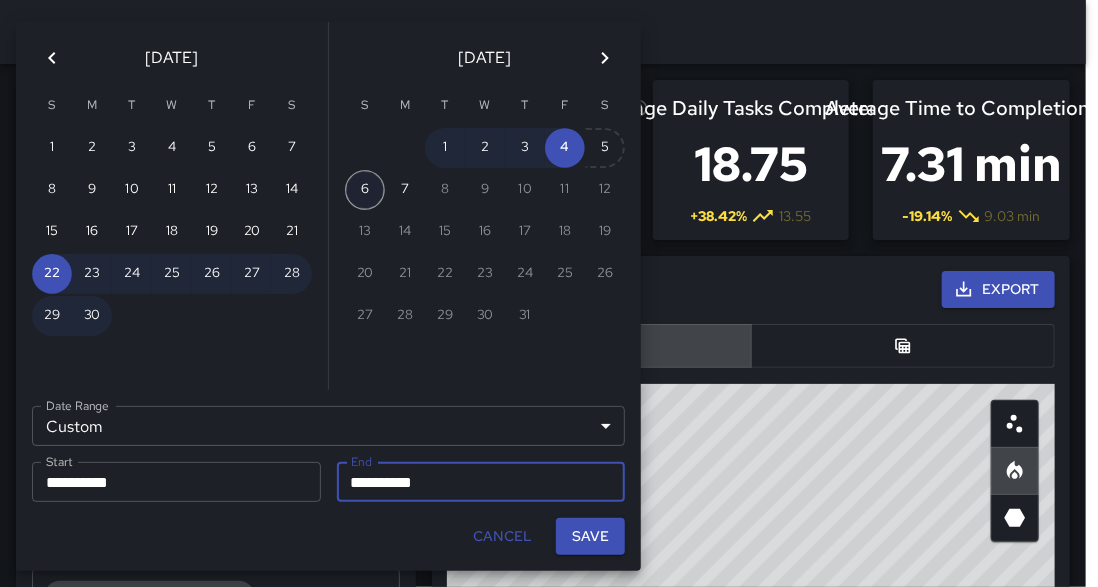 click on "6" at bounding box center [365, 190] 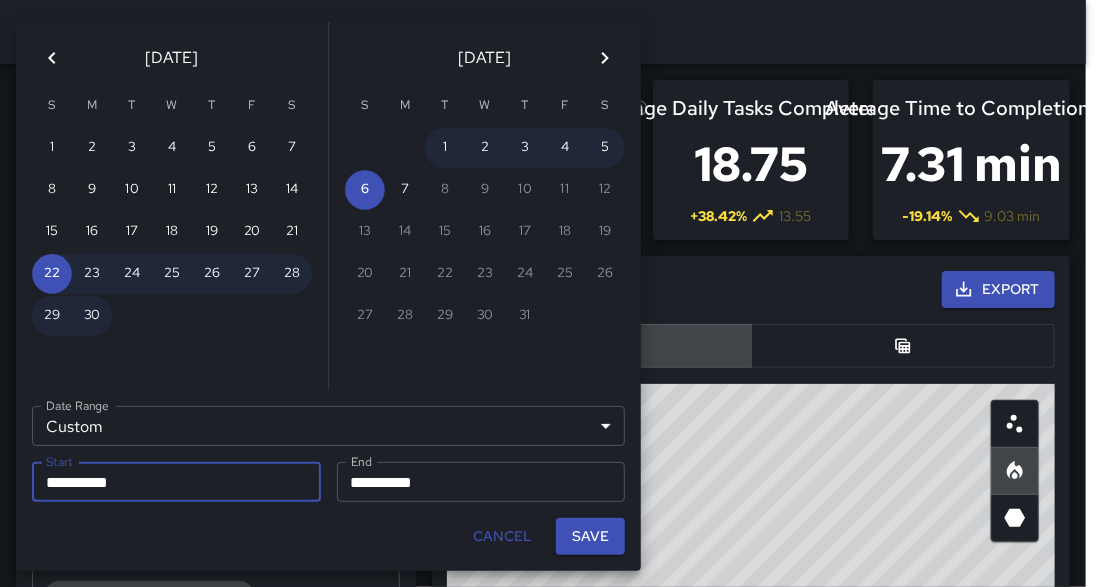click on "Save" at bounding box center (590, 536) 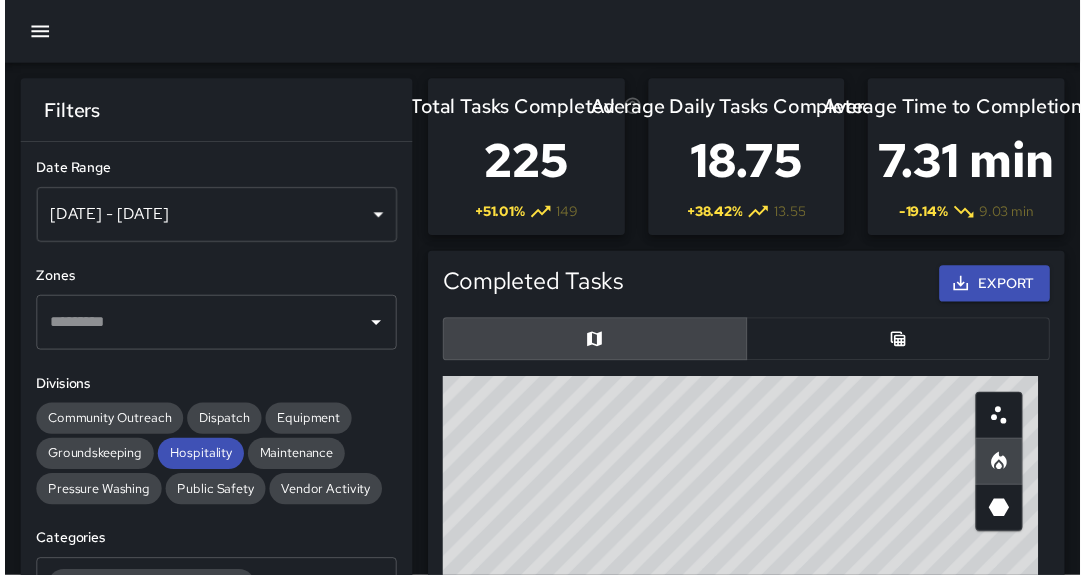 scroll, scrollTop: 12, scrollLeft: 13, axis: both 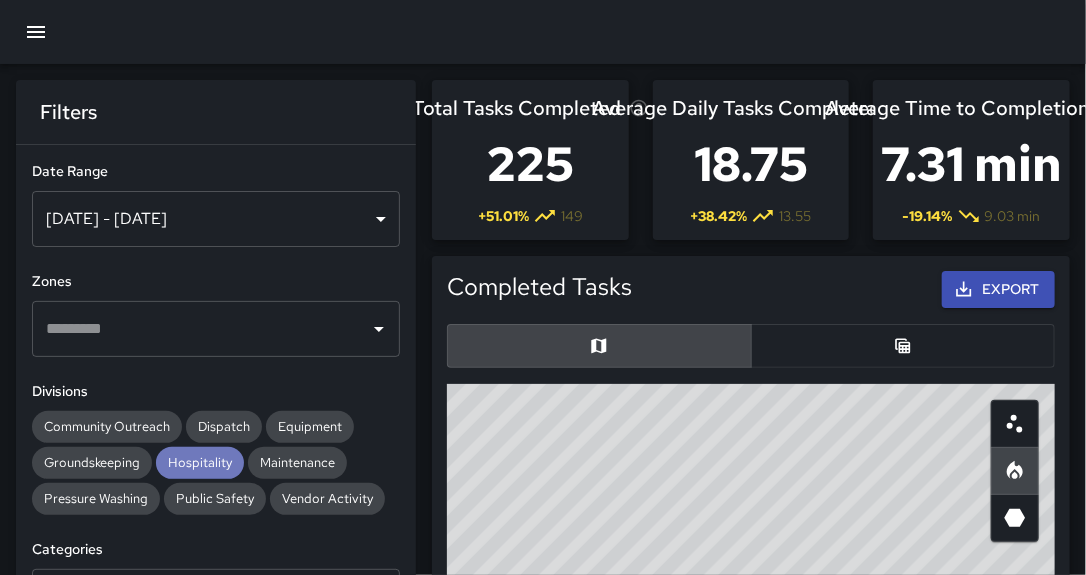 click on "Hospitality" at bounding box center (200, 462) 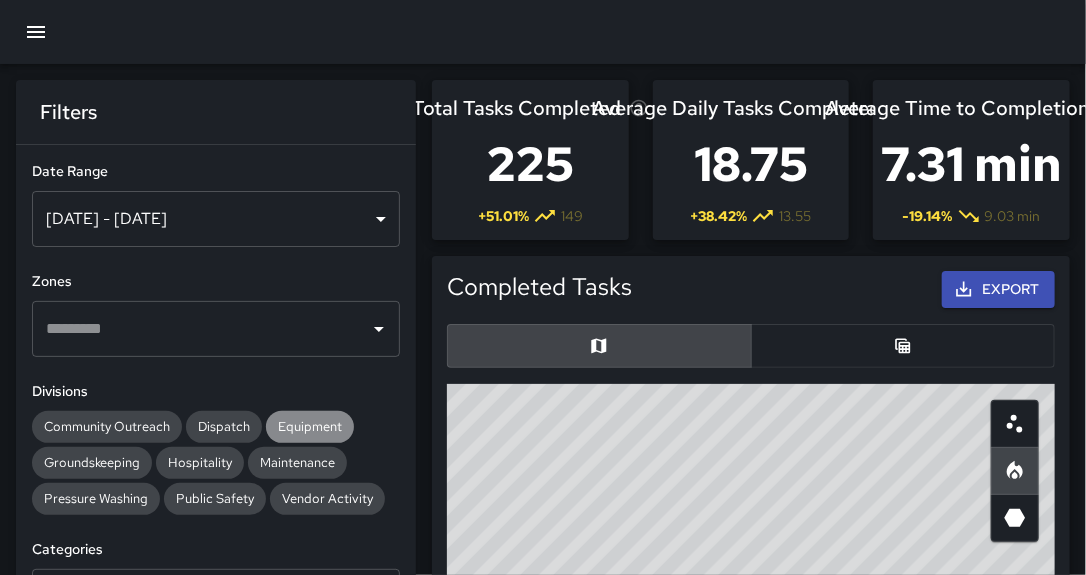 click on "Equipment" at bounding box center [310, 426] 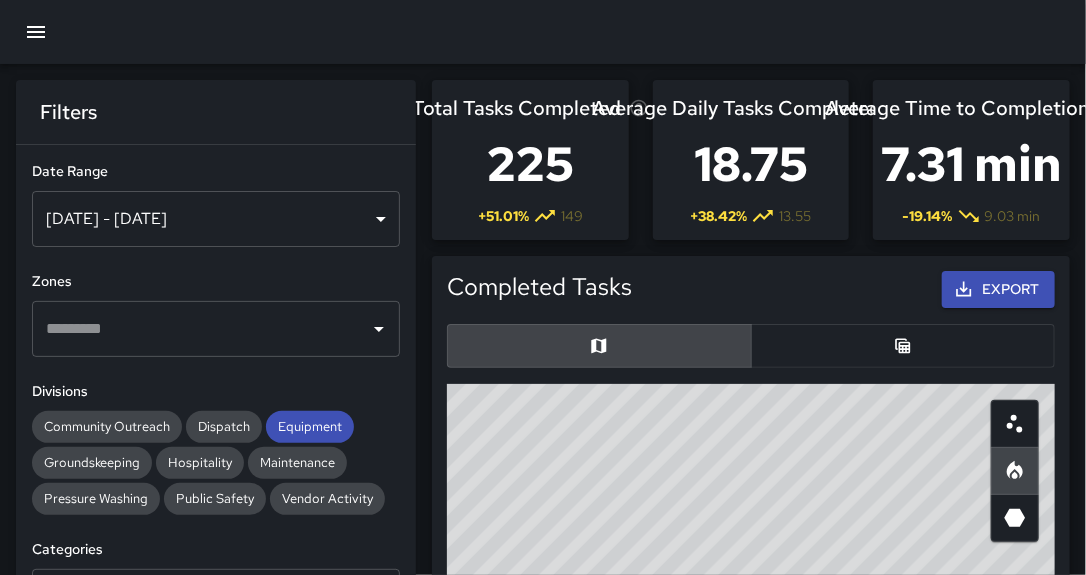scroll, scrollTop: 144, scrollLeft: 0, axis: vertical 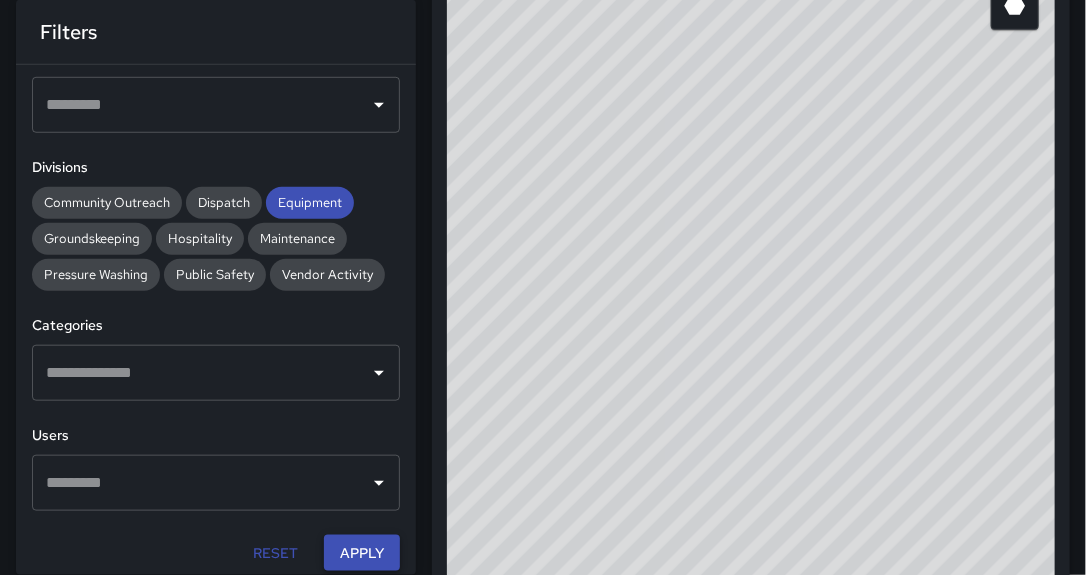 click on "Apply" at bounding box center (362, 553) 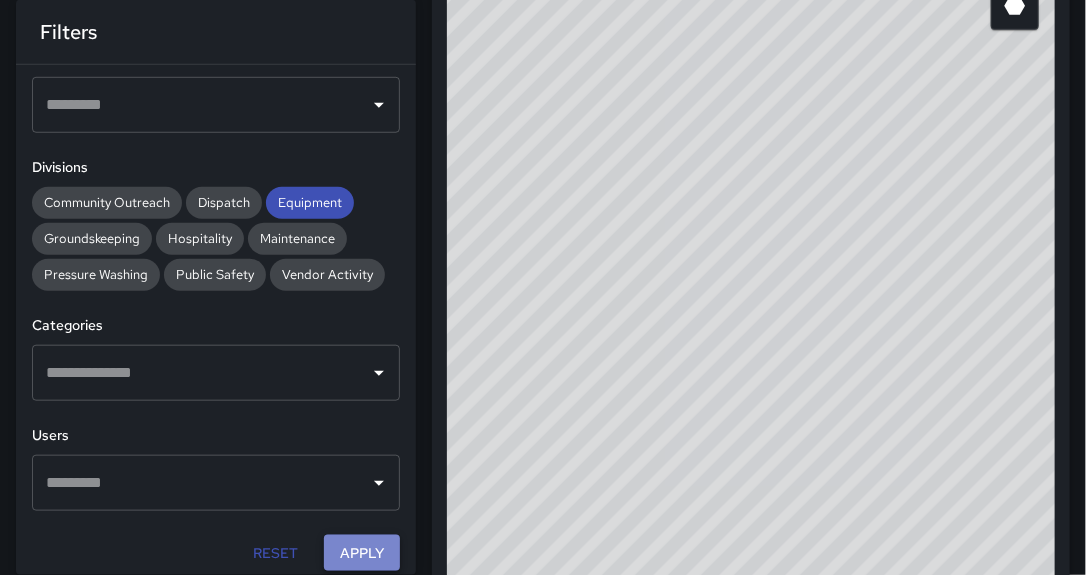 click on "Apply" at bounding box center (362, 553) 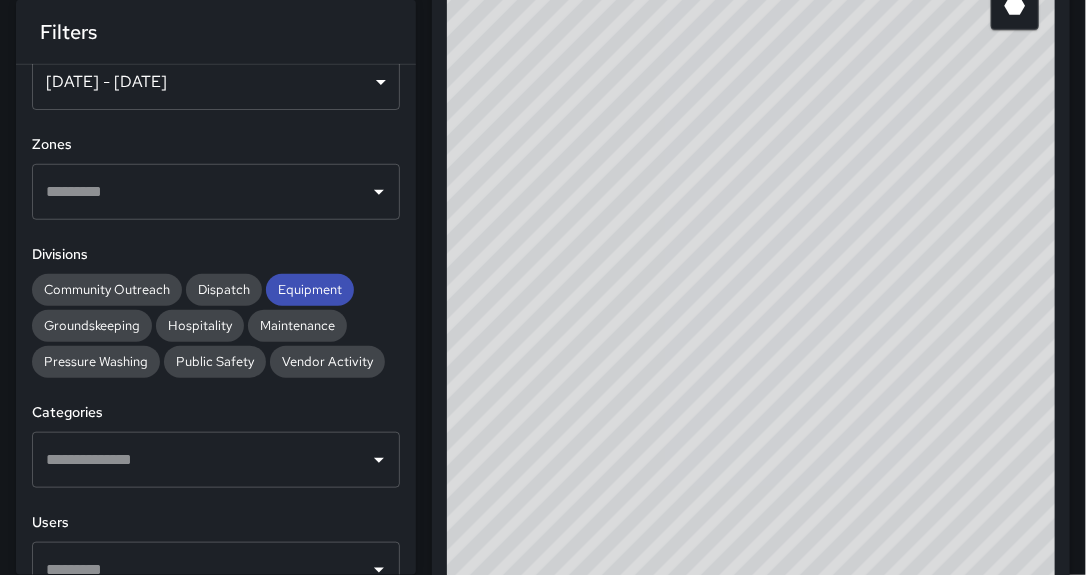scroll, scrollTop: 144, scrollLeft: 0, axis: vertical 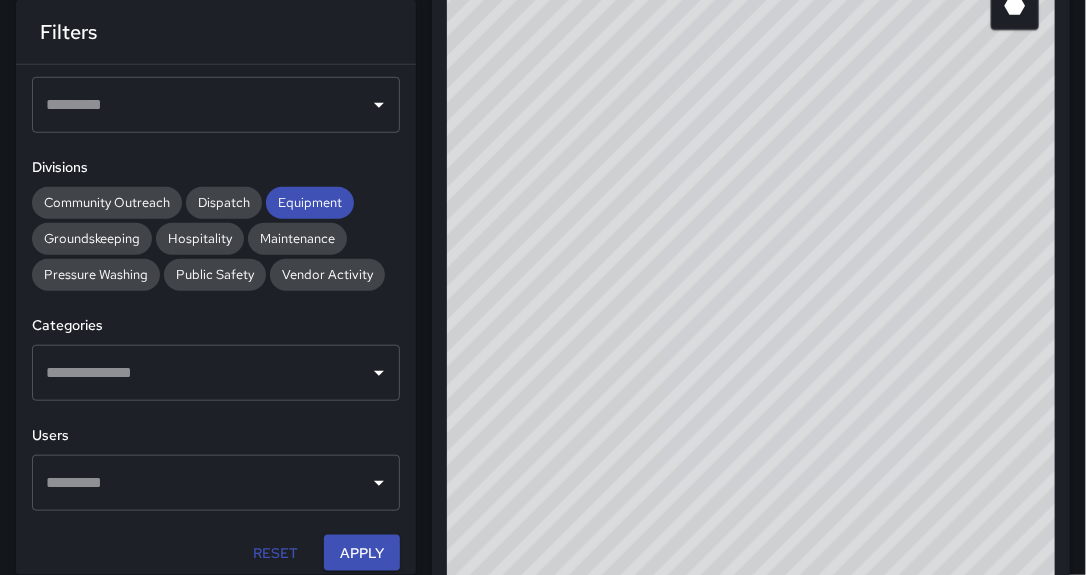 drag, startPoint x: 880, startPoint y: 282, endPoint x: 832, endPoint y: 478, distance: 201.79198 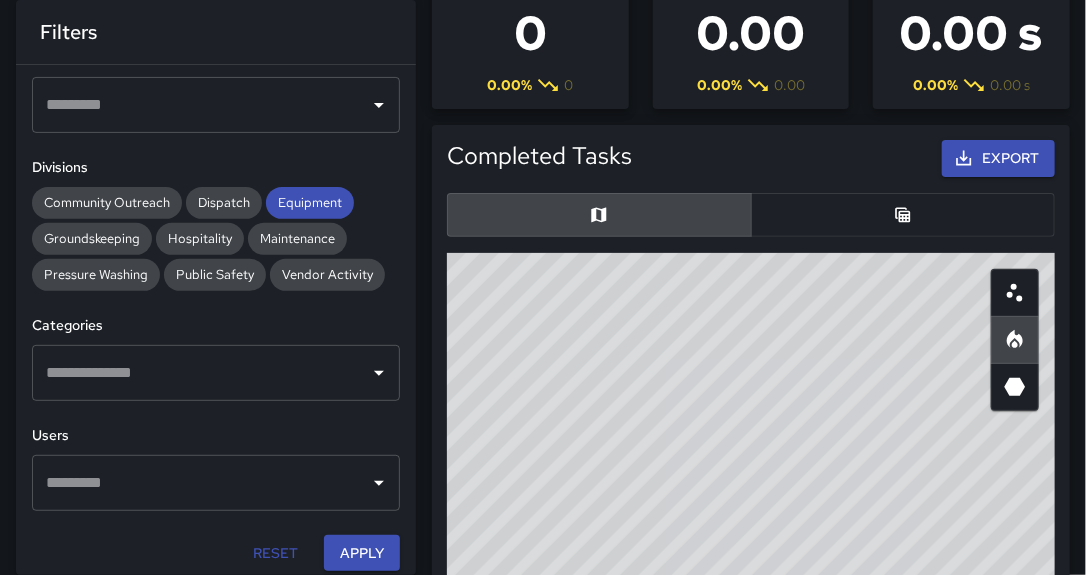 scroll, scrollTop: 0, scrollLeft: 0, axis: both 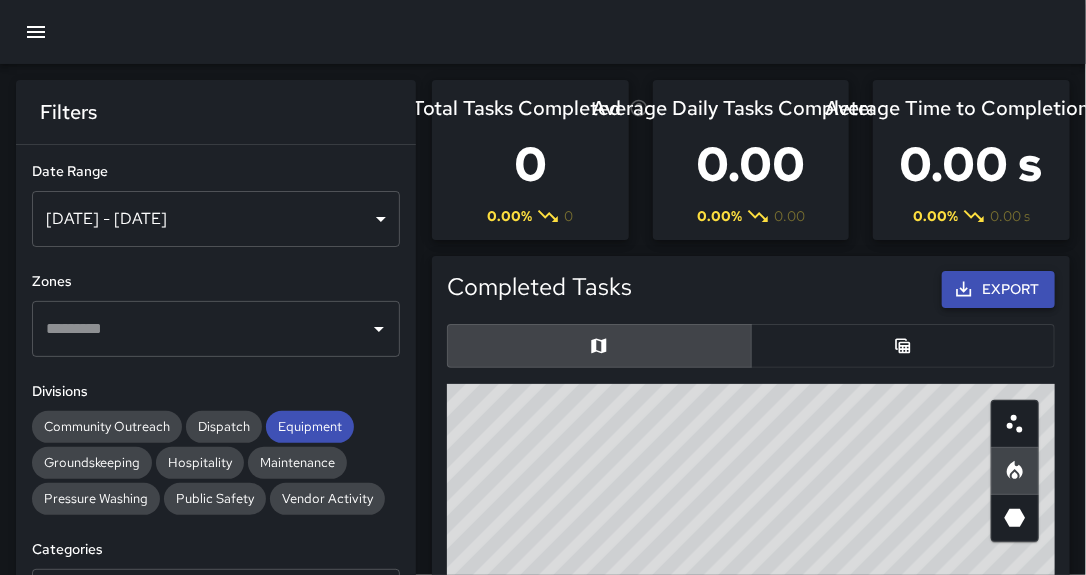 click on "Export" at bounding box center [998, 289] 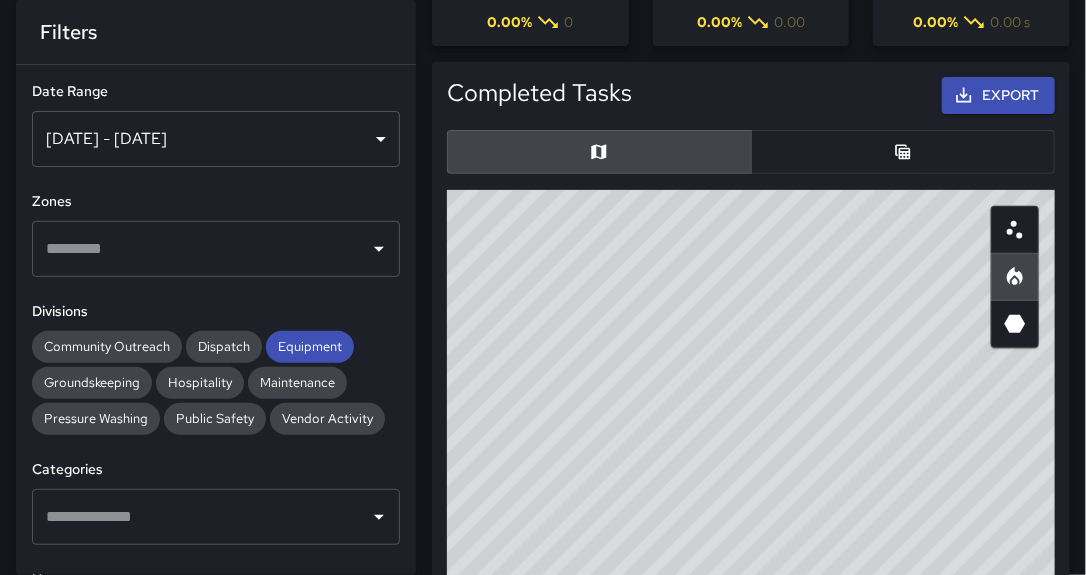 scroll, scrollTop: 196, scrollLeft: 0, axis: vertical 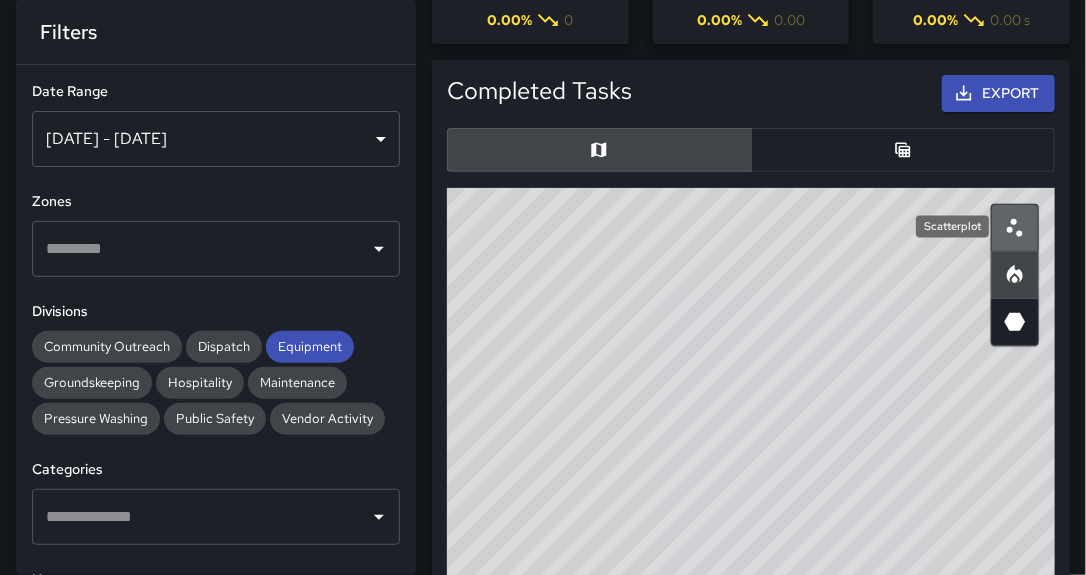 click 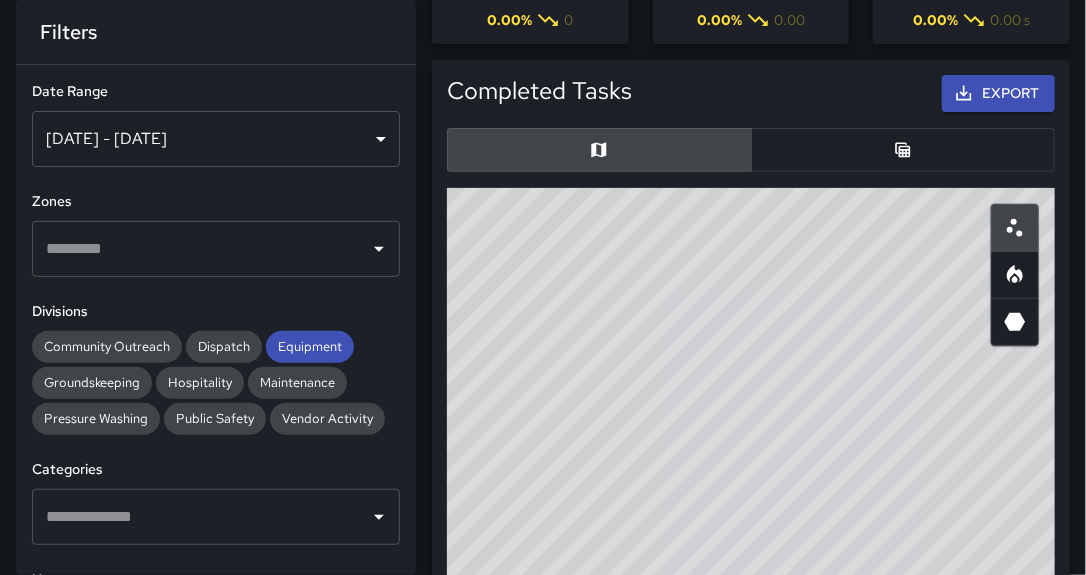 drag, startPoint x: 900, startPoint y: 364, endPoint x: 932, endPoint y: 147, distance: 219.34676 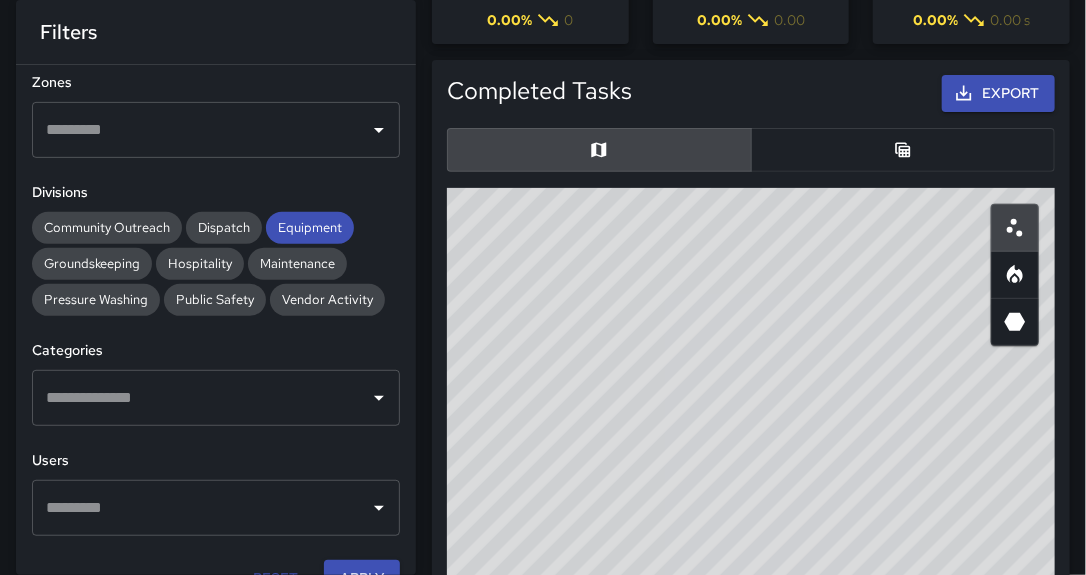 scroll, scrollTop: 144, scrollLeft: 0, axis: vertical 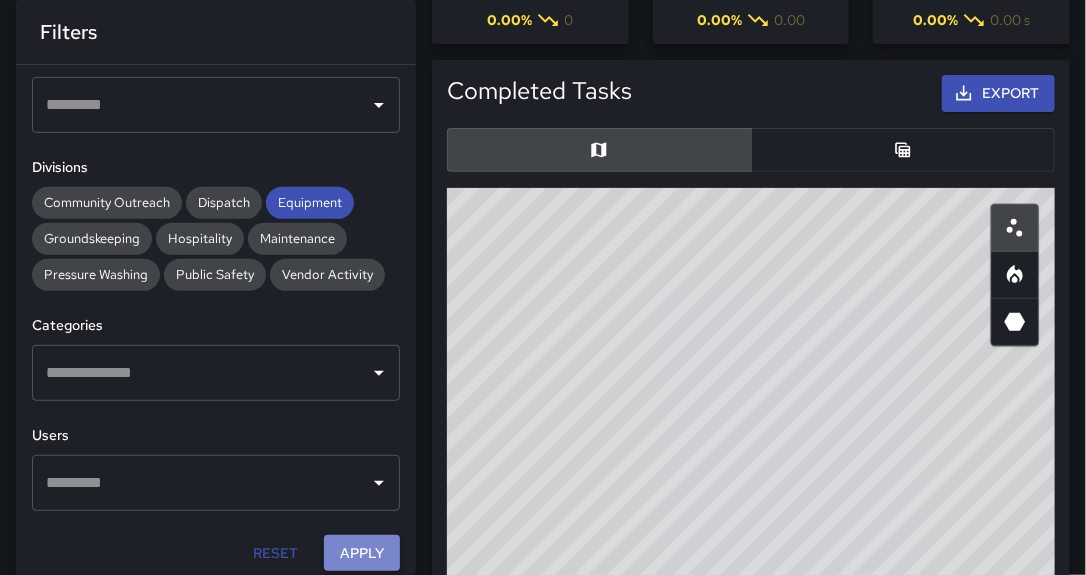 click on "Apply" at bounding box center [362, 553] 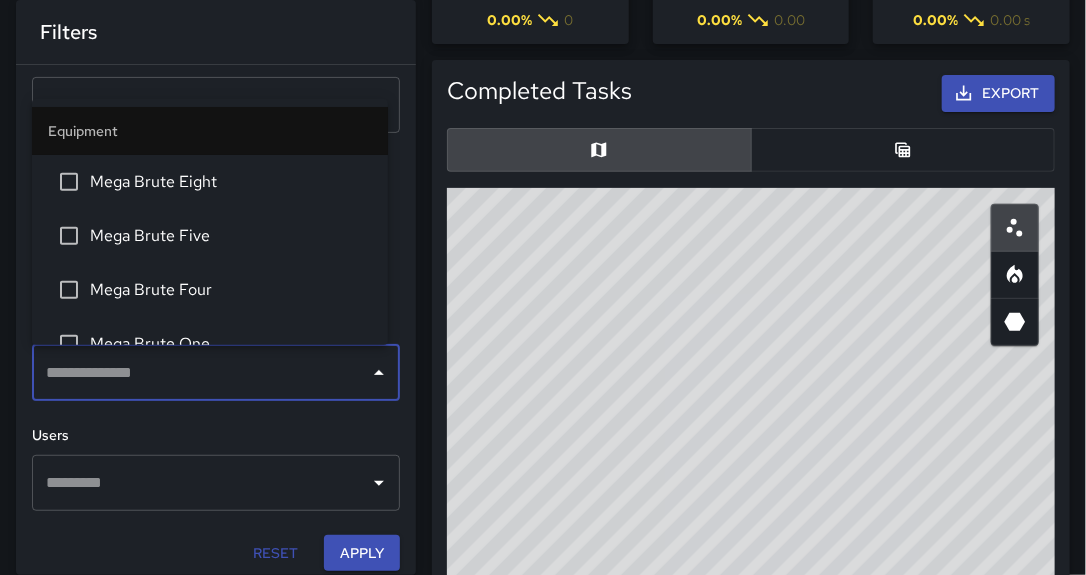 click at bounding box center (201, 373) 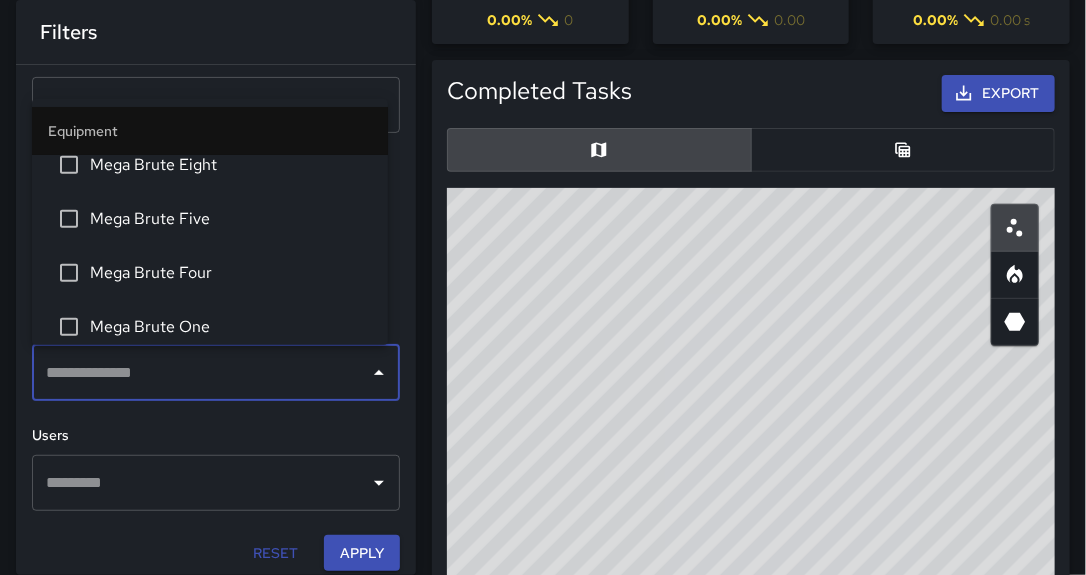 scroll, scrollTop: 0, scrollLeft: 0, axis: both 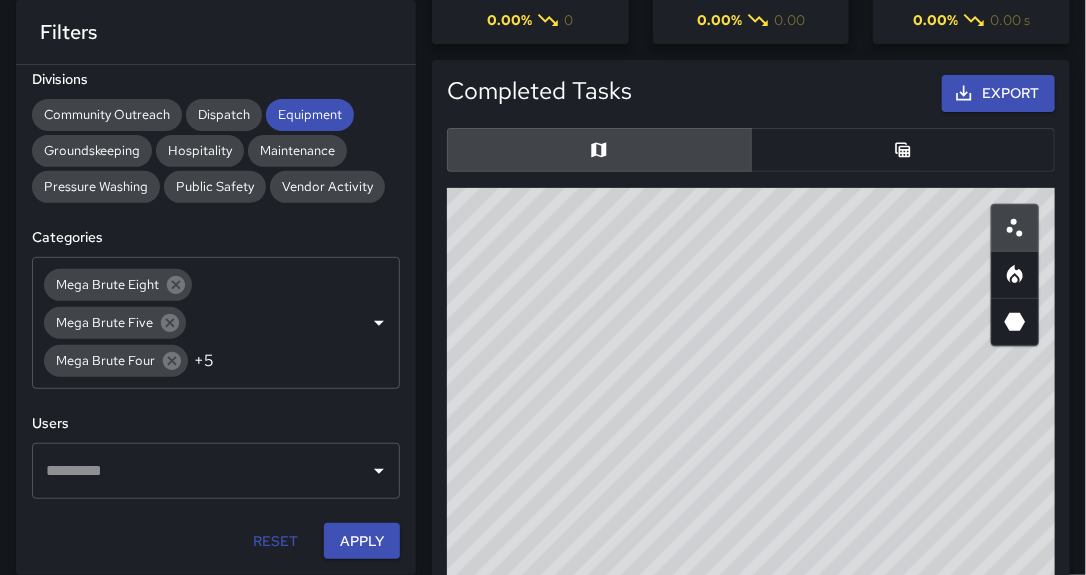 click on "**********" at bounding box center (216, 320) 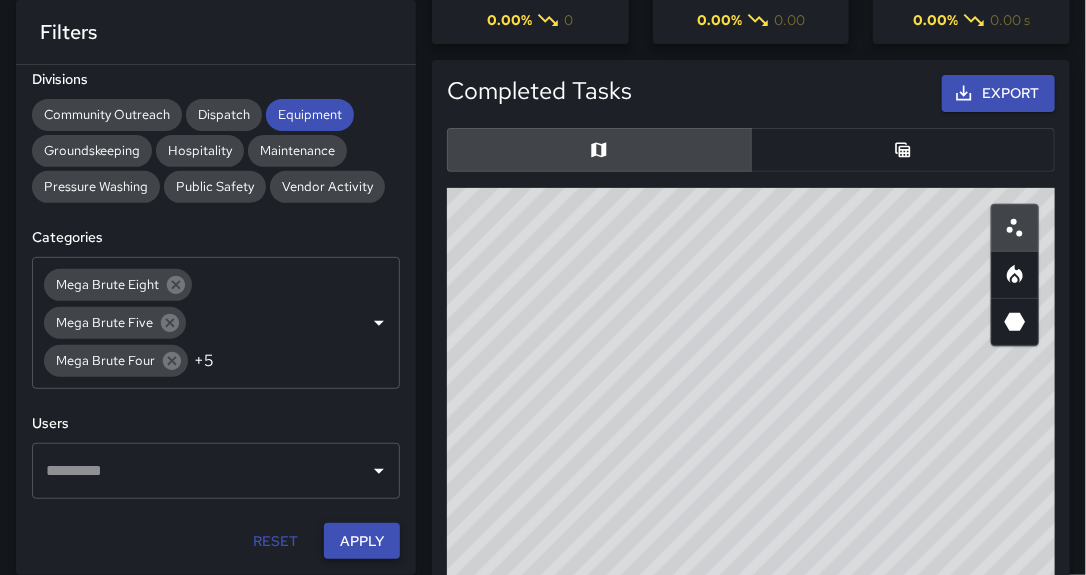 scroll, scrollTop: 220, scrollLeft: 0, axis: vertical 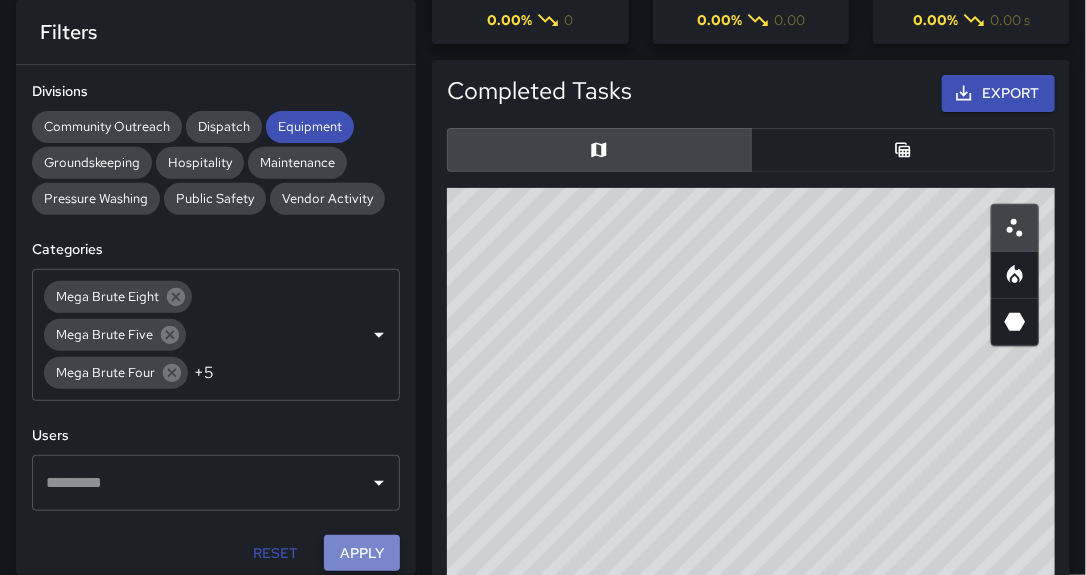 click on "Apply" at bounding box center (362, 553) 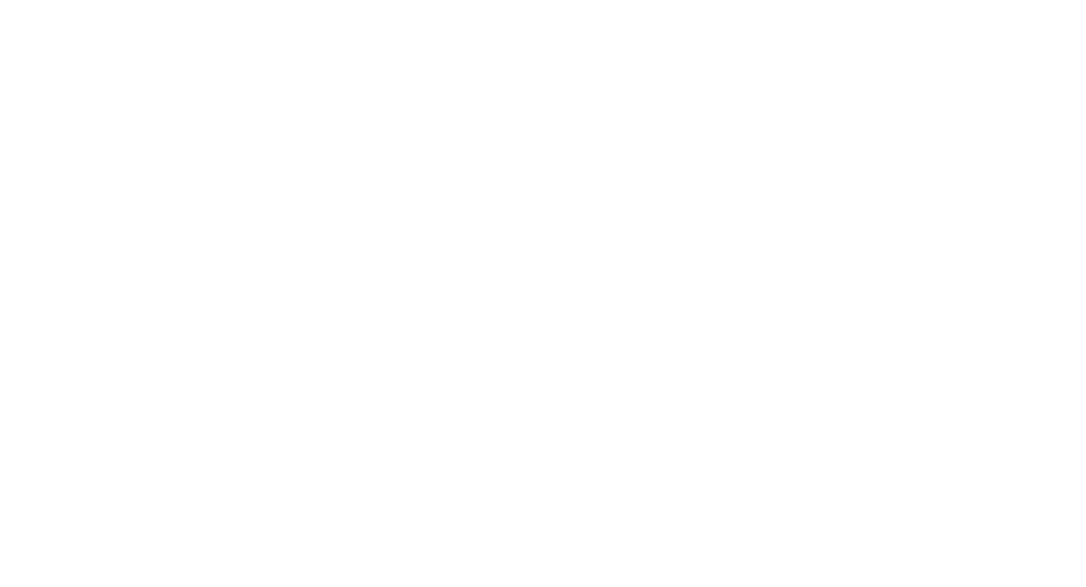 scroll, scrollTop: 0, scrollLeft: 0, axis: both 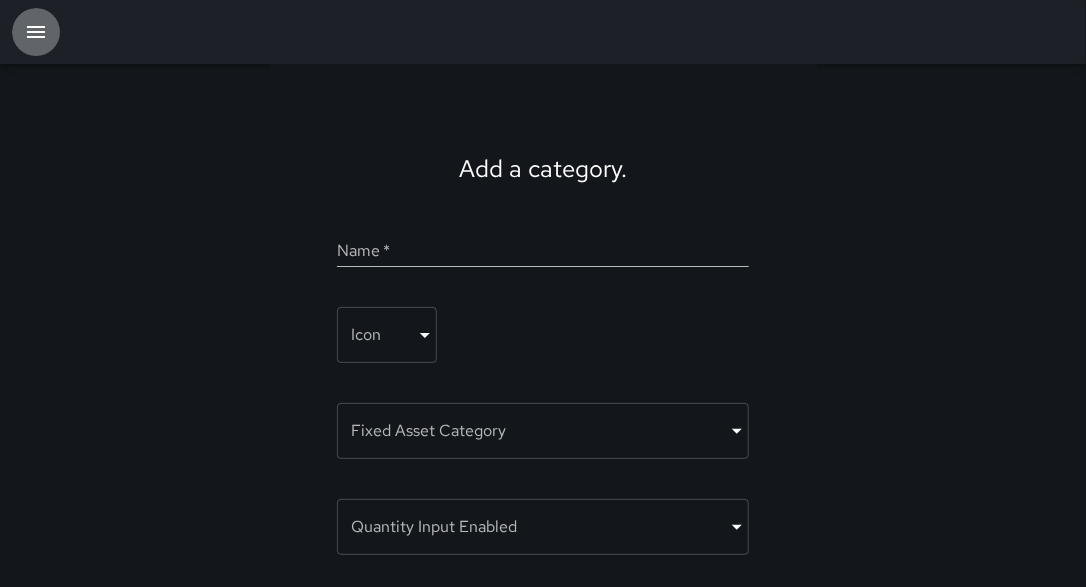 click 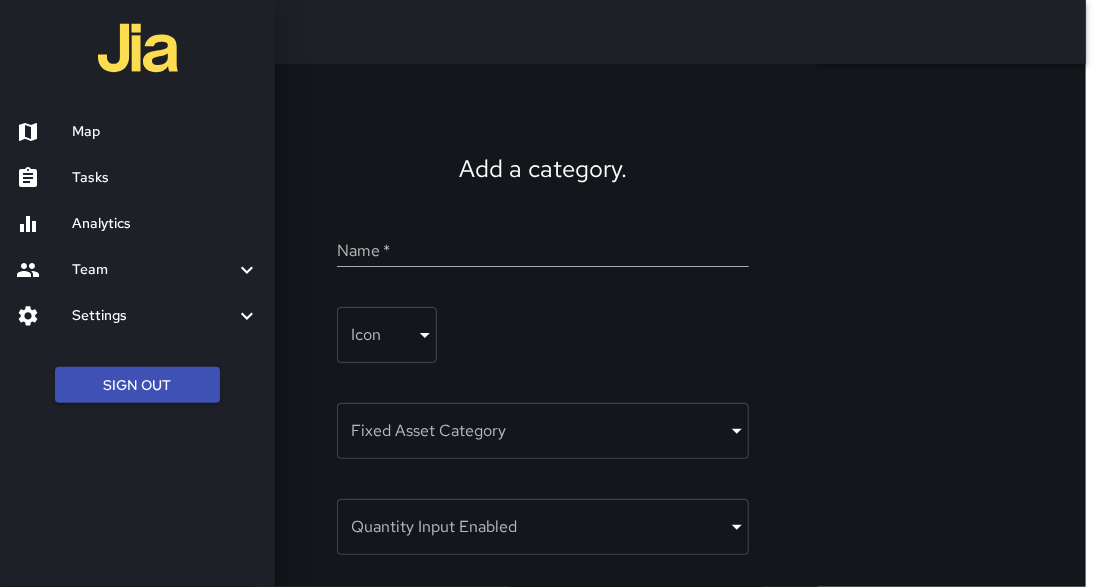 click on "Tasks" at bounding box center (165, 178) 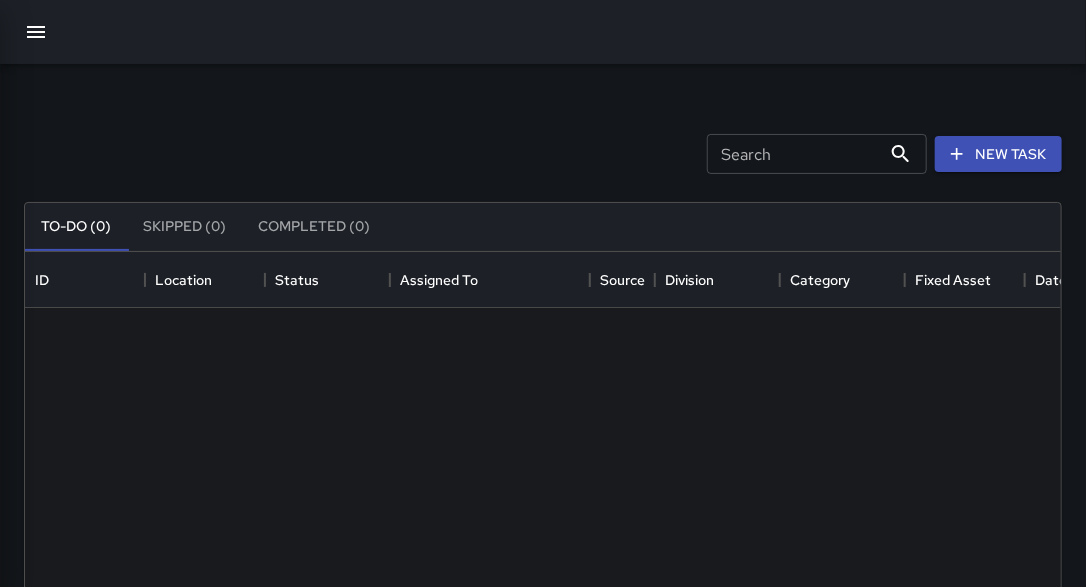 scroll, scrollTop: 12, scrollLeft: 13, axis: both 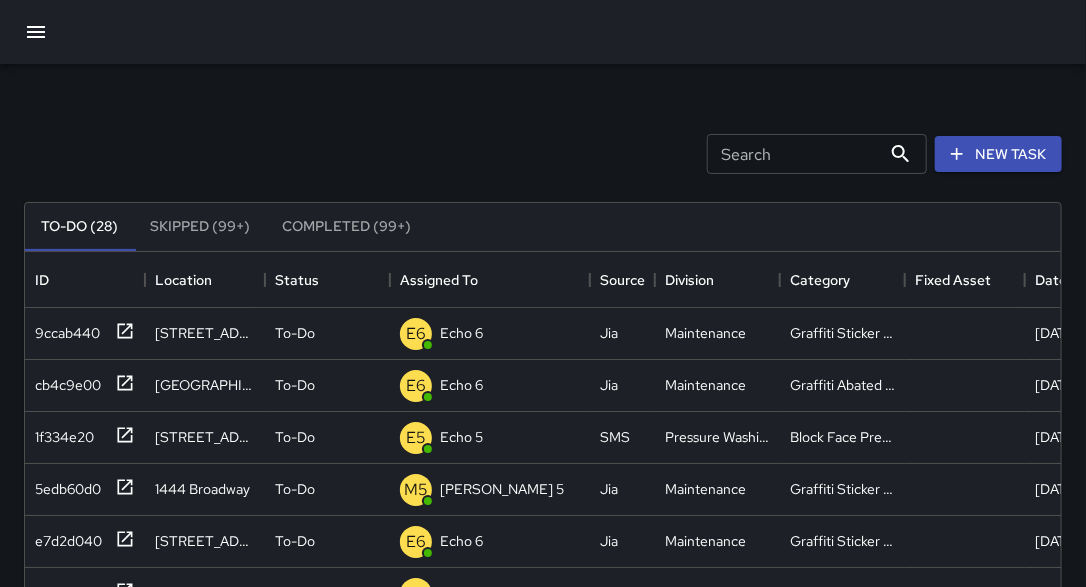 click 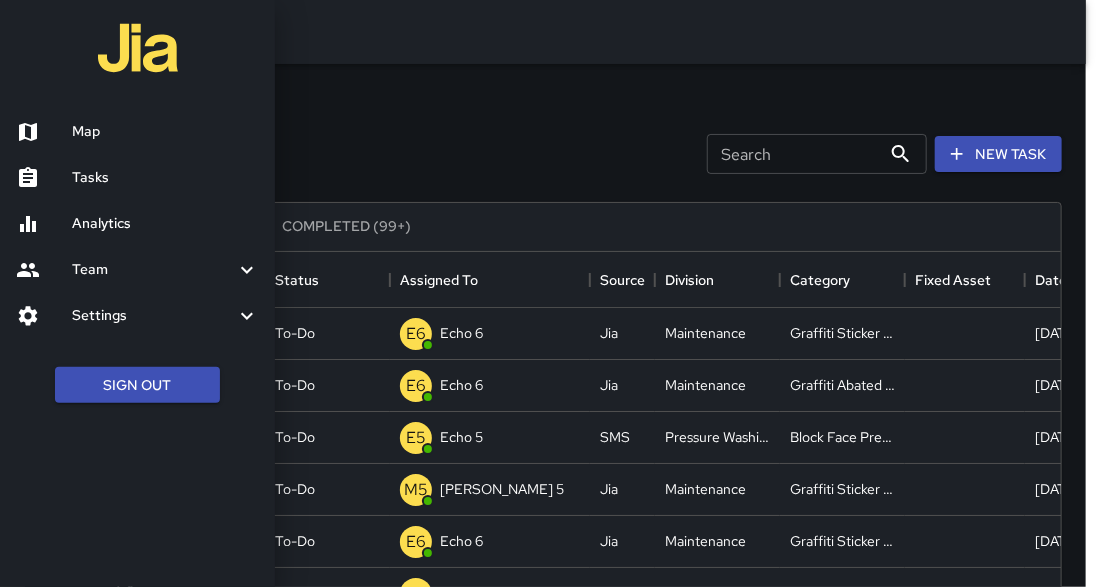 click on "Map" at bounding box center (165, 132) 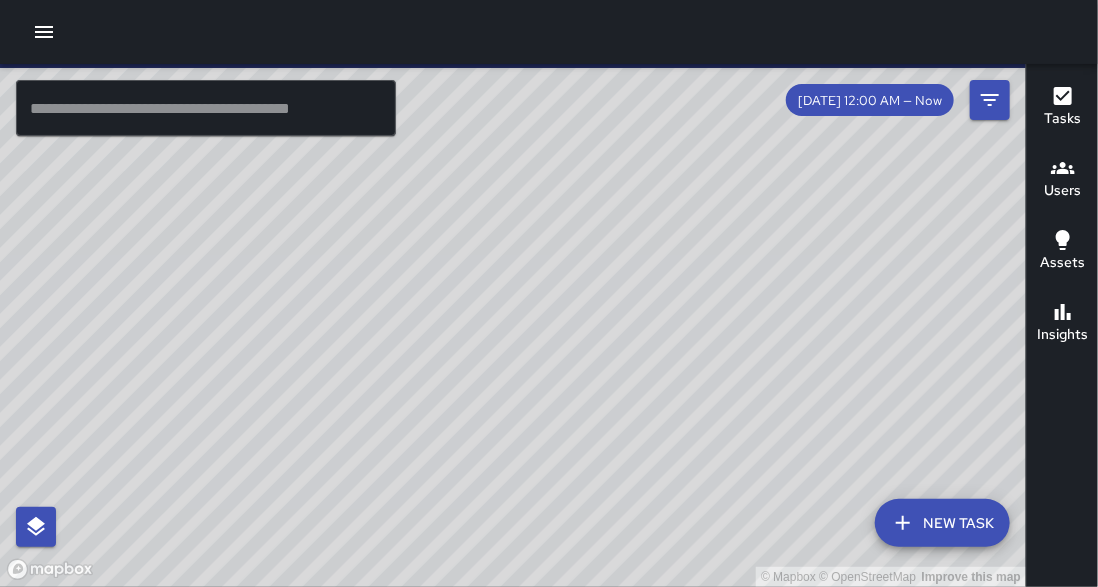 click 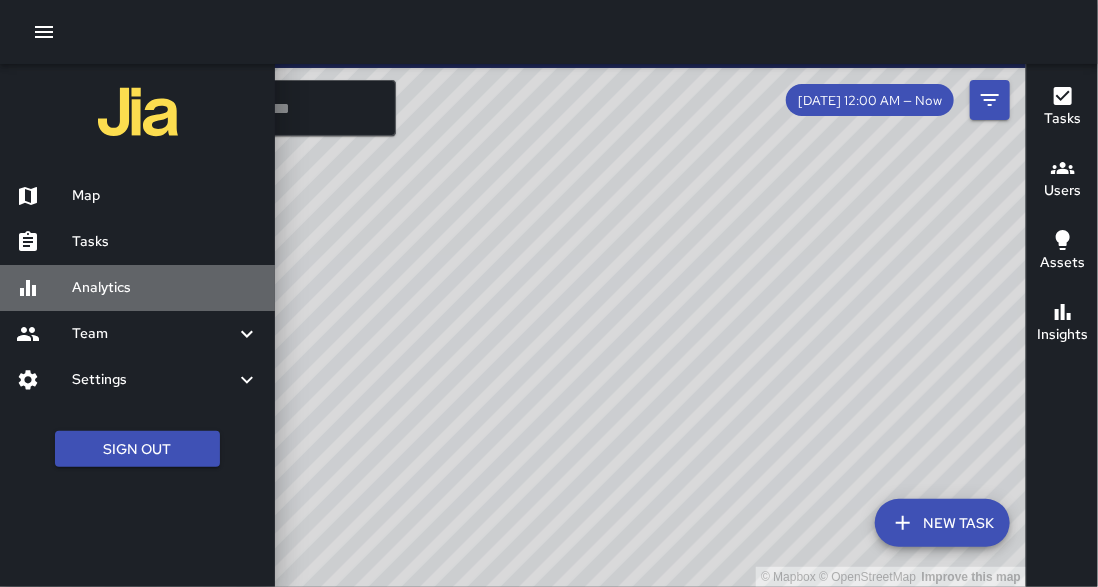 click on "Analytics" at bounding box center [165, 288] 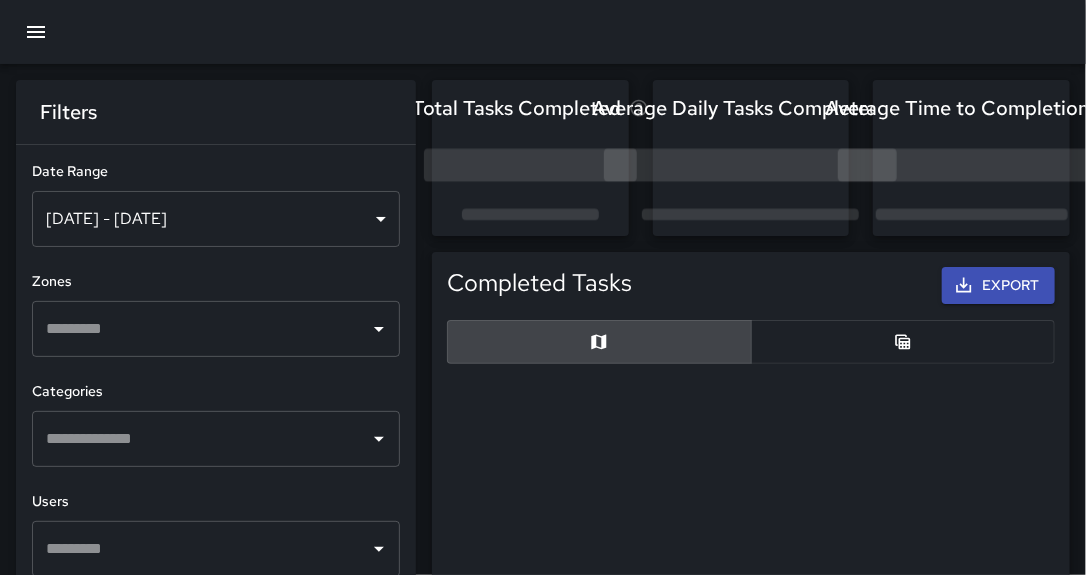 scroll, scrollTop: 12, scrollLeft: 13, axis: both 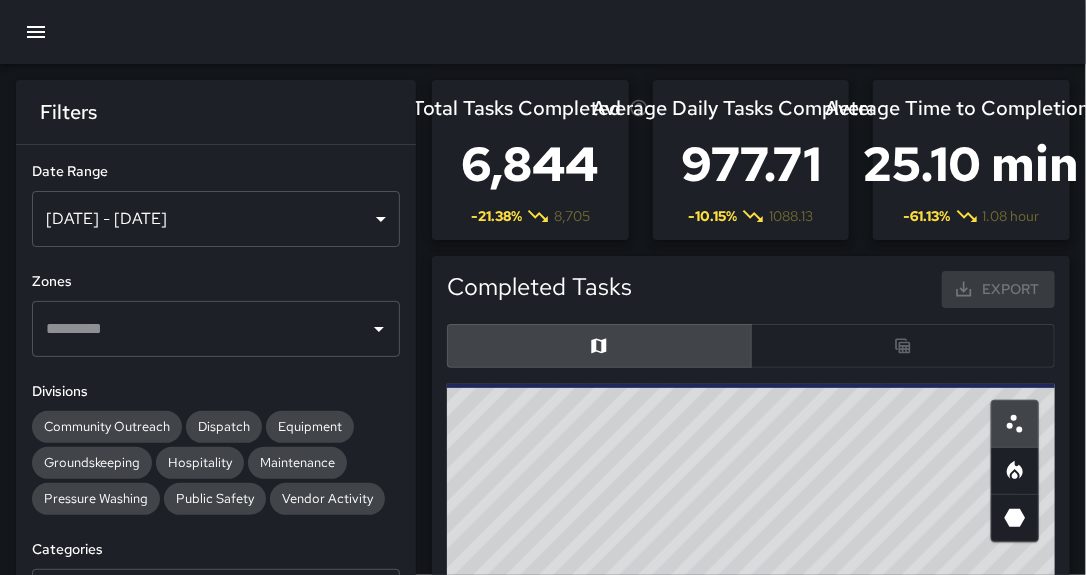 click on "Jul 01, 2025 - Jul 07, 2025" at bounding box center [216, 219] 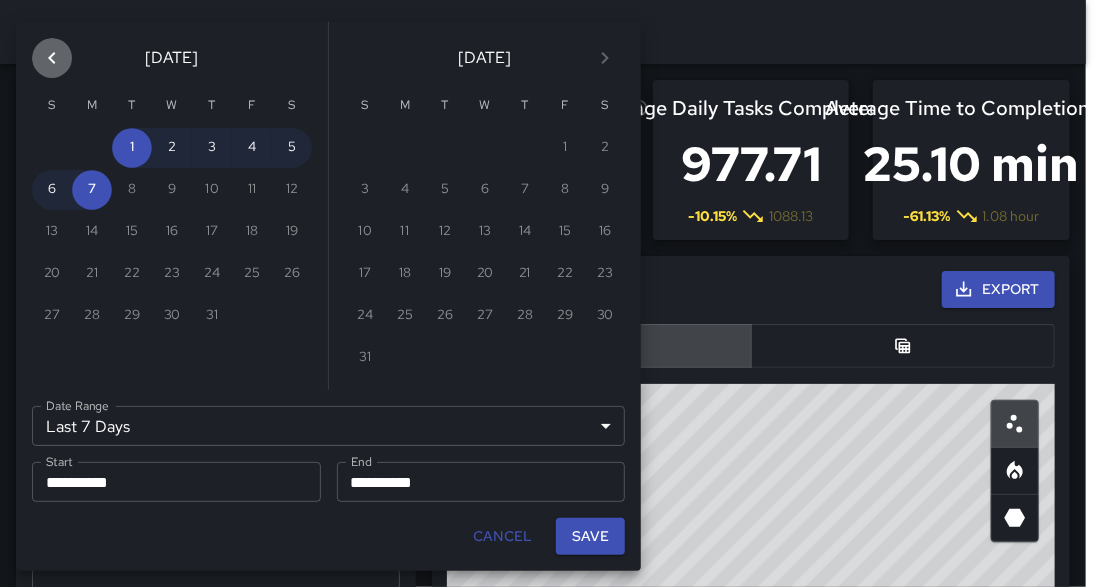 click 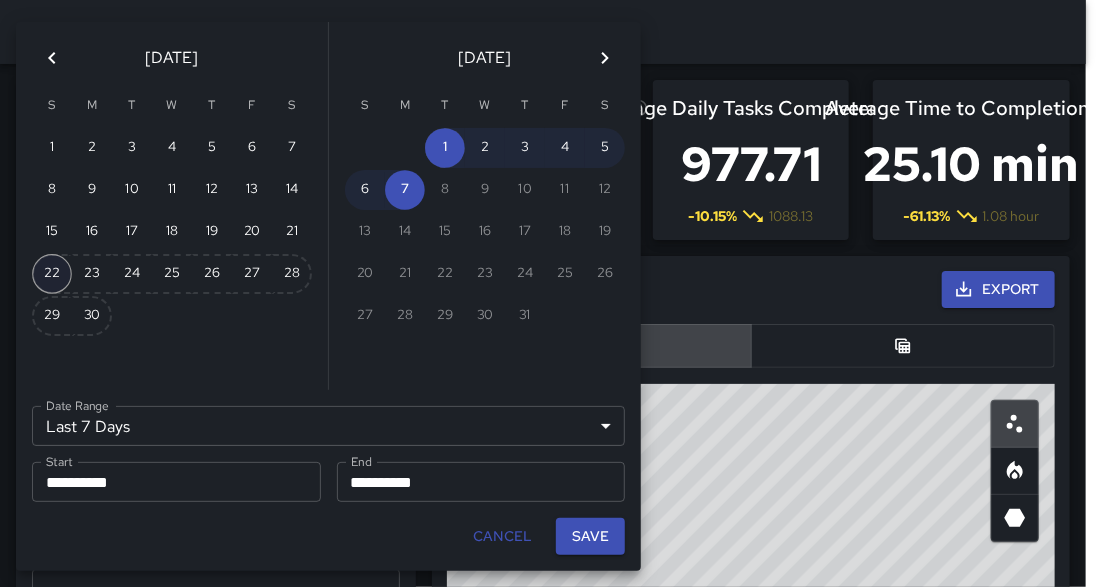 click on "22" at bounding box center (52, 274) 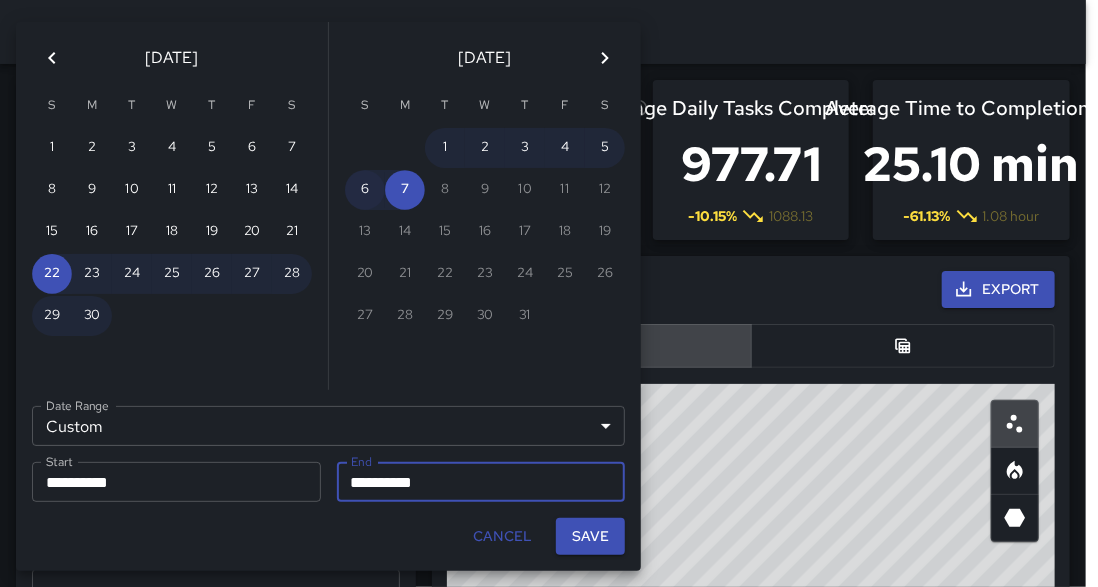 click on "6" at bounding box center [365, 190] 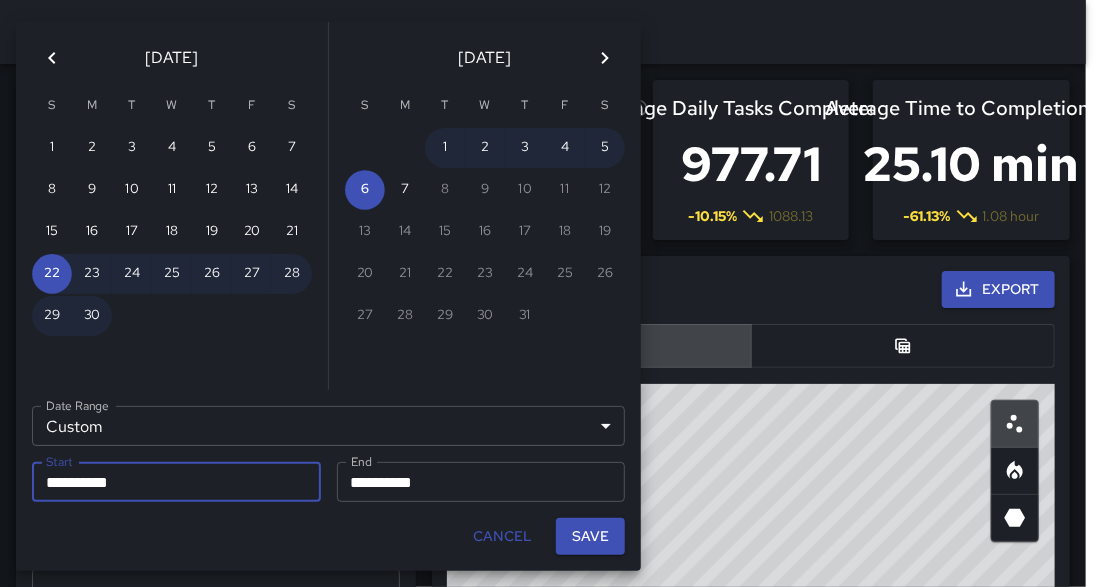 click on "**********" at bounding box center (328, 480) 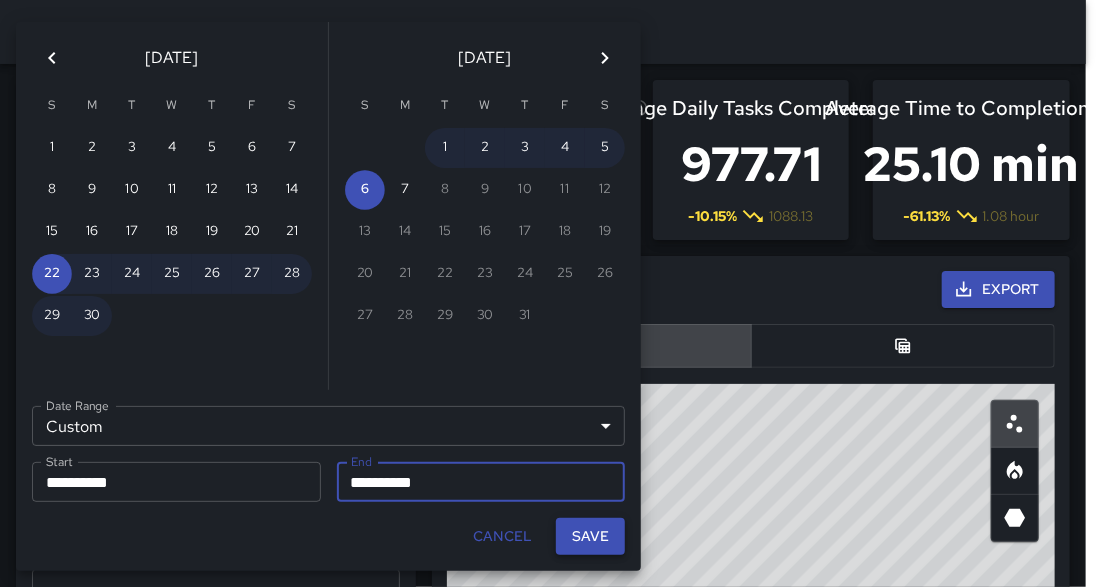click on "Save" at bounding box center [590, 536] 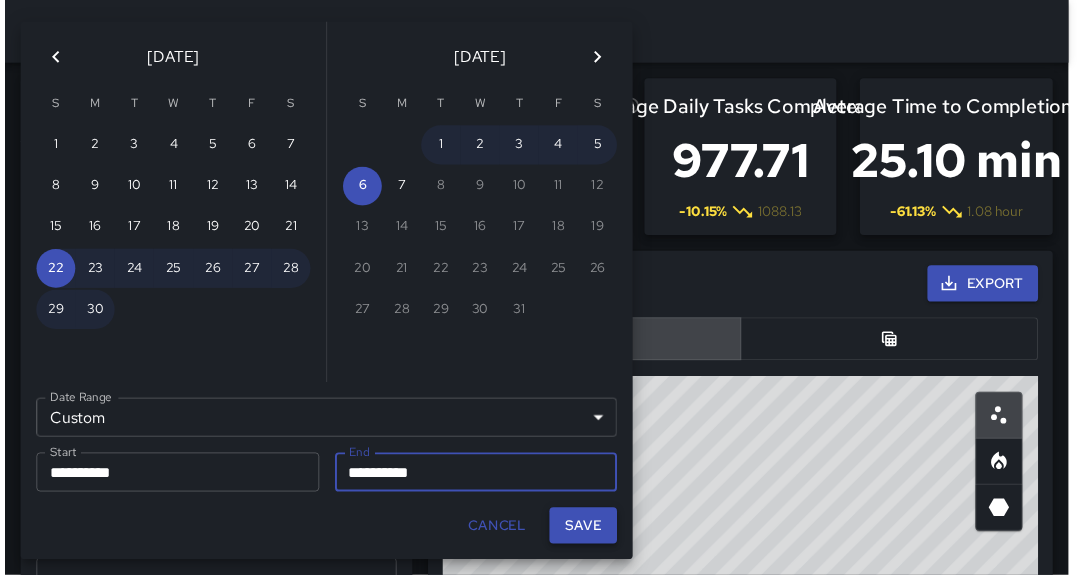scroll, scrollTop: 12, scrollLeft: 13, axis: both 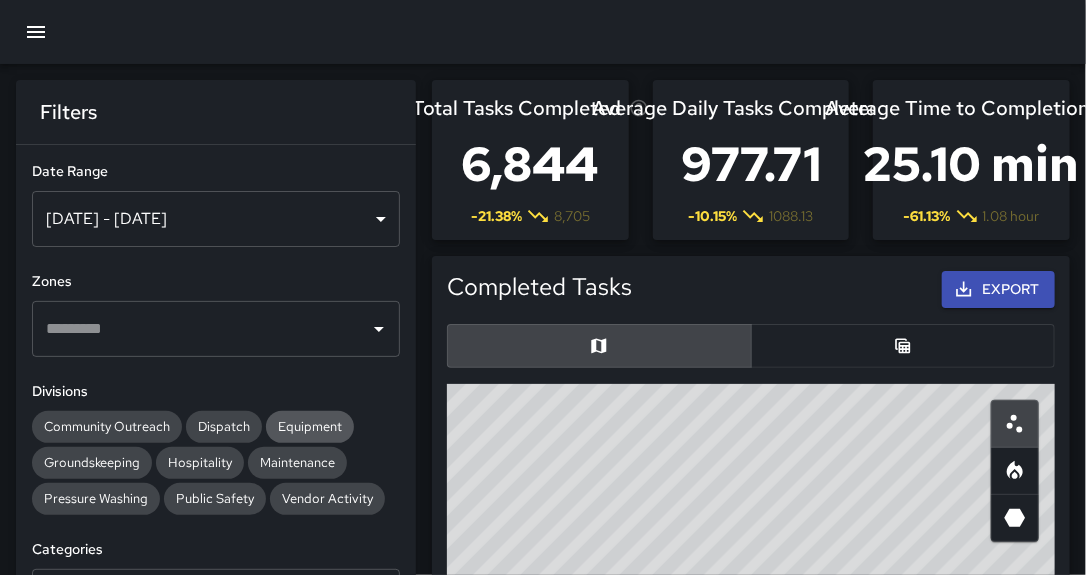 click on "Equipment" at bounding box center [310, 426] 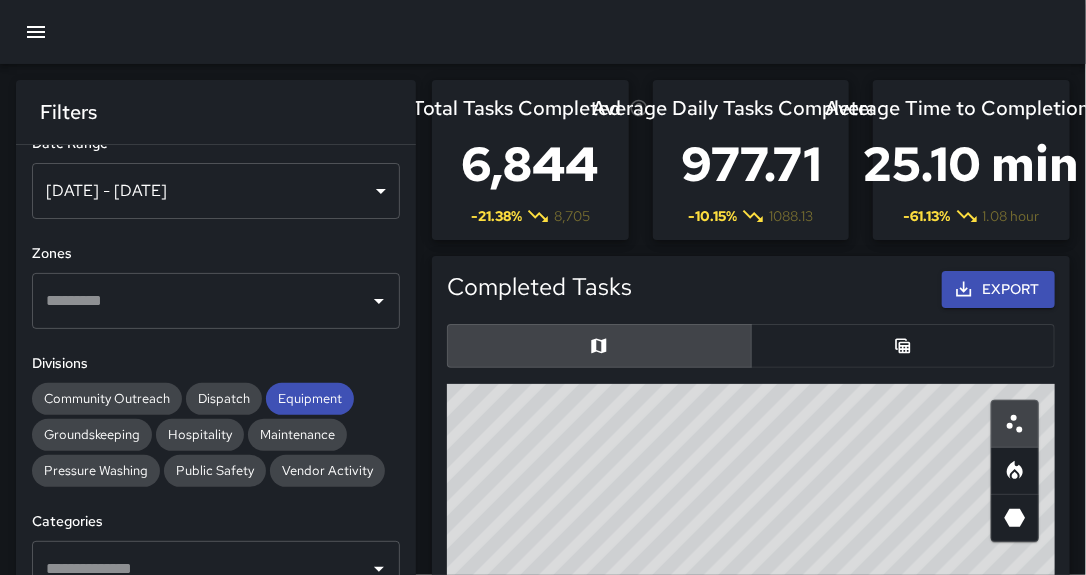 scroll, scrollTop: 144, scrollLeft: 0, axis: vertical 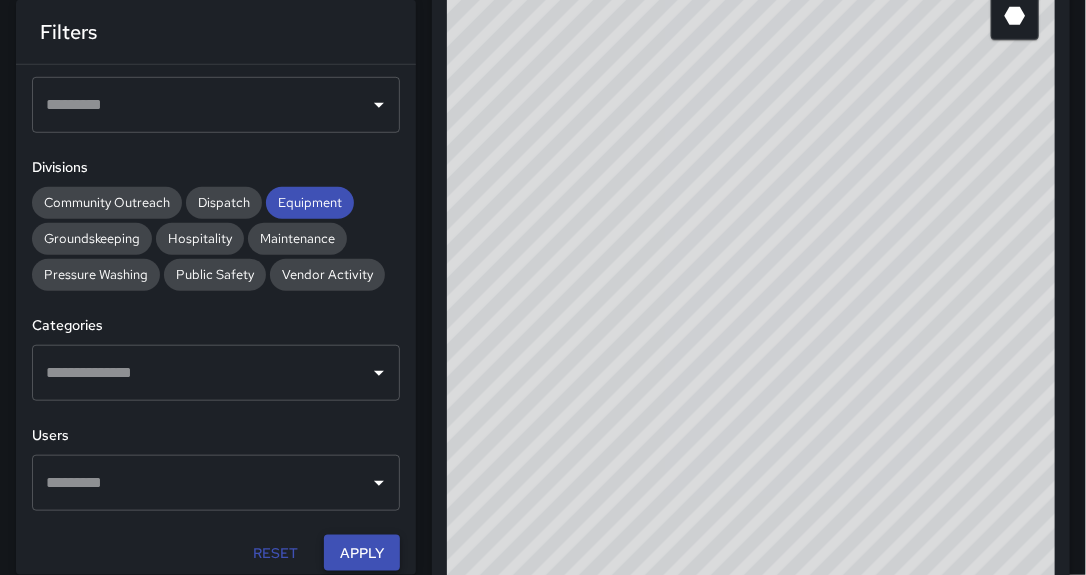 click on "Apply" at bounding box center (362, 553) 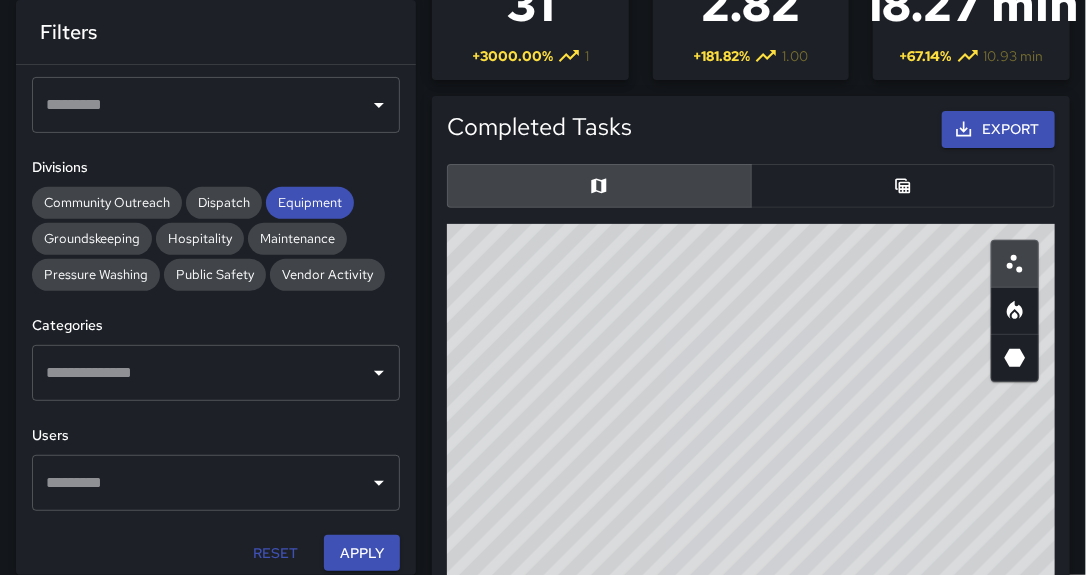 scroll, scrollTop: 79, scrollLeft: 0, axis: vertical 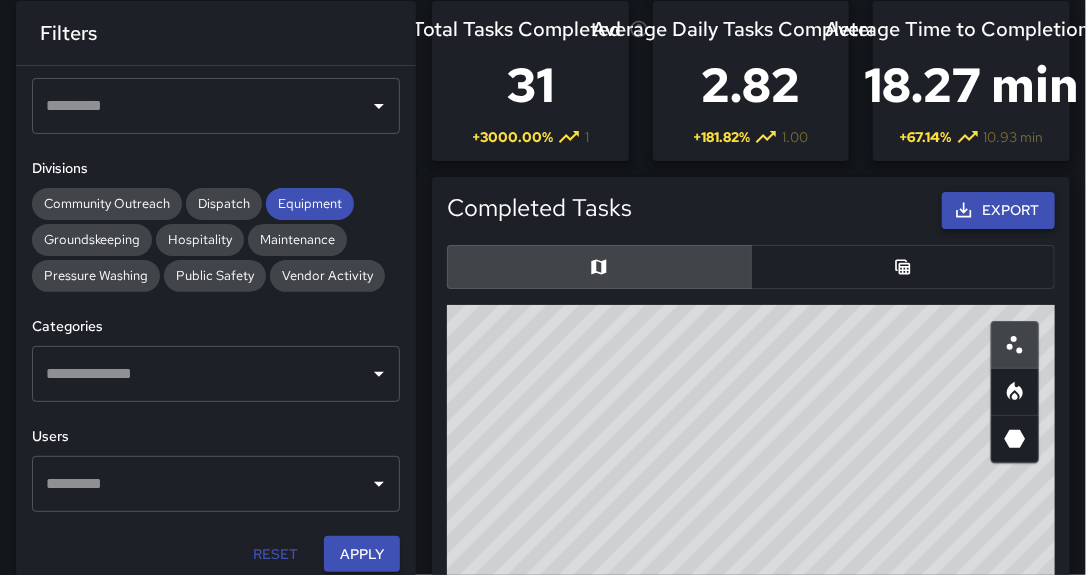click on "Export" at bounding box center [998, 210] 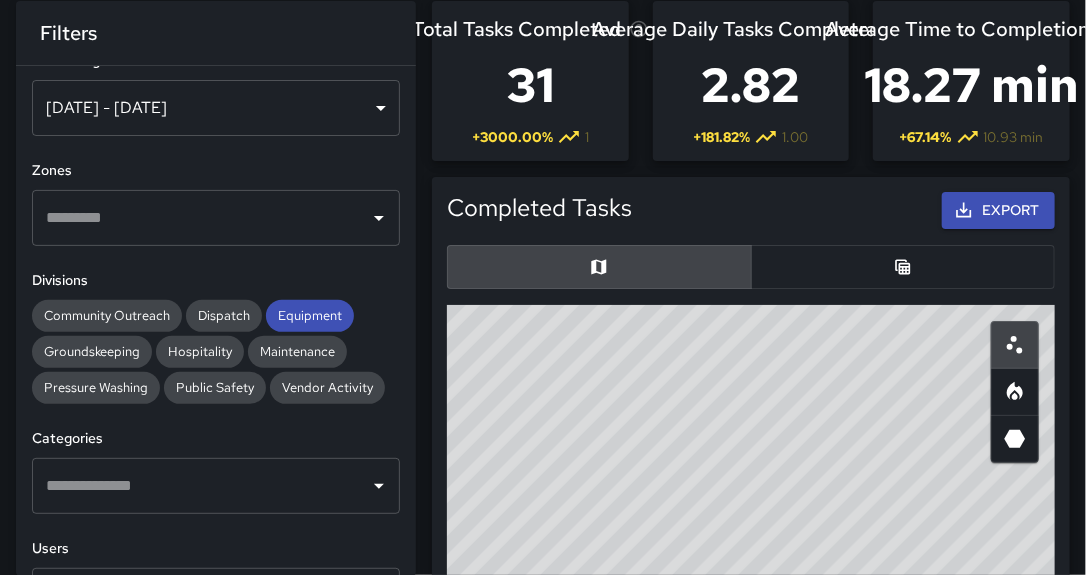 scroll, scrollTop: 0, scrollLeft: 0, axis: both 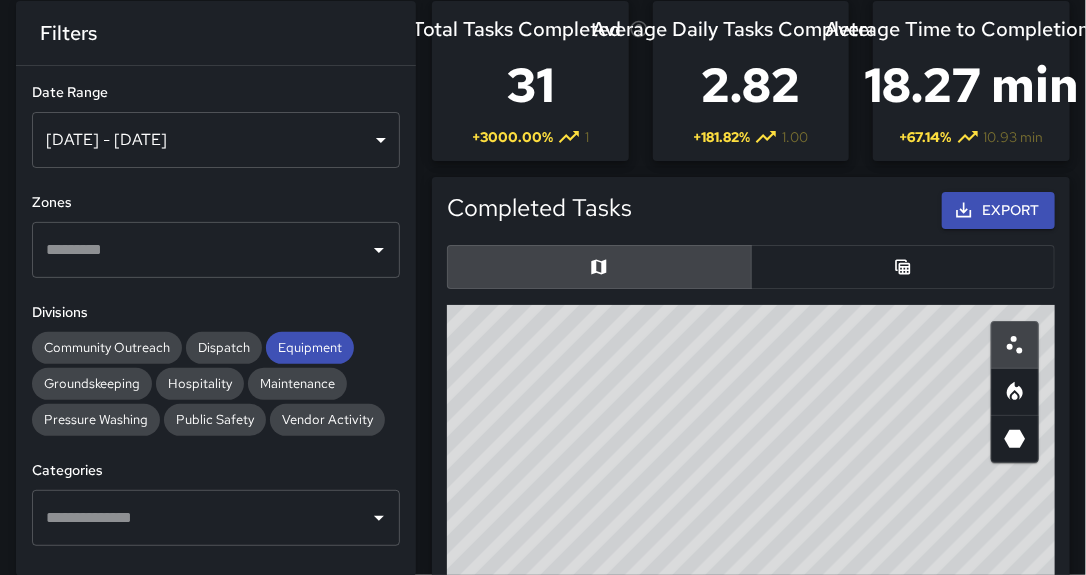 click on "[DATE] - [DATE]" at bounding box center [216, 140] 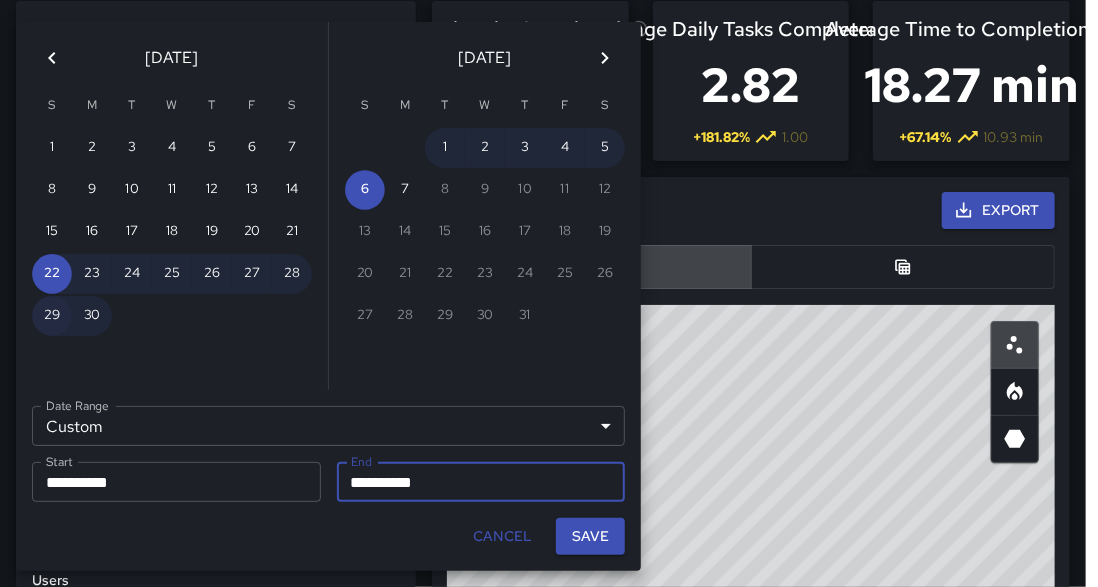 click on "29" at bounding box center (52, 316) 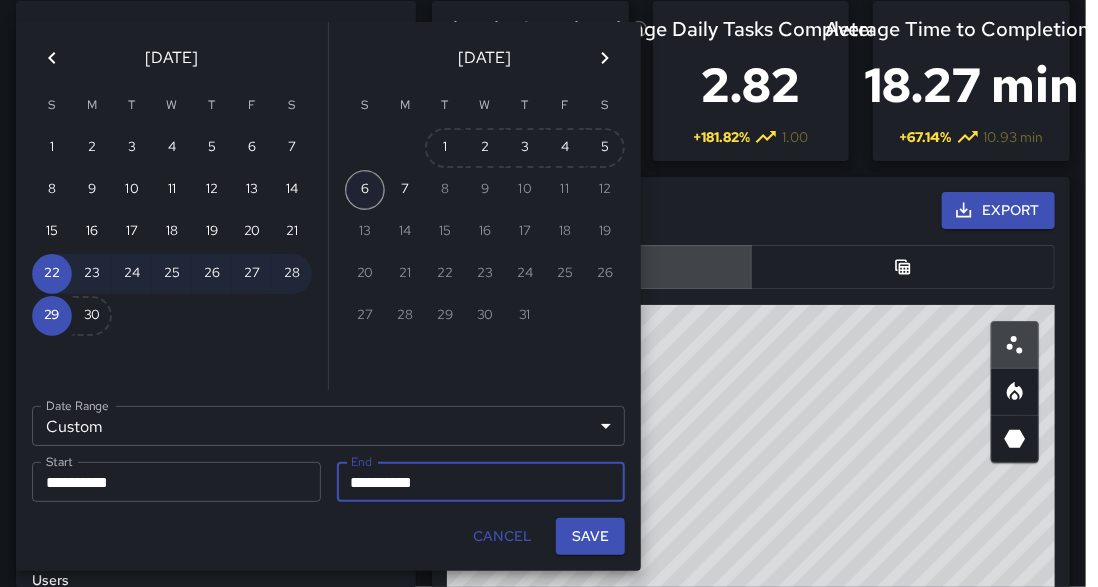click on "6" at bounding box center [365, 190] 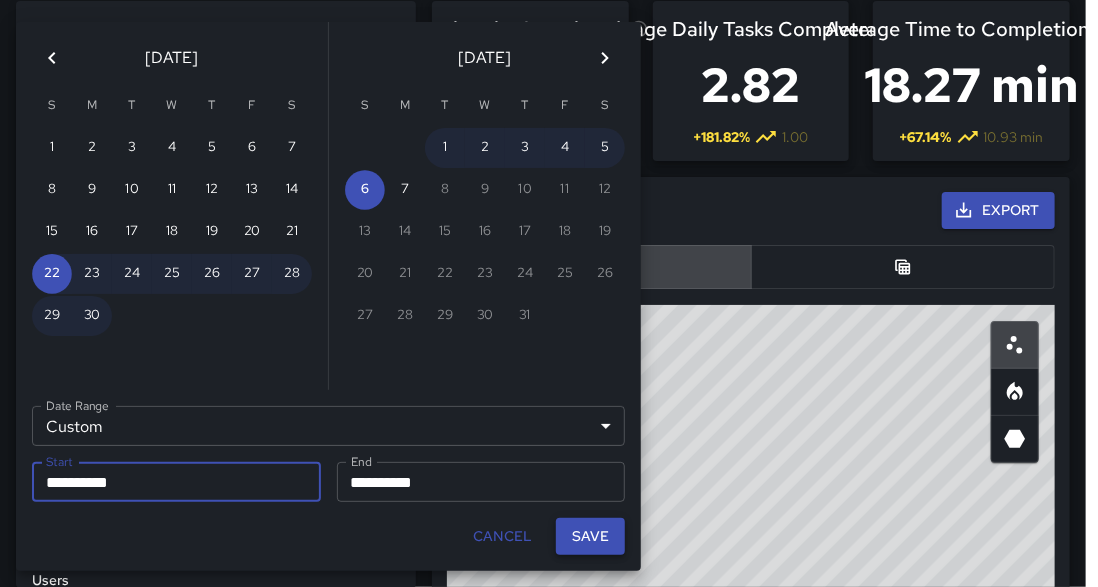 click on "Save" at bounding box center (590, 536) 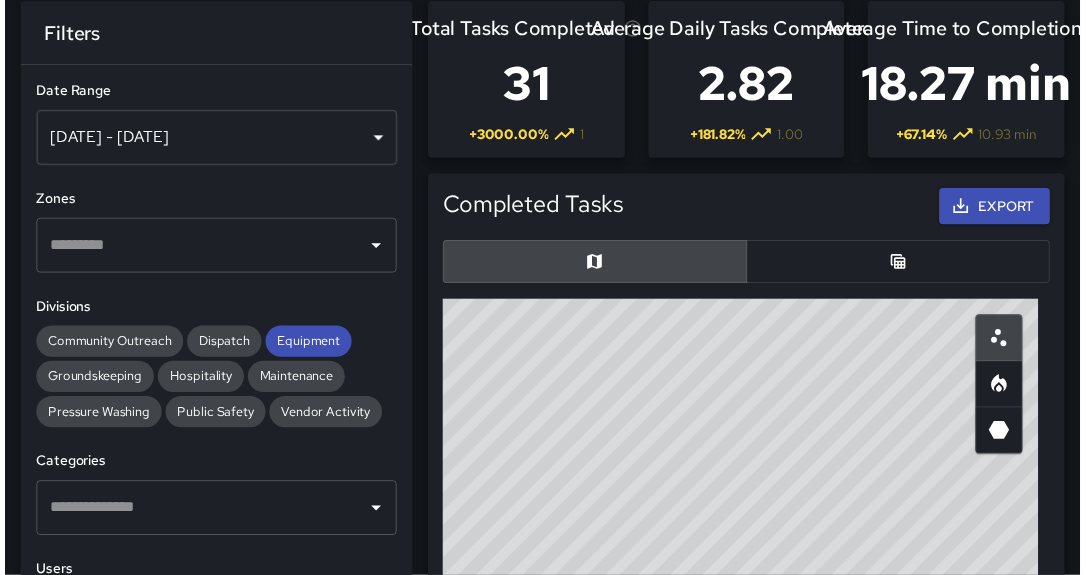 scroll, scrollTop: 12, scrollLeft: 13, axis: both 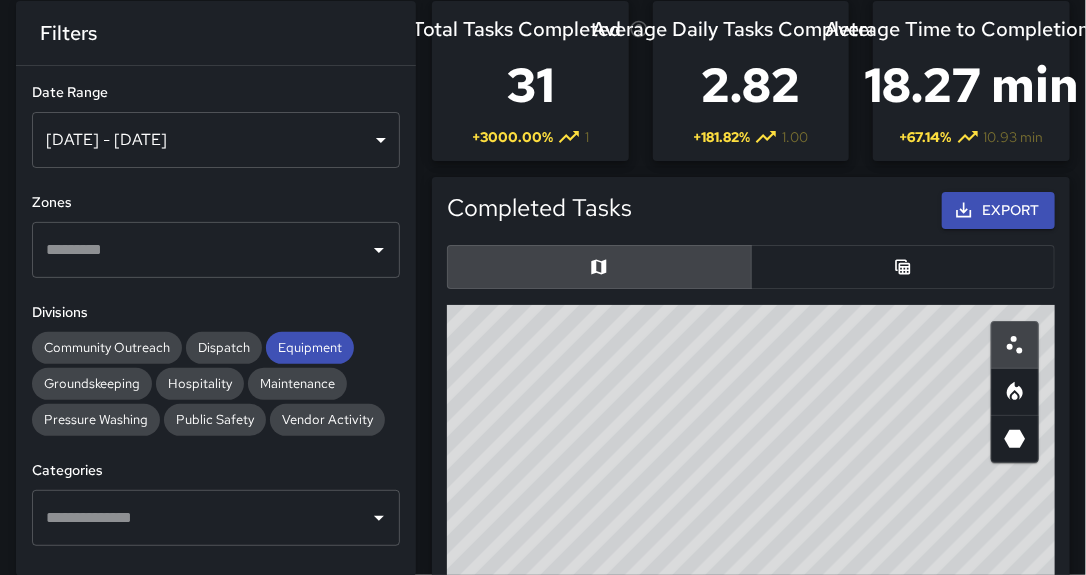 click on "[DATE] - [DATE]" at bounding box center [216, 140] 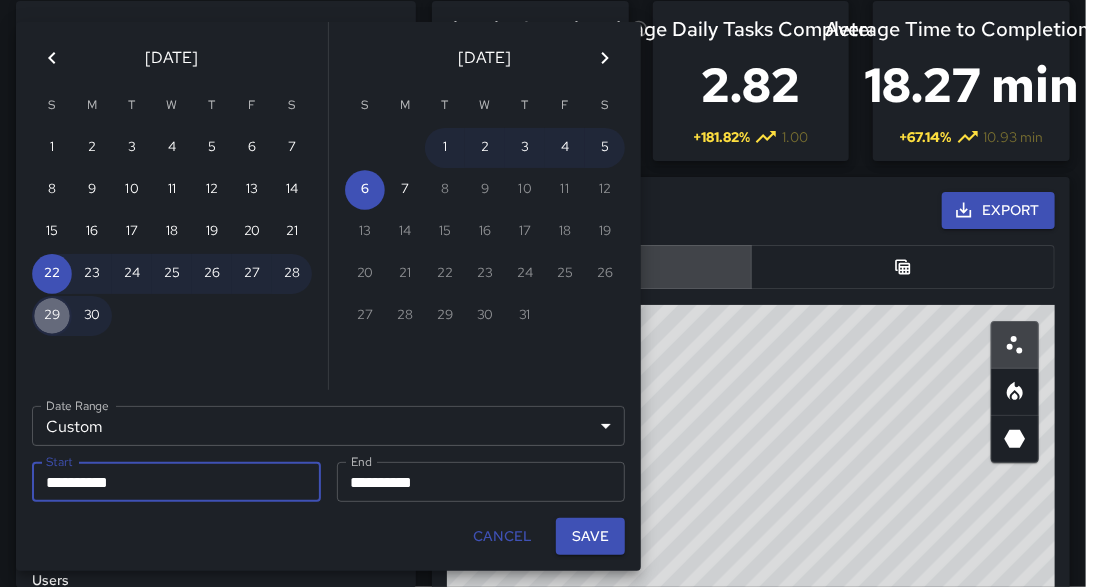 click on "29" at bounding box center [52, 316] 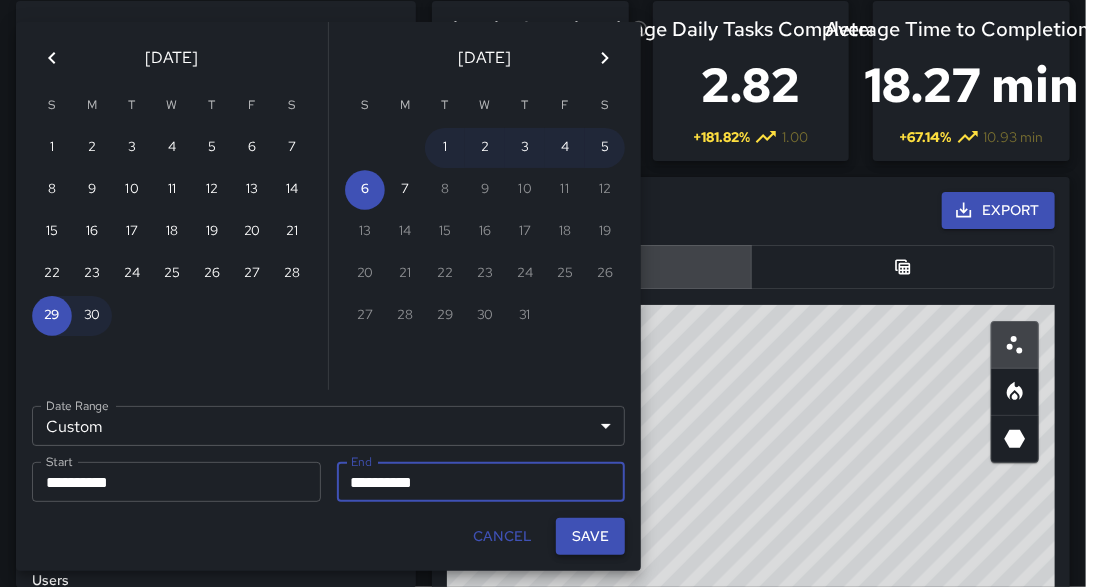 click on "Save" at bounding box center [590, 536] 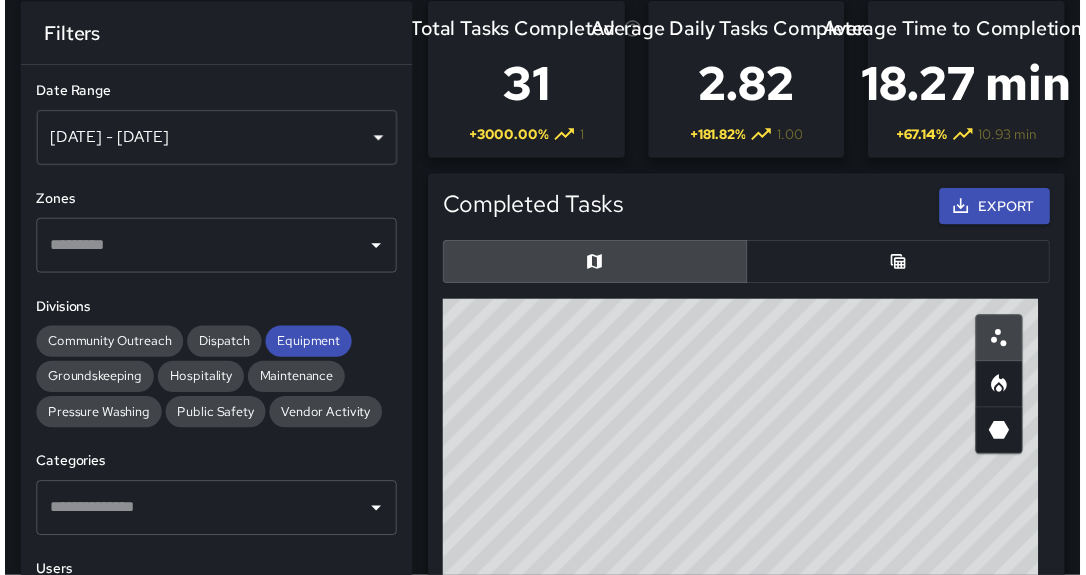 scroll, scrollTop: 12, scrollLeft: 13, axis: both 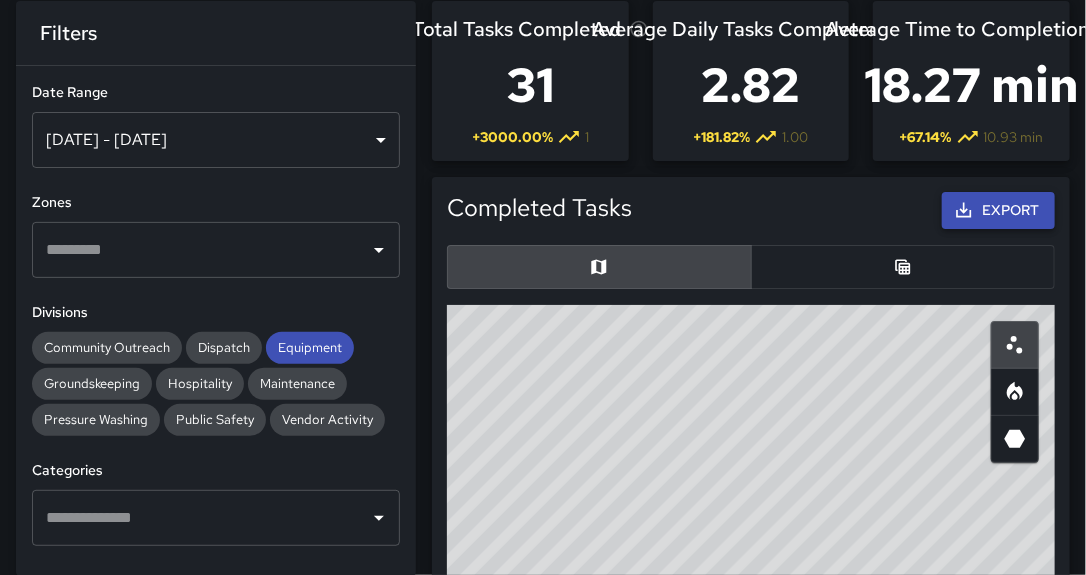 click on "Export" at bounding box center (998, 210) 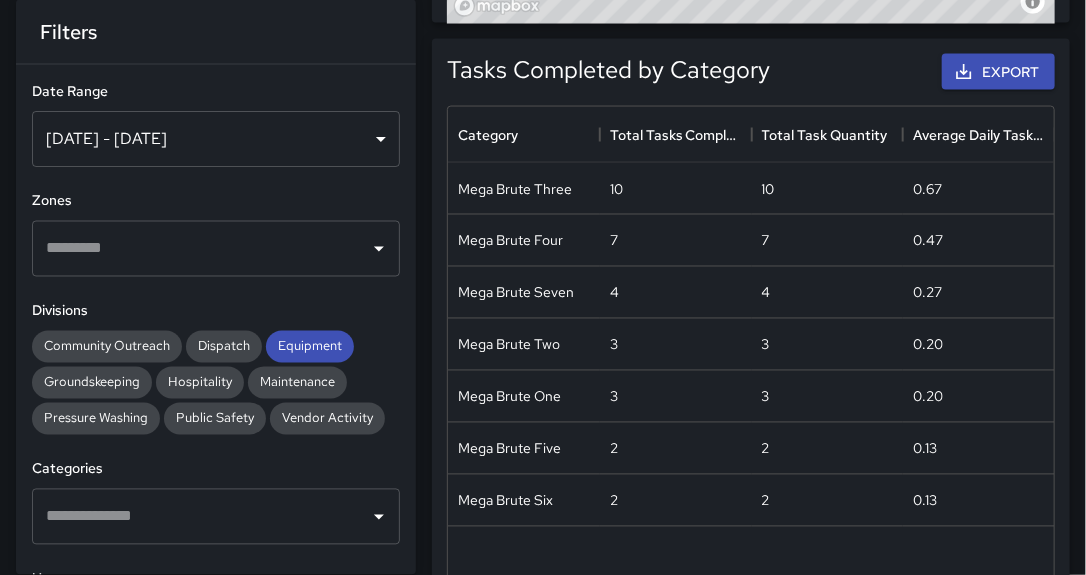 scroll, scrollTop: 1170, scrollLeft: 0, axis: vertical 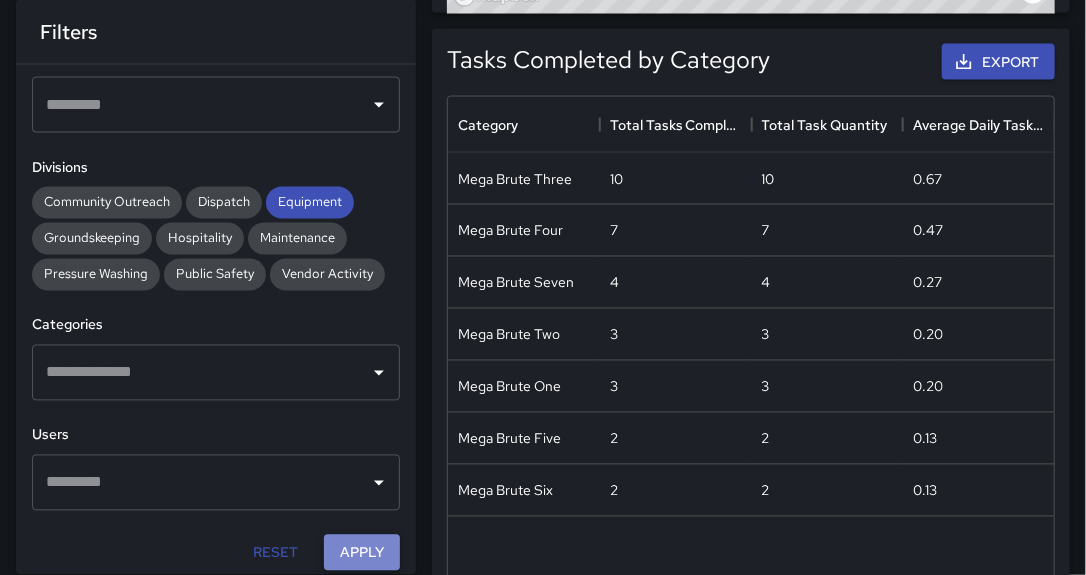 click on "Apply" at bounding box center (362, 553) 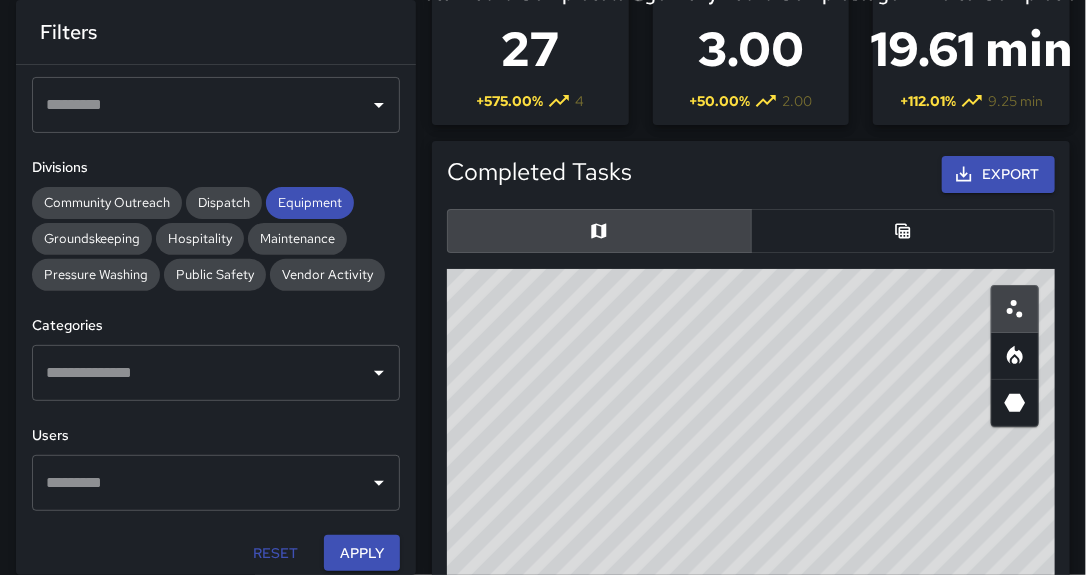 scroll, scrollTop: 0, scrollLeft: 0, axis: both 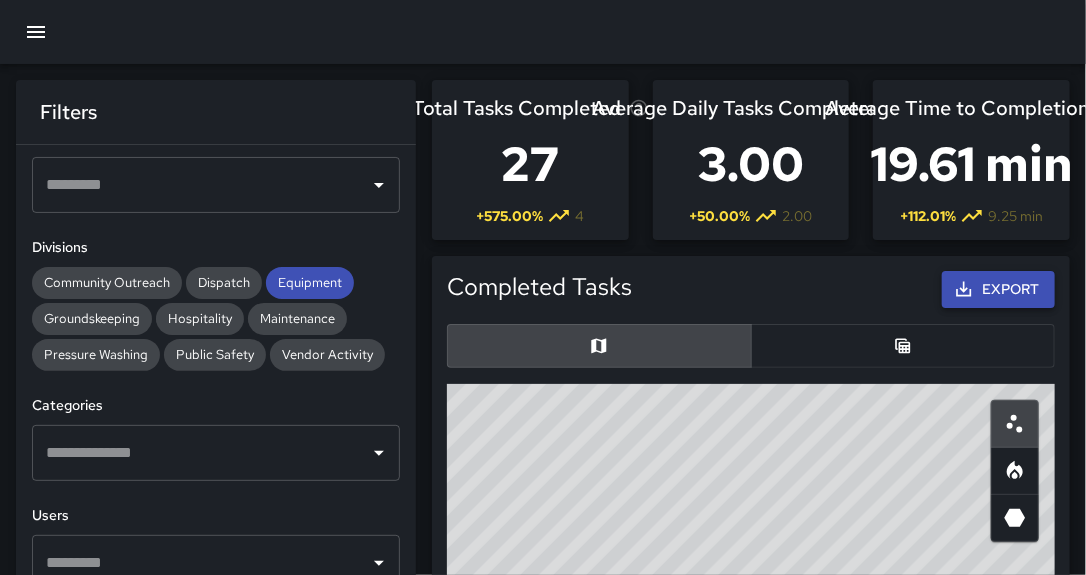 click on "Export" at bounding box center (998, 289) 